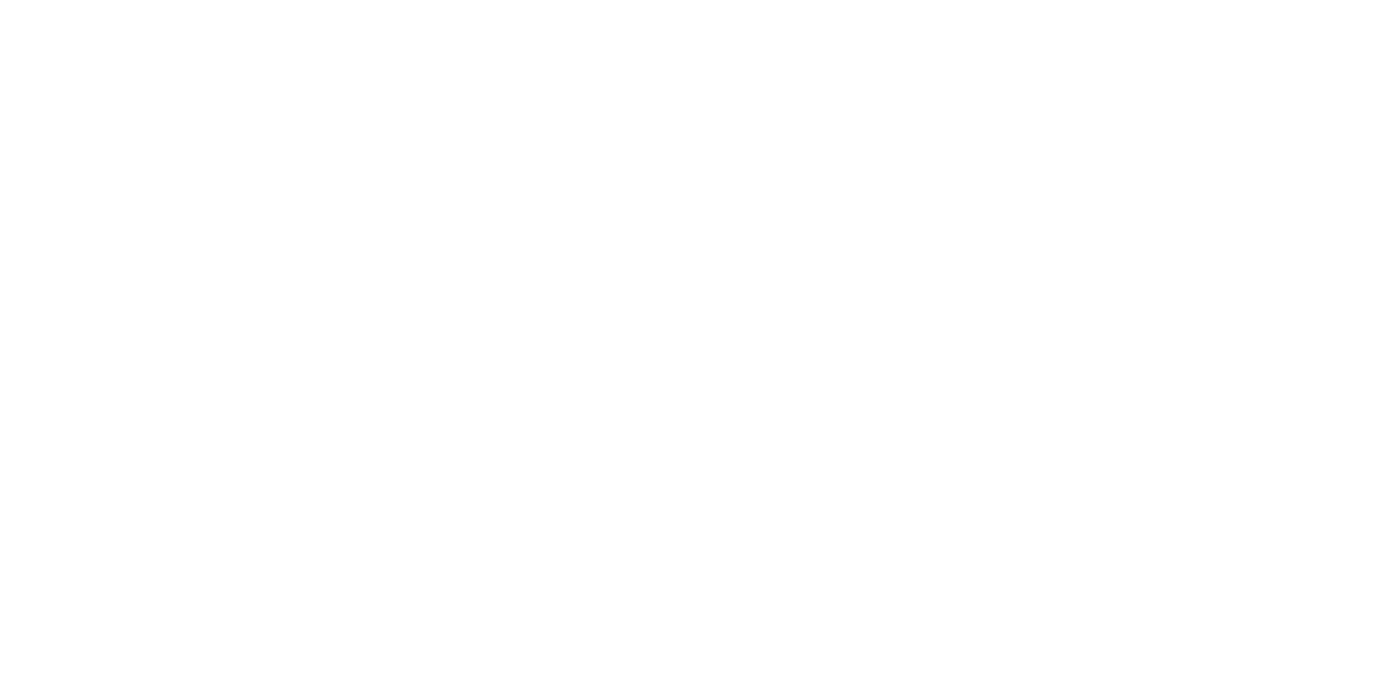 scroll, scrollTop: 0, scrollLeft: 0, axis: both 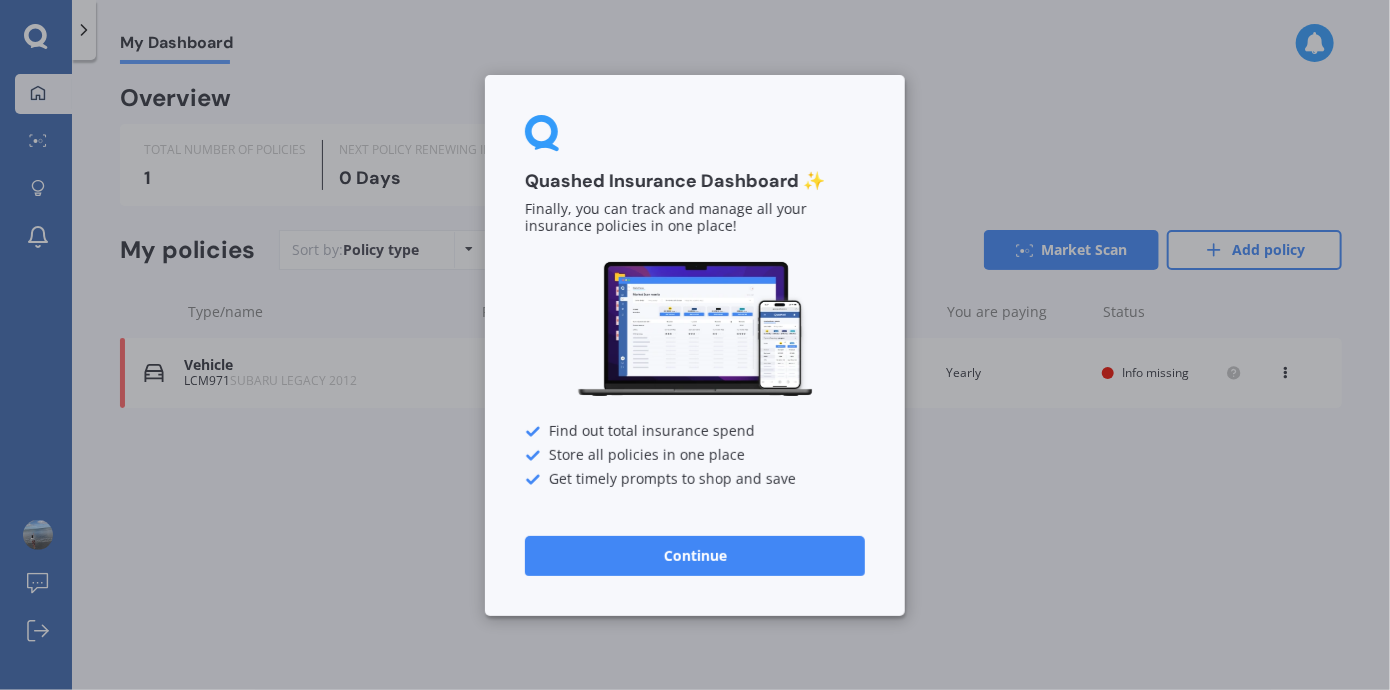 click on "Continue" at bounding box center (695, 555) 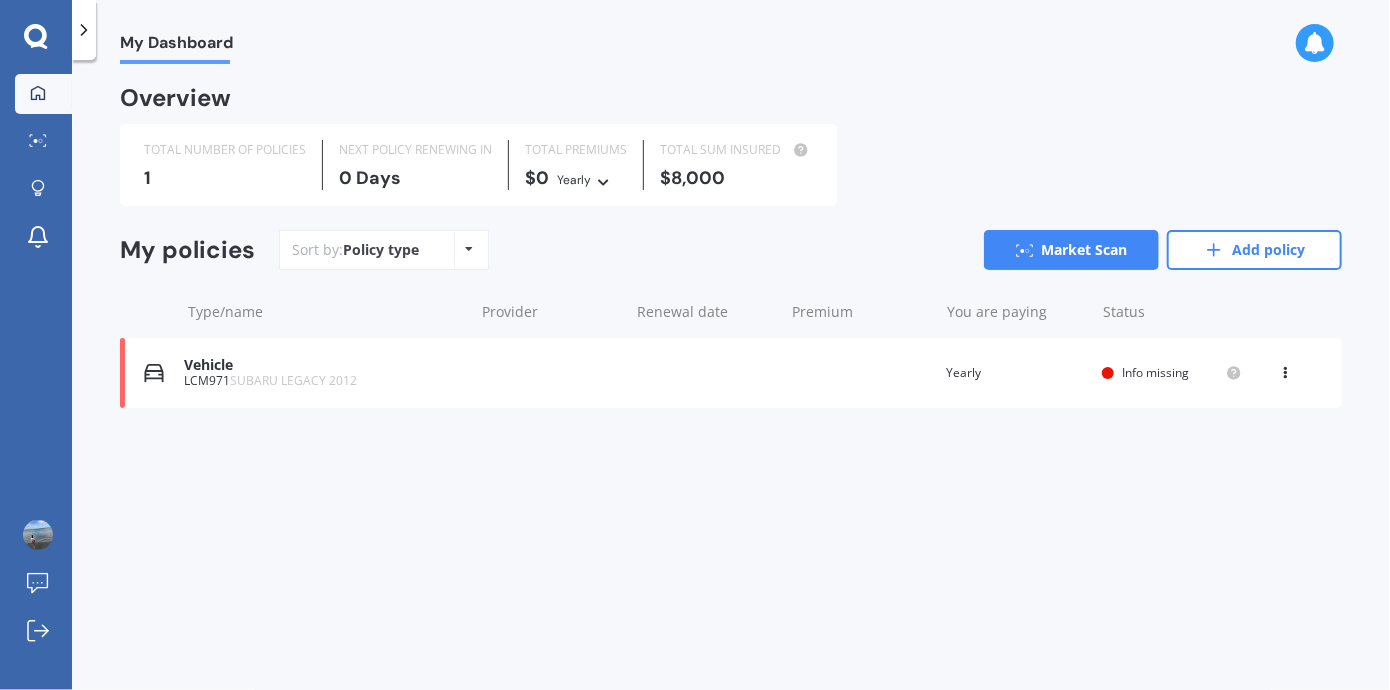 click on "My Dashboard Overview TOTAL NUMBER OF POLICIES 1 NEXT POLICY RENEWING IN 0 Days TOTAL PREMIUMS $0 Yearly Yearly Six-Monthly Quarterly Monthly Fortnightly Weekly TOTAL SUM INSURED $8,000 My policies Sort by:  Policy type Policy type Alphabetical Date added Renewing next Market Scan Add policy Type/name Provider Renewal date Premium You are paying Status Vehicle LCM971  SUBARU LEGACY 2012 Renewal date Premium You are paying Yearly Status Info missing View option View policy Delete Vehicle LCM971  SUBARU LEGACY 2012 Renewal date Premium You are paying Yearly Status Info missing View option View policy Delete" at bounding box center (731, 379) 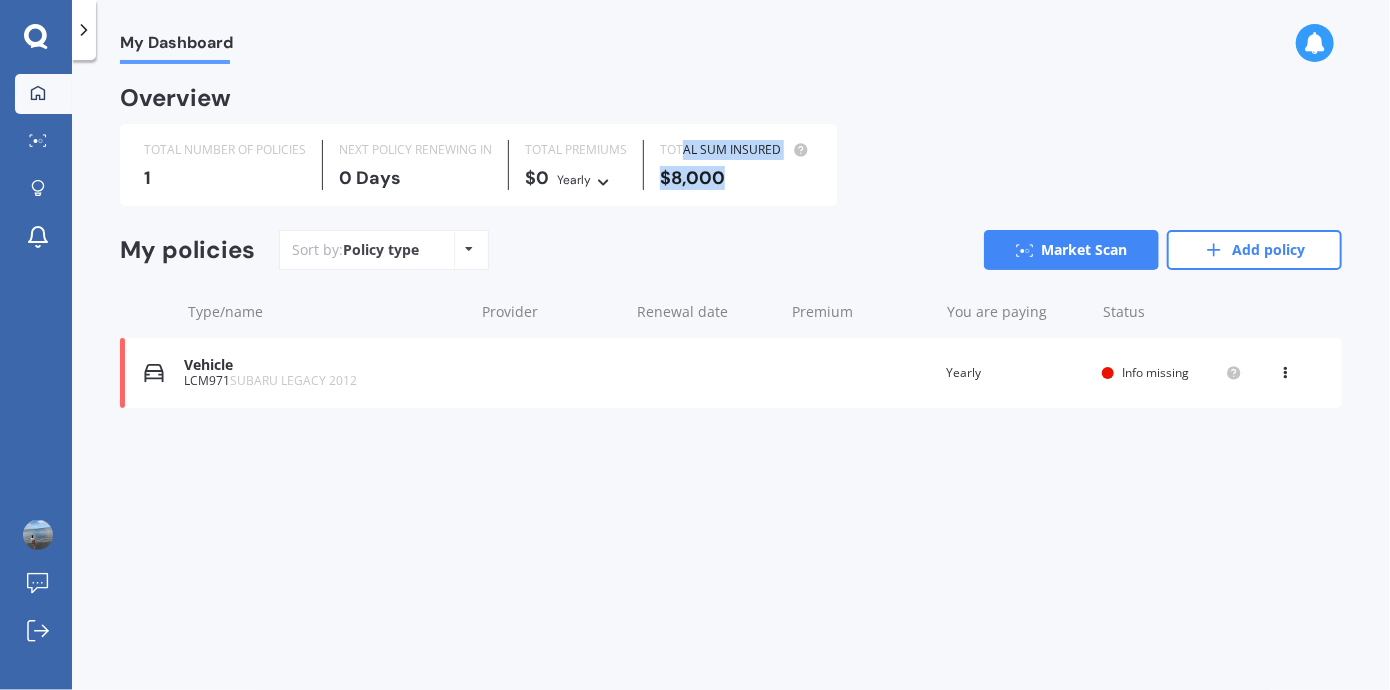 drag, startPoint x: 680, startPoint y: 141, endPoint x: 787, endPoint y: 222, distance: 134.20134 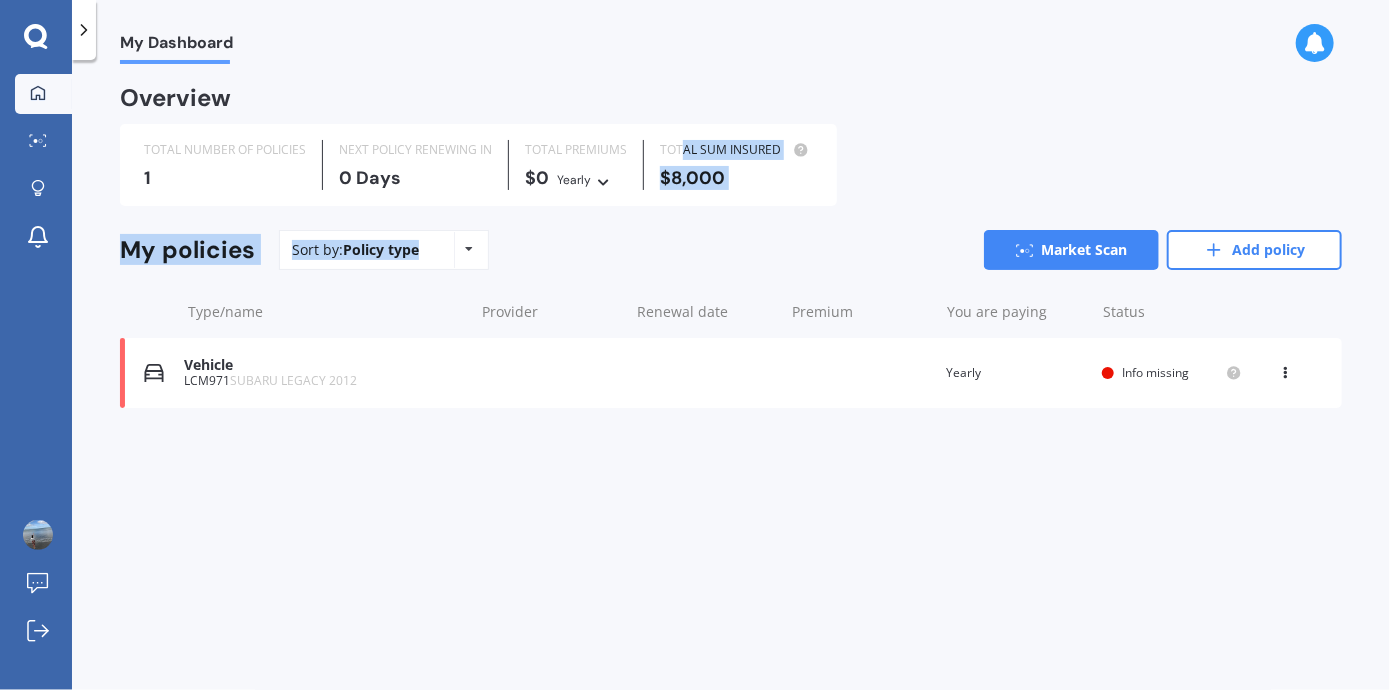 click on "Overview TOTAL NUMBER OF POLICIES 1 NEXT POLICY RENEWING IN 0 Days TOTAL PREMIUMS $0 Yearly Yearly Six-Monthly Quarterly Monthly Fortnightly Weekly TOTAL SUM INSURED $8,000 My policies Sort by:  Policy type Policy type Alphabetical Date added Renewing next Market Scan Add policy Type/name Provider Renewal date Premium You are paying Status Vehicle LCM971  SUBARU LEGACY 2012 Renewal date Premium You are paying Yearly Status Info missing View option View policy Delete Vehicle LCM971  SUBARU LEGACY 2012 Renewal date Premium You are paying Yearly Status Info missing View option View policy Delete" at bounding box center [731, 272] 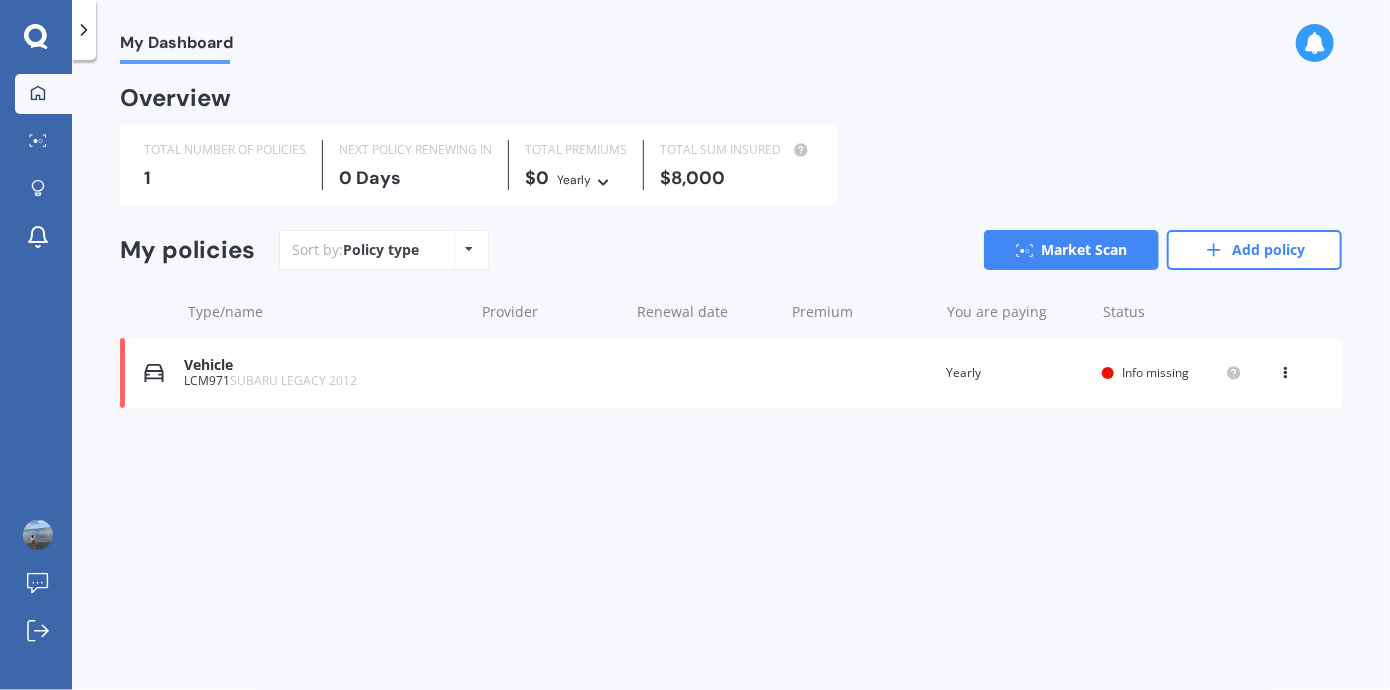 click 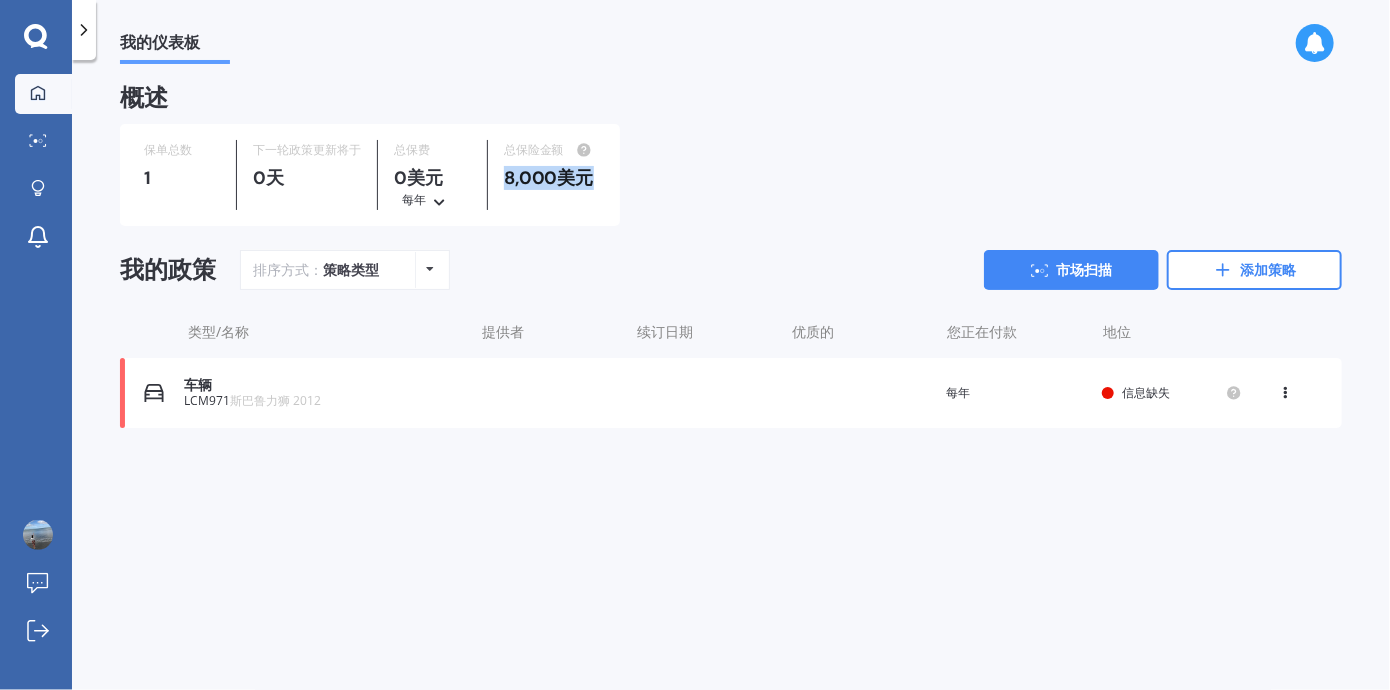 drag, startPoint x: 504, startPoint y: 171, endPoint x: 629, endPoint y: 179, distance: 125.25574 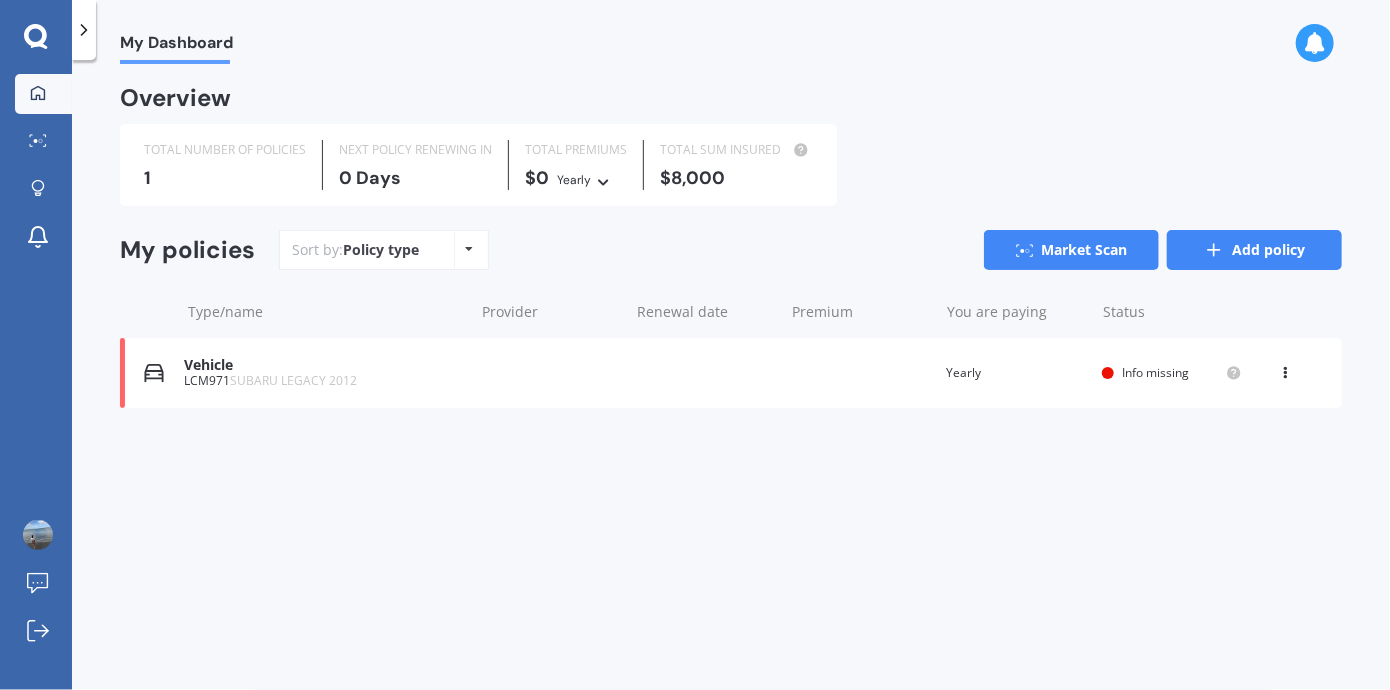 click on "Add policy" at bounding box center (1254, 250) 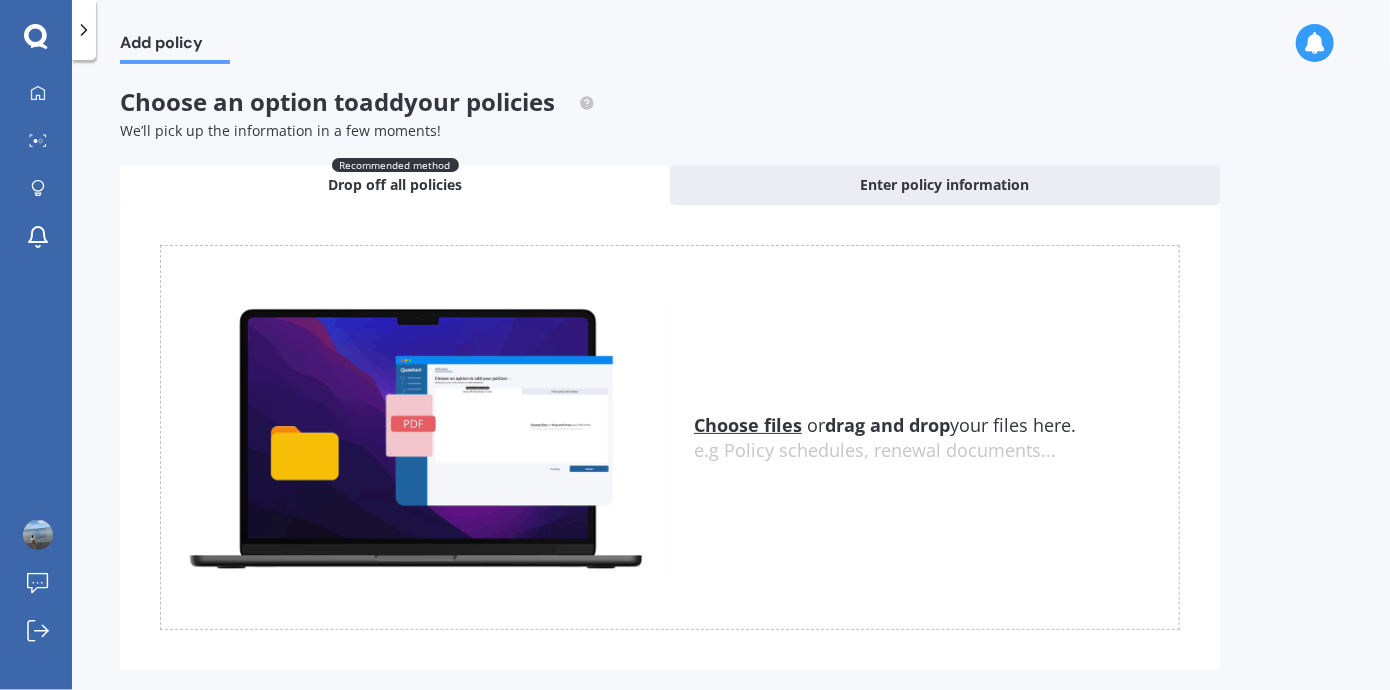 scroll, scrollTop: 39, scrollLeft: 0, axis: vertical 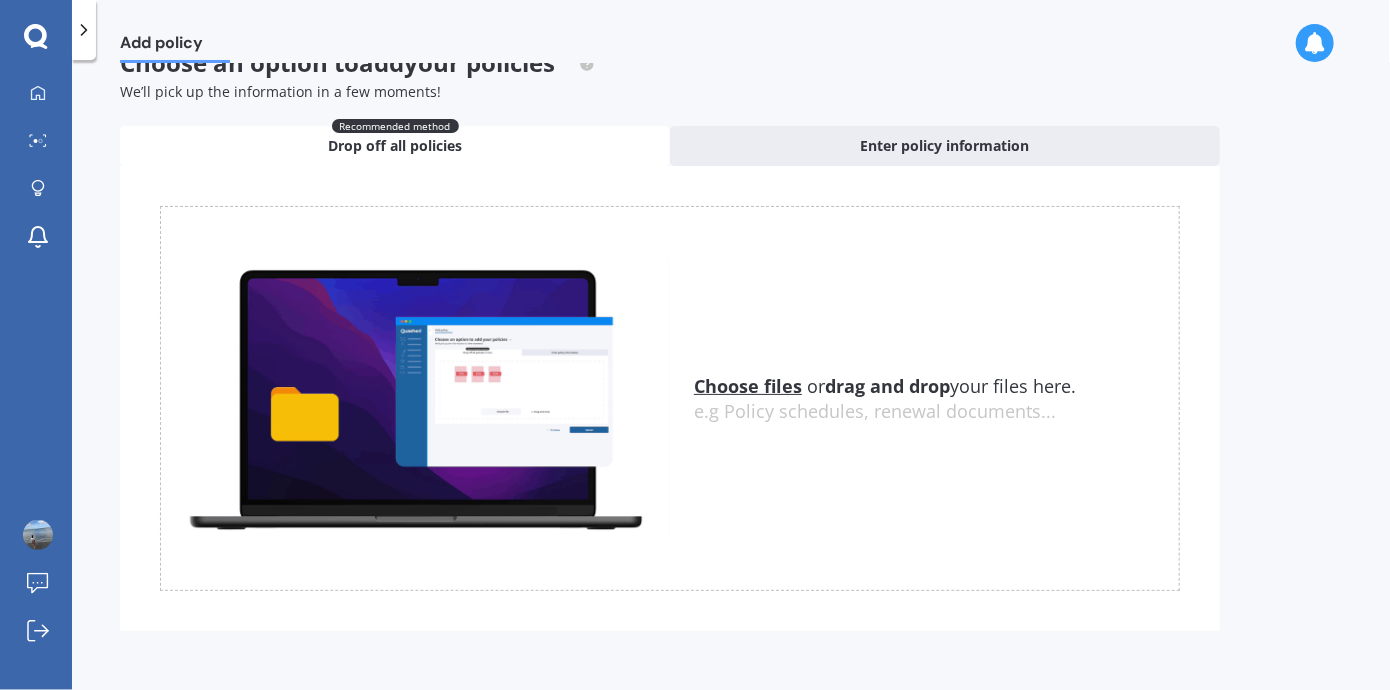 click at bounding box center (415, 398) 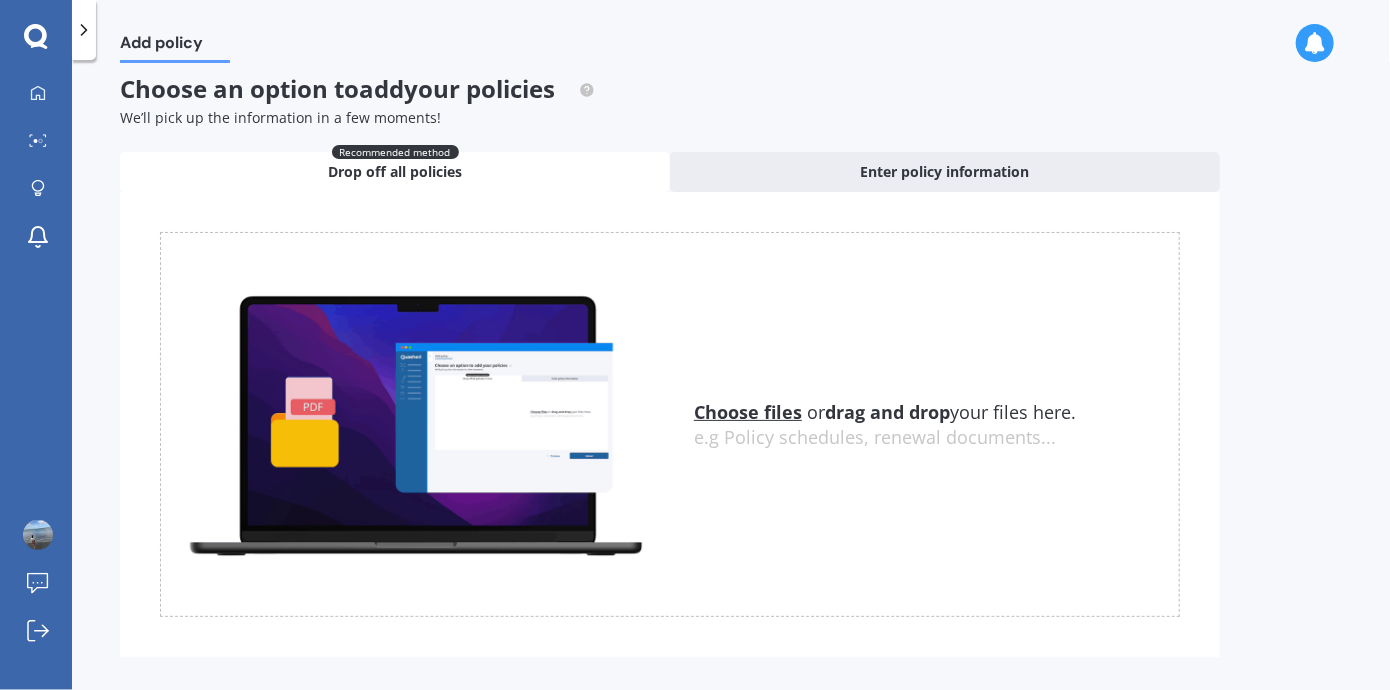scroll, scrollTop: 0, scrollLeft: 0, axis: both 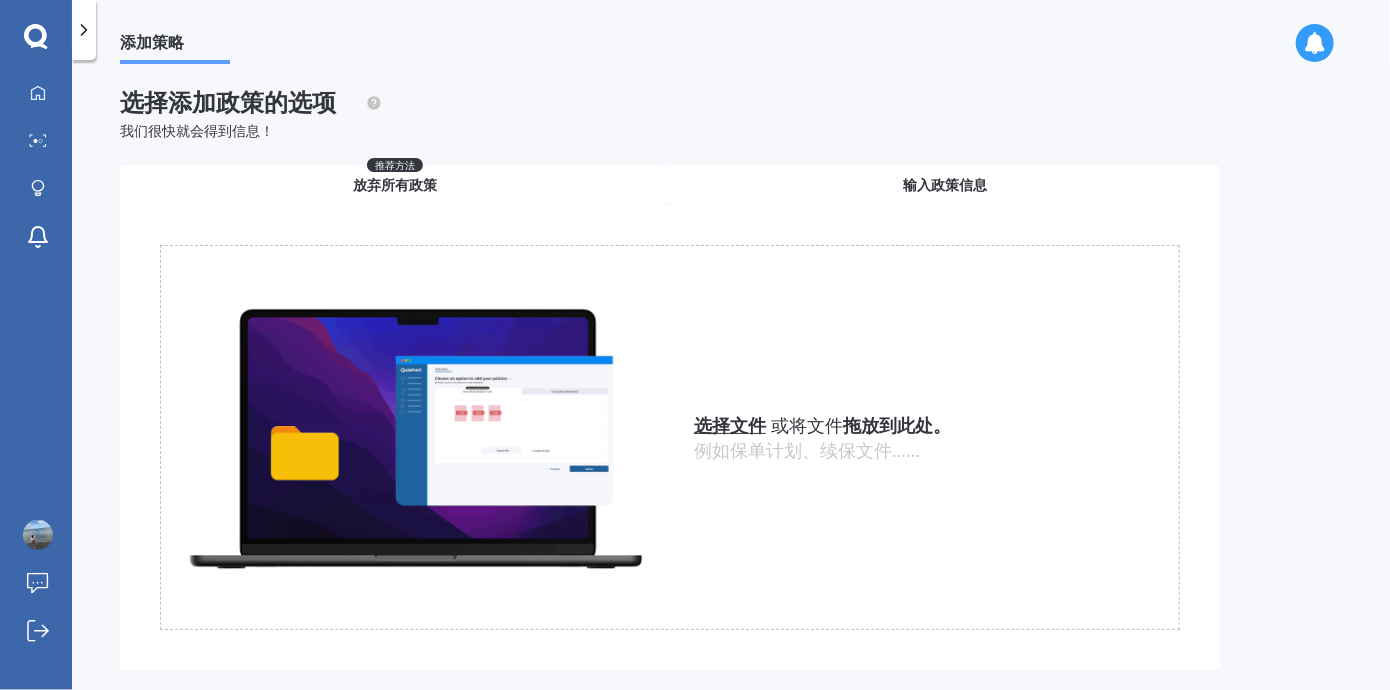 click on "输入政策信息" at bounding box center (945, 185) 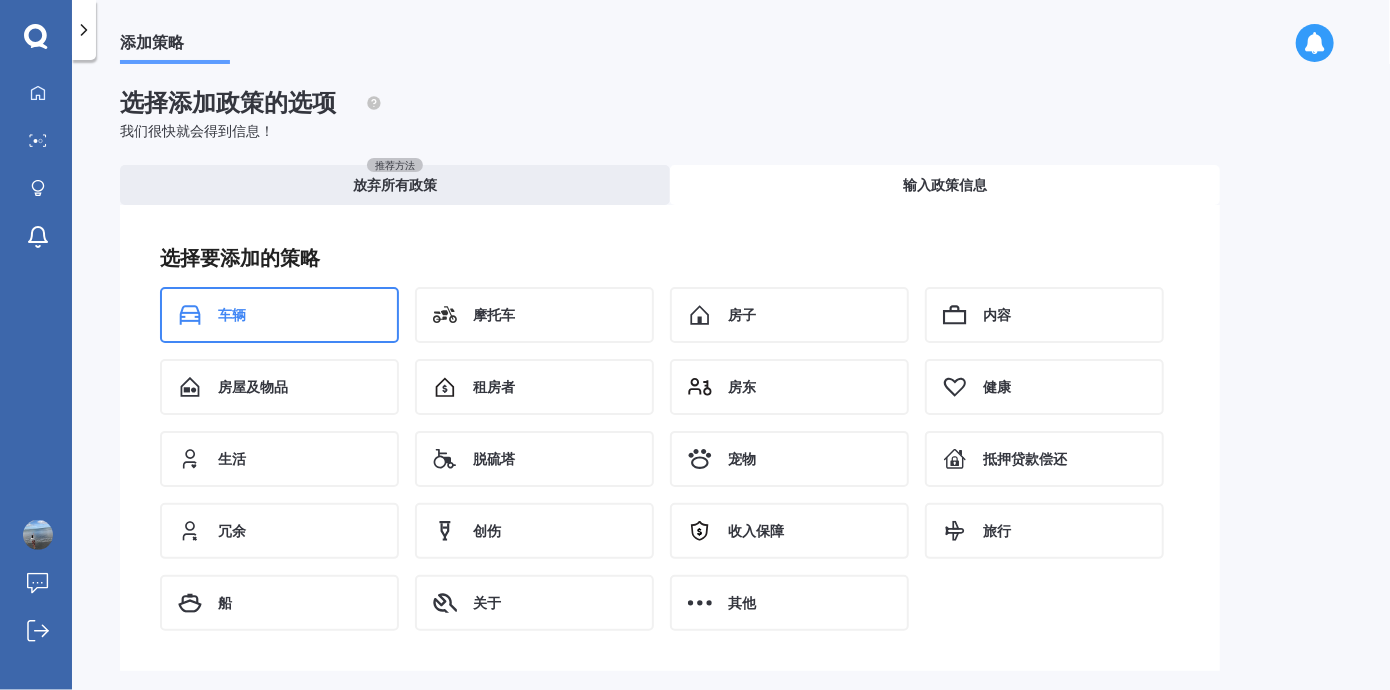 click on "车辆" at bounding box center (279, 315) 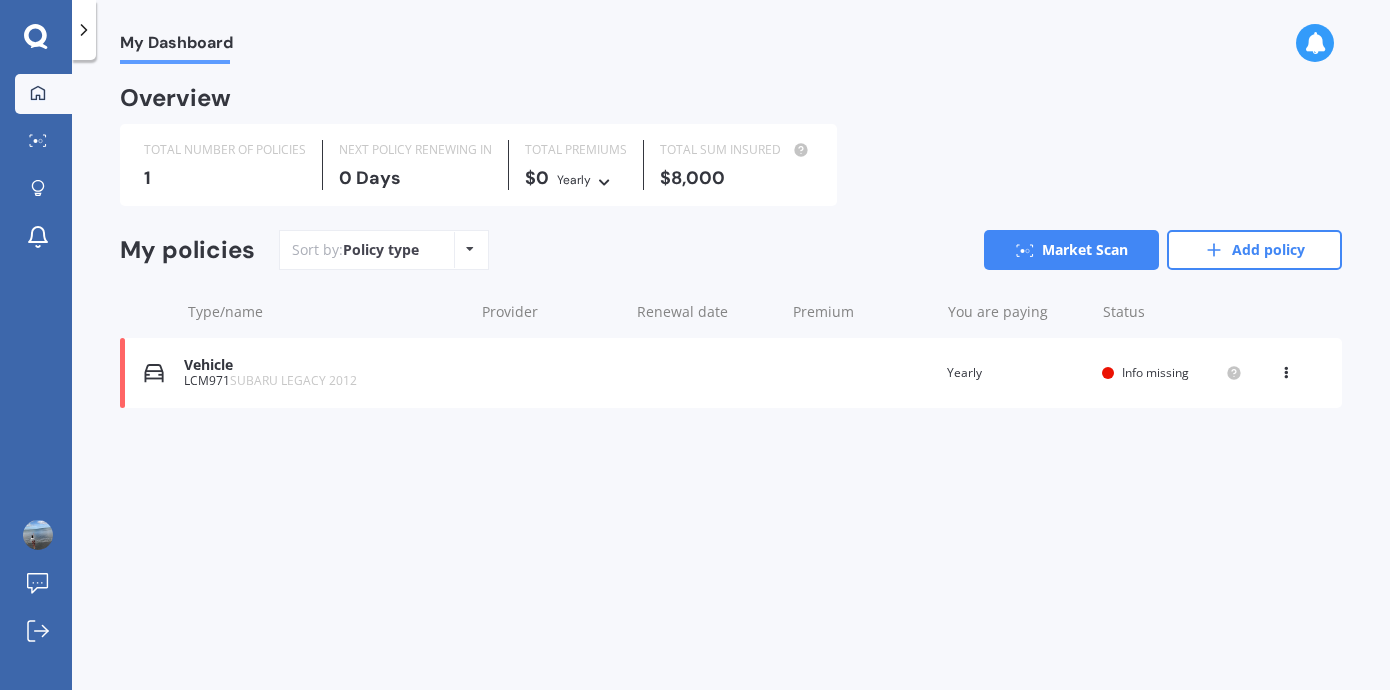 scroll, scrollTop: 0, scrollLeft: 0, axis: both 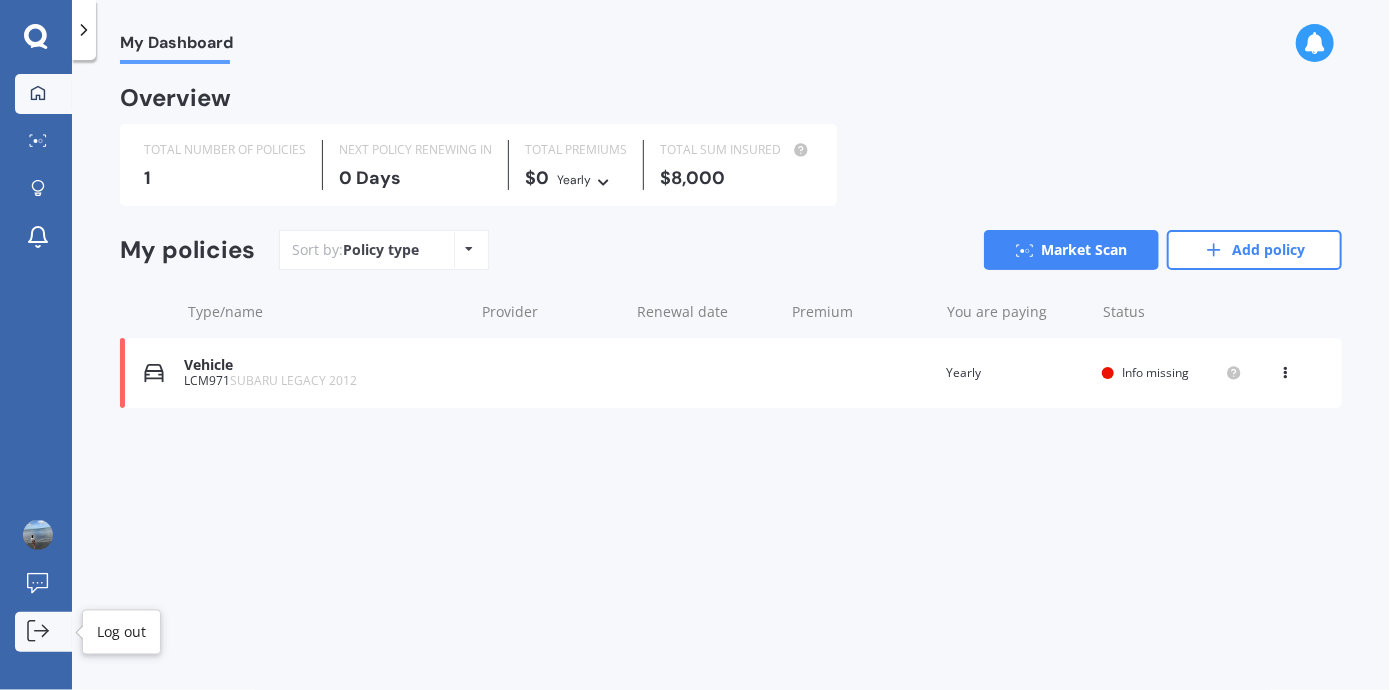 click 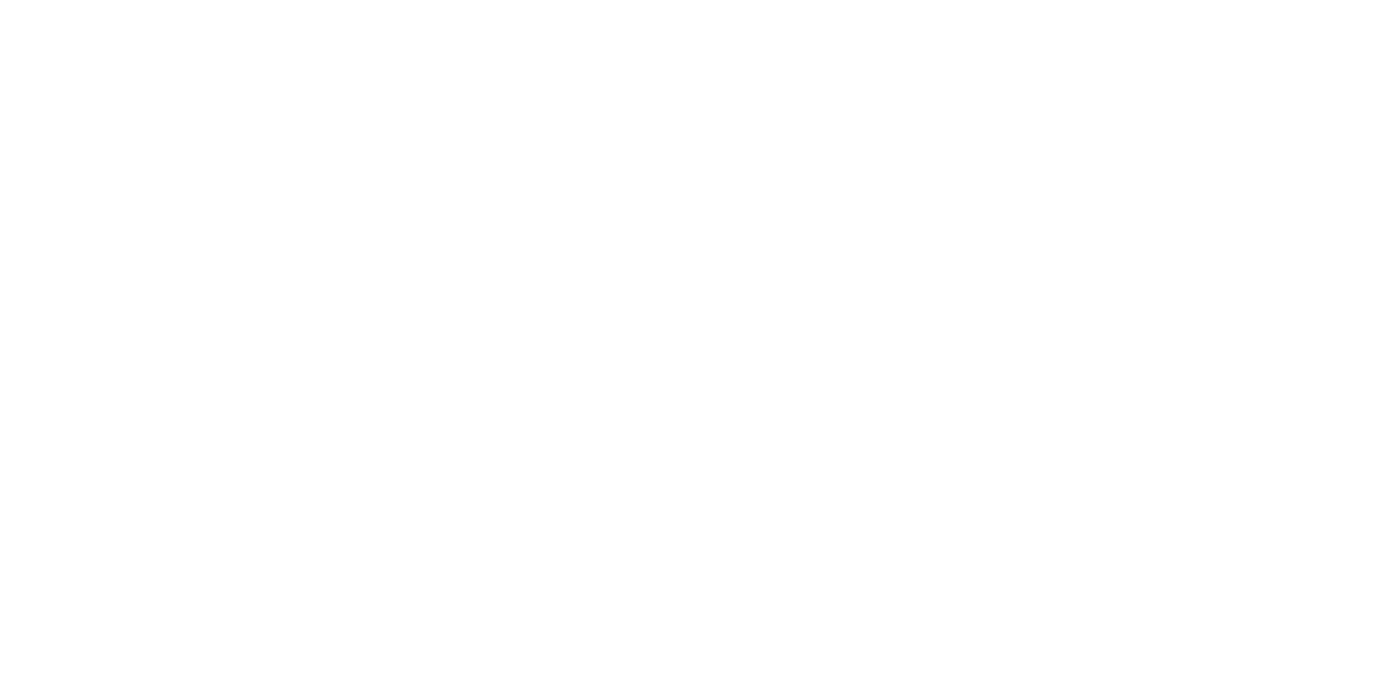 scroll, scrollTop: 0, scrollLeft: 0, axis: both 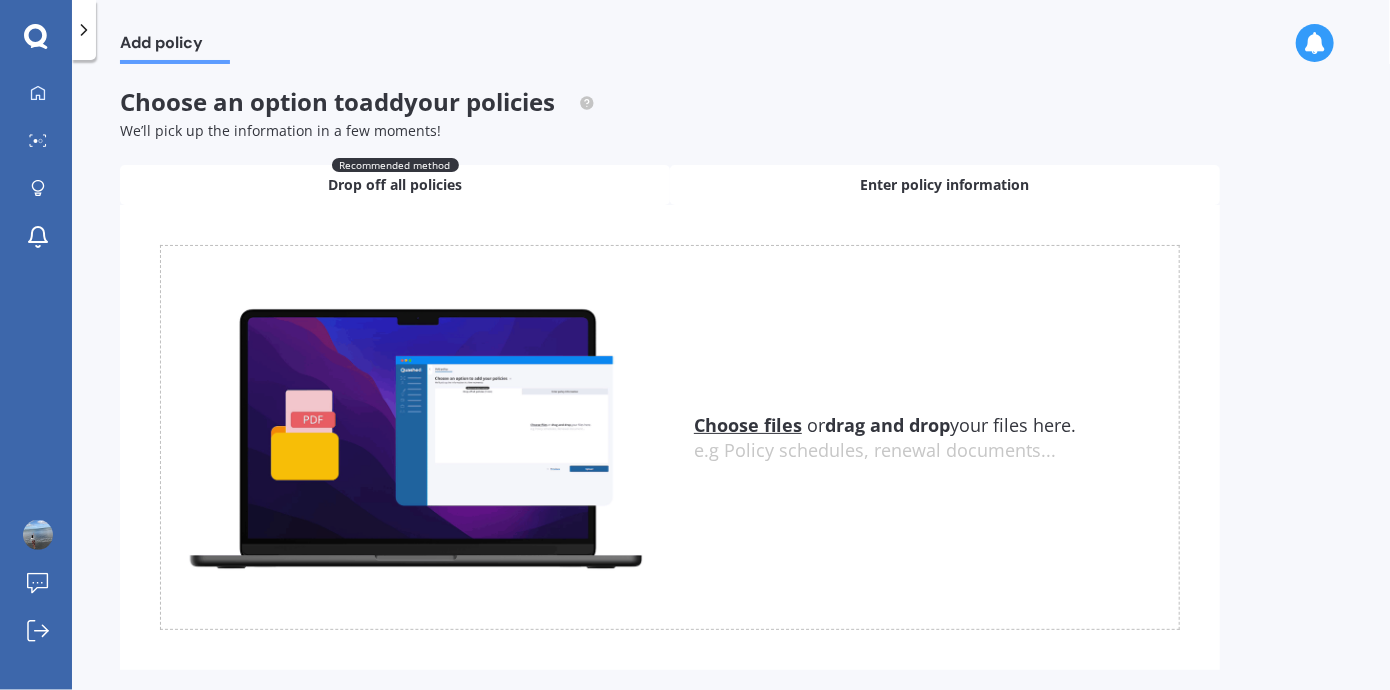 click on "Enter policy information" at bounding box center [945, 185] 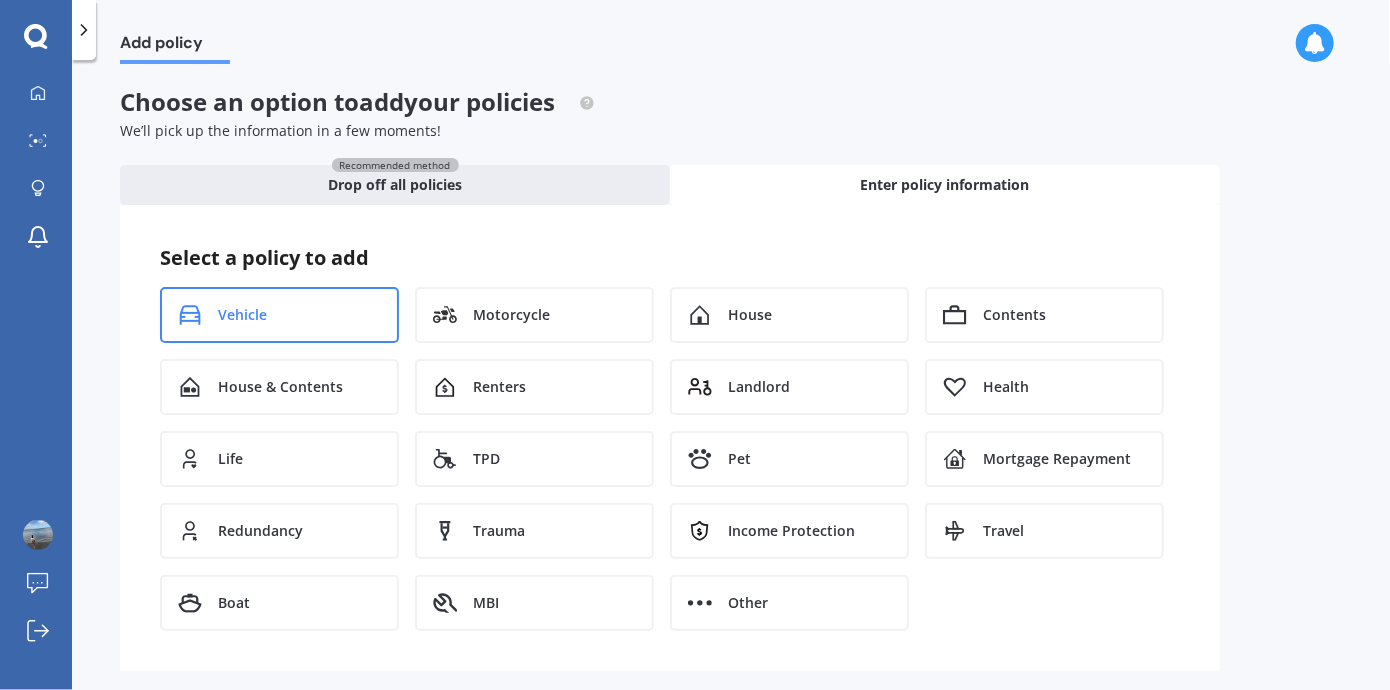 click on "Vehicle" at bounding box center [279, 315] 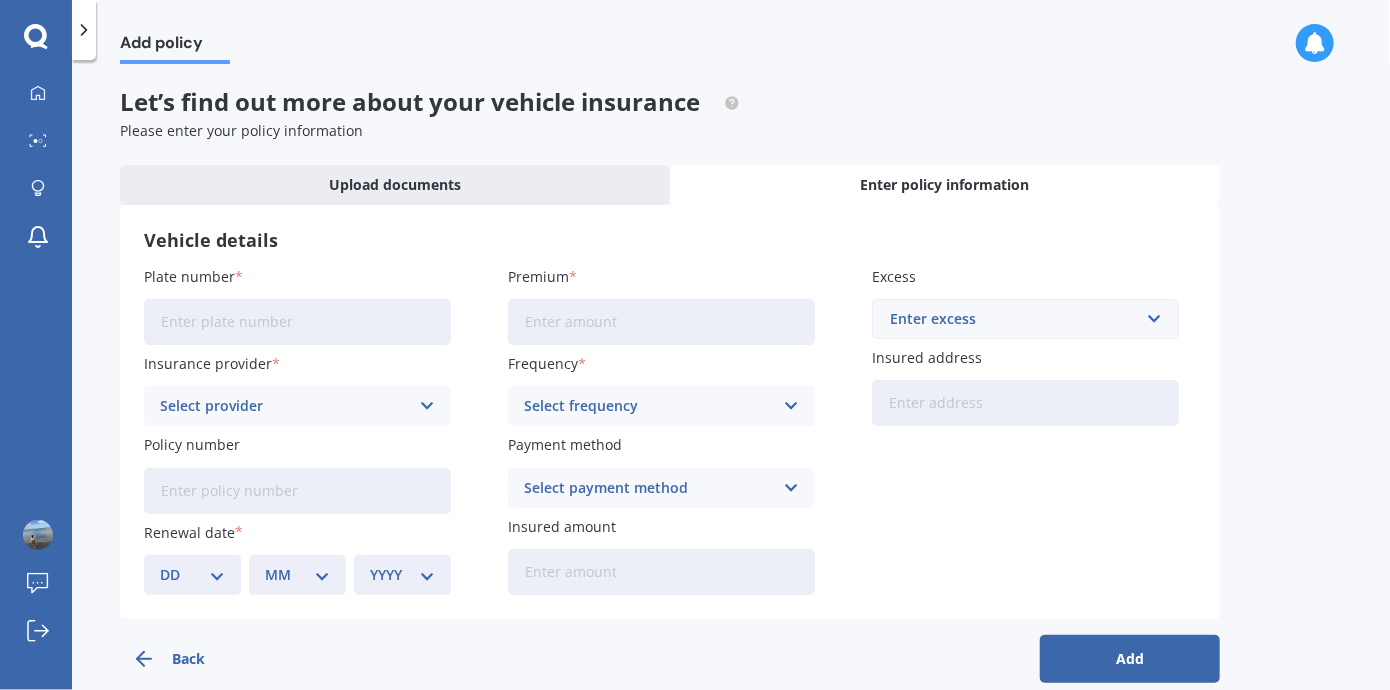 click on "Plate number" at bounding box center (297, 322) 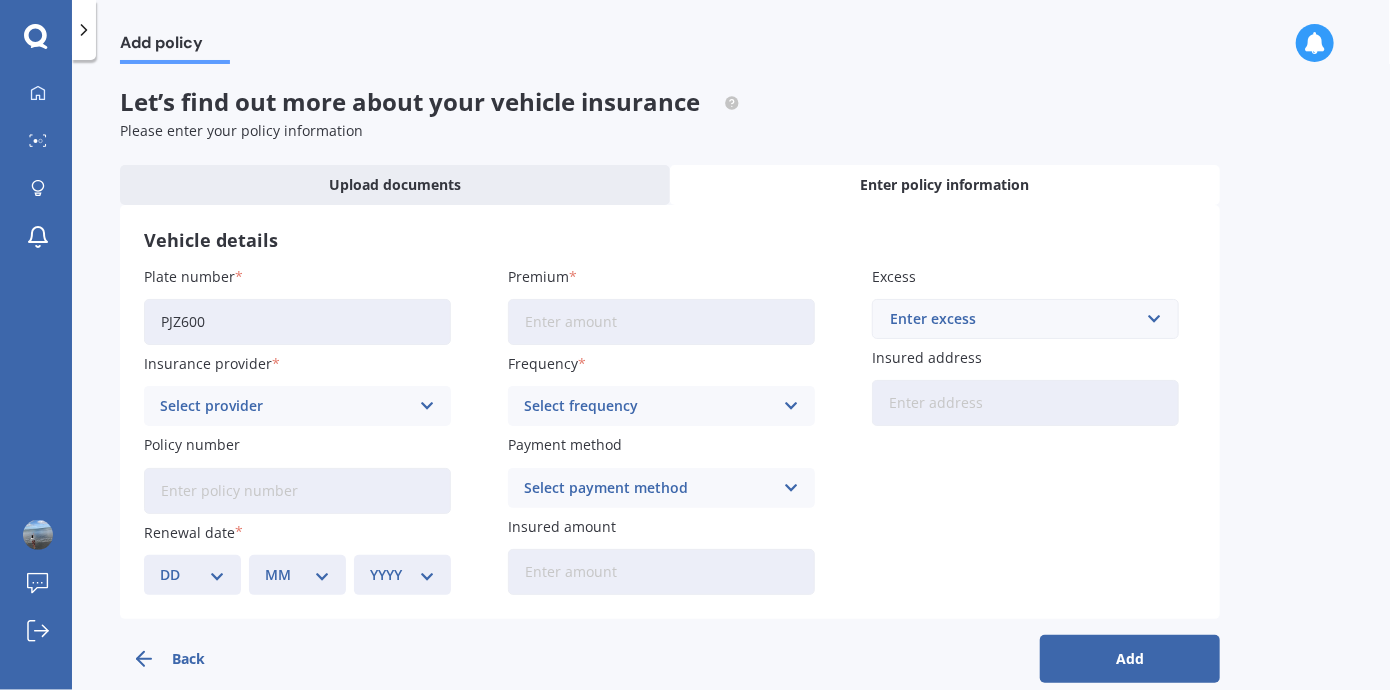 type on "PJZ600" 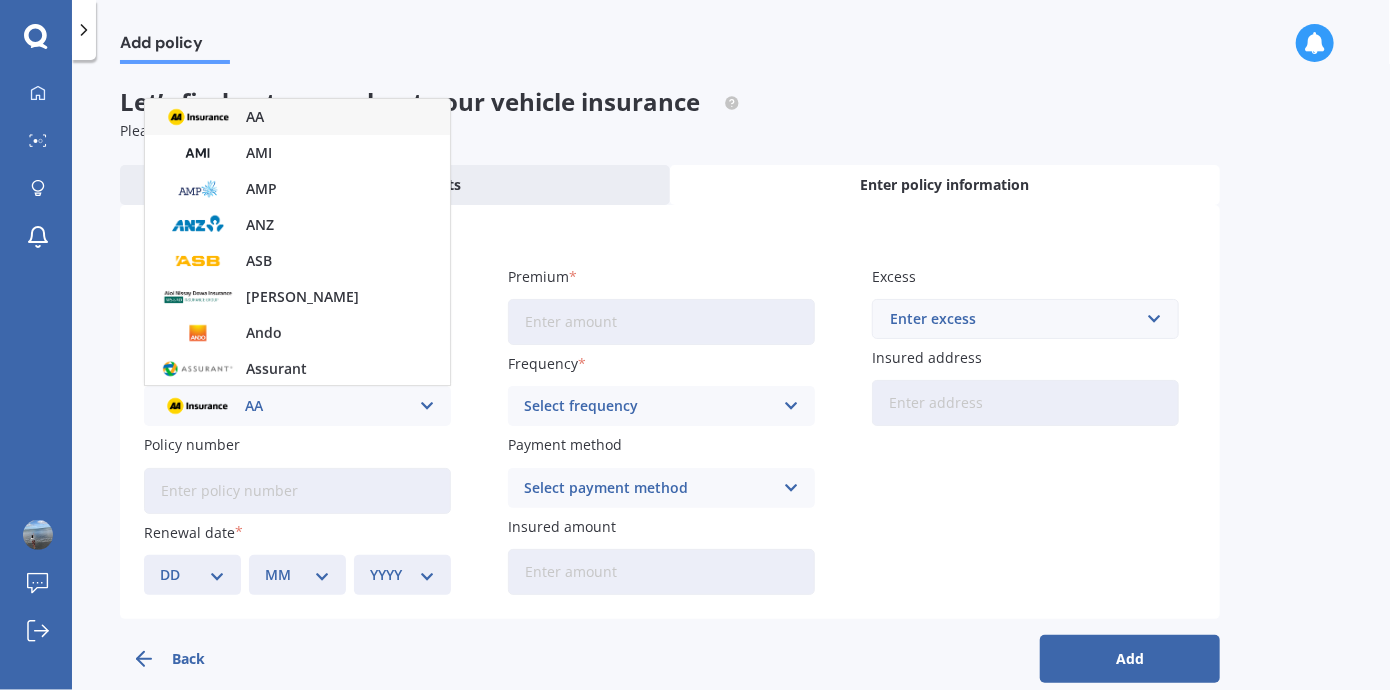 click on "AA" at bounding box center (284, 406) 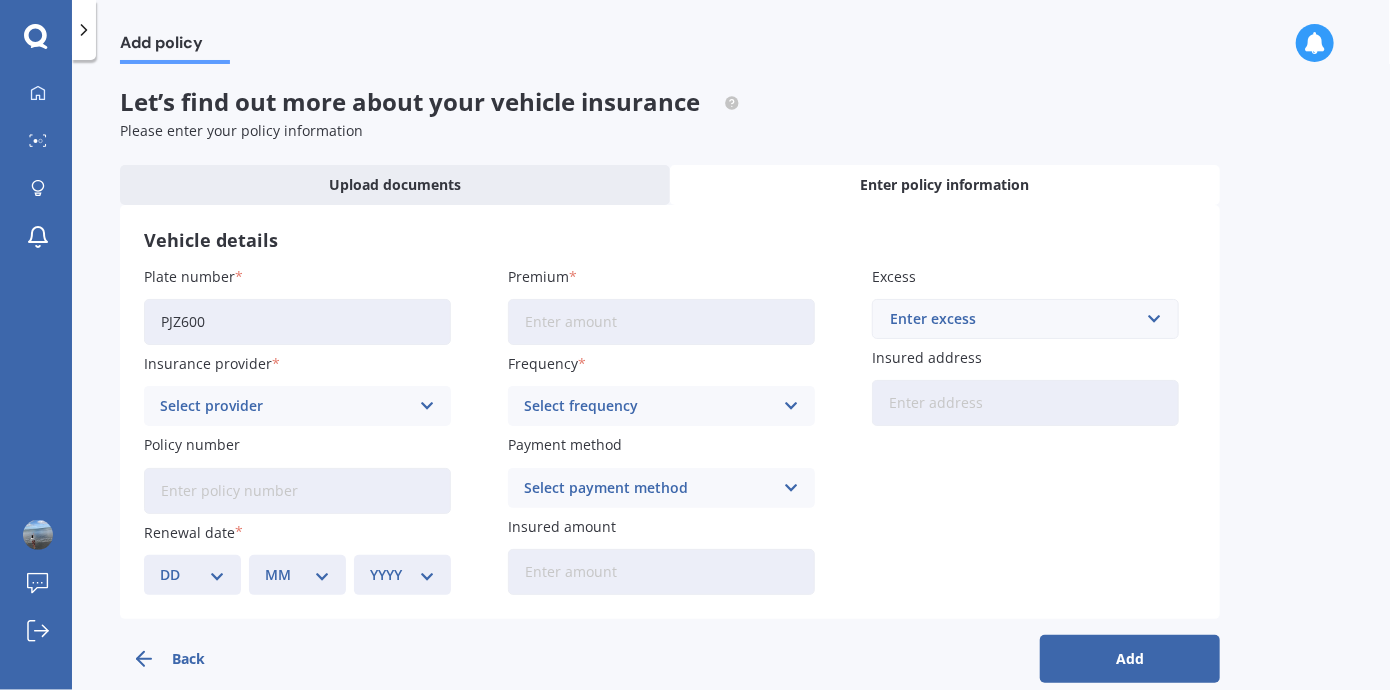 click on "Select provider" at bounding box center [284, 406] 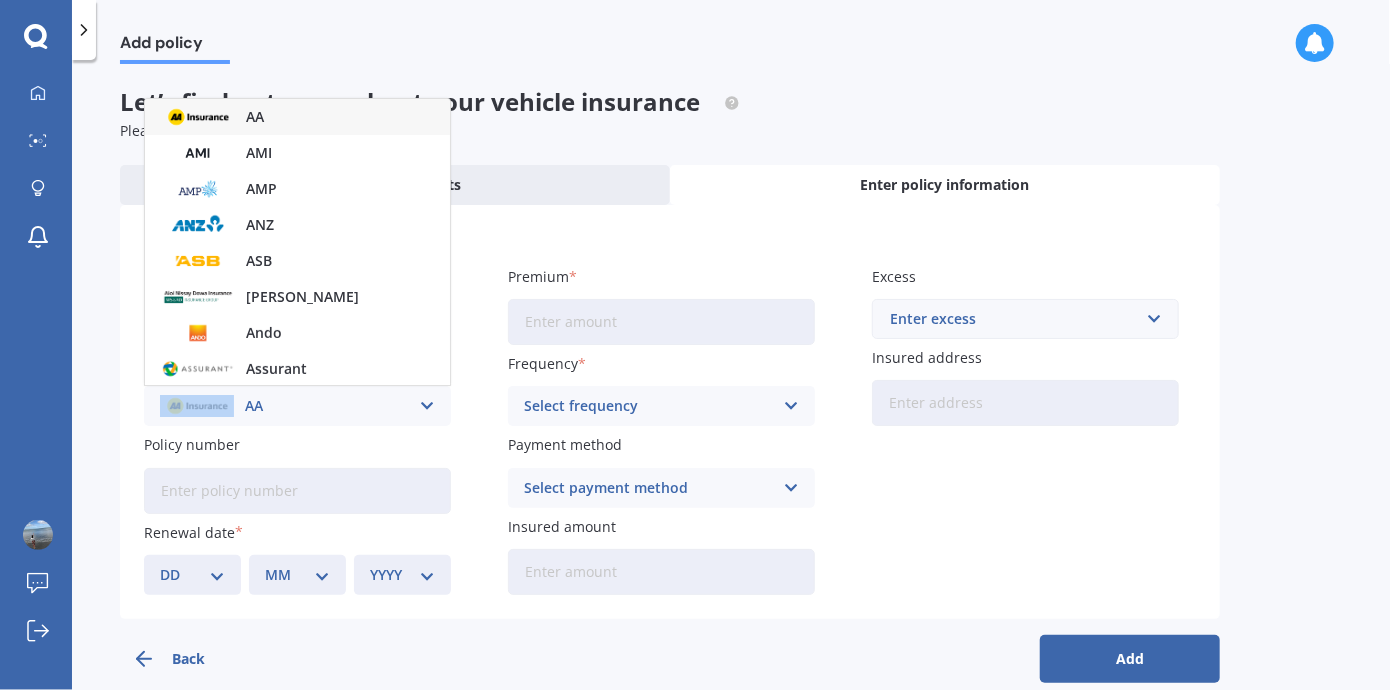 click on "AA" at bounding box center (284, 406) 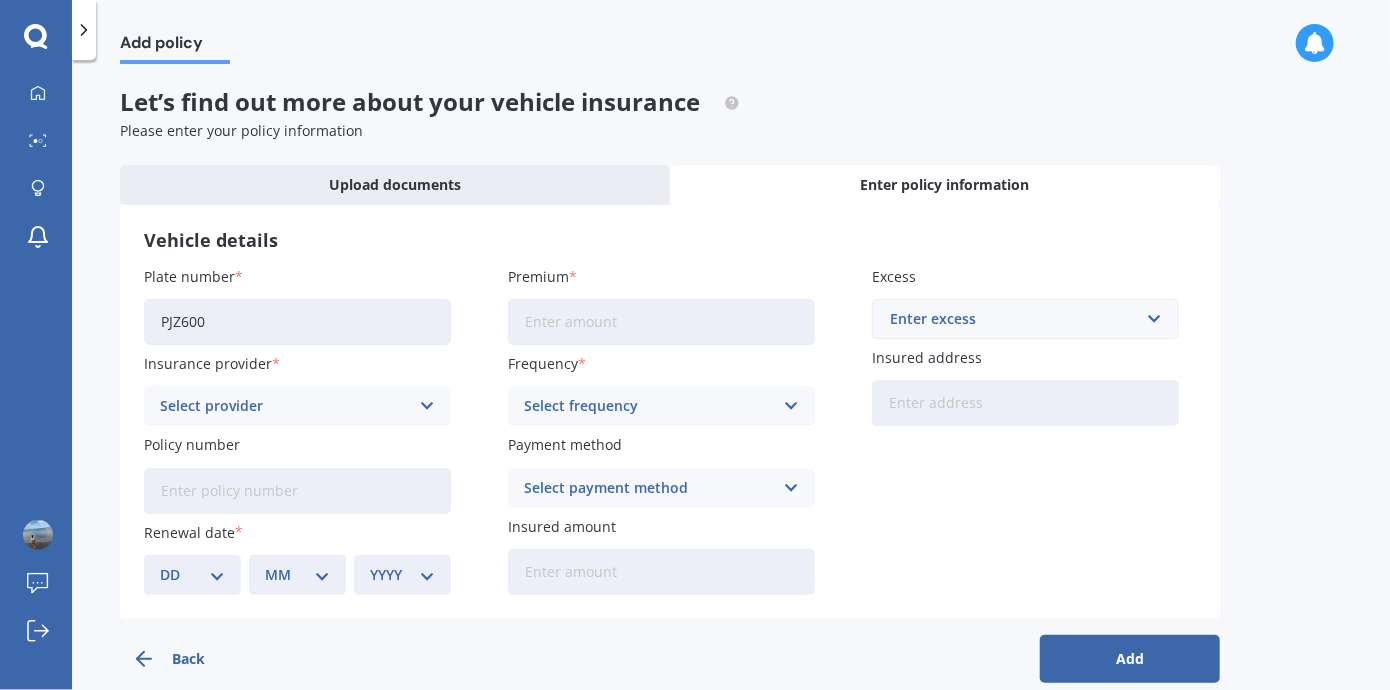 scroll, scrollTop: 28, scrollLeft: 0, axis: vertical 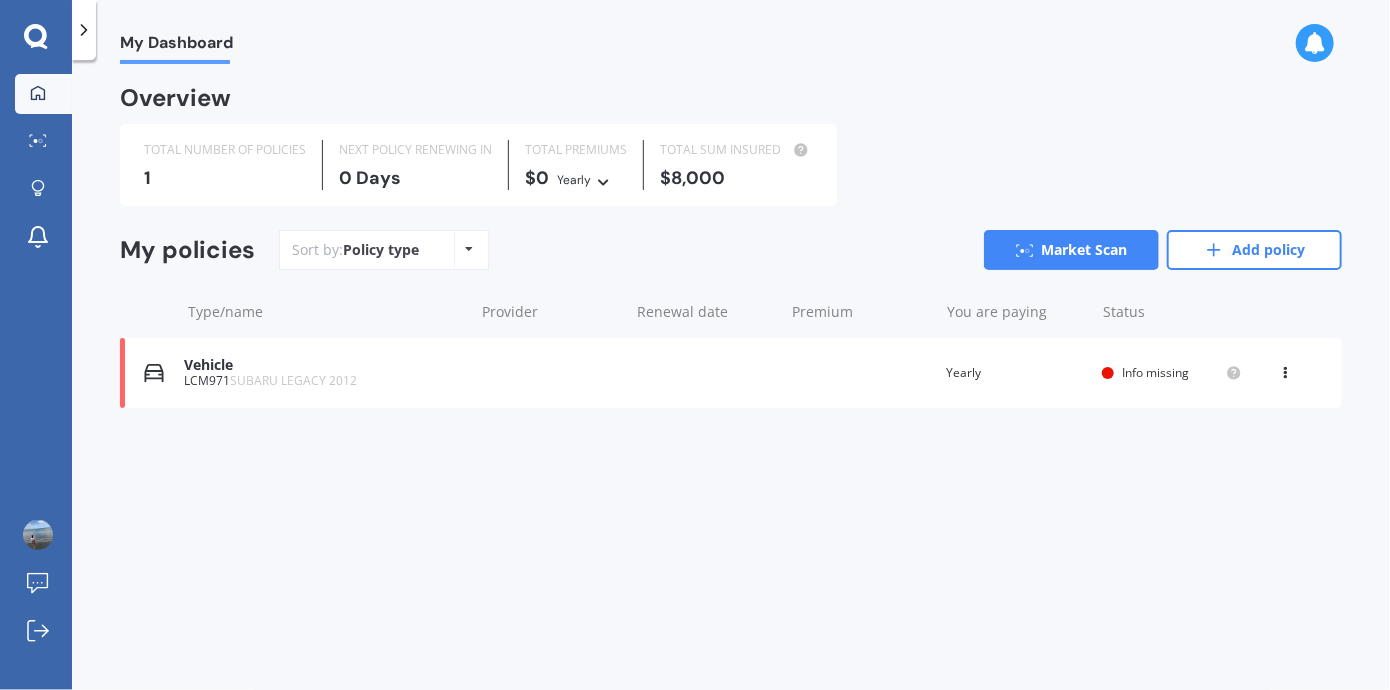 click at bounding box center [1286, 369] 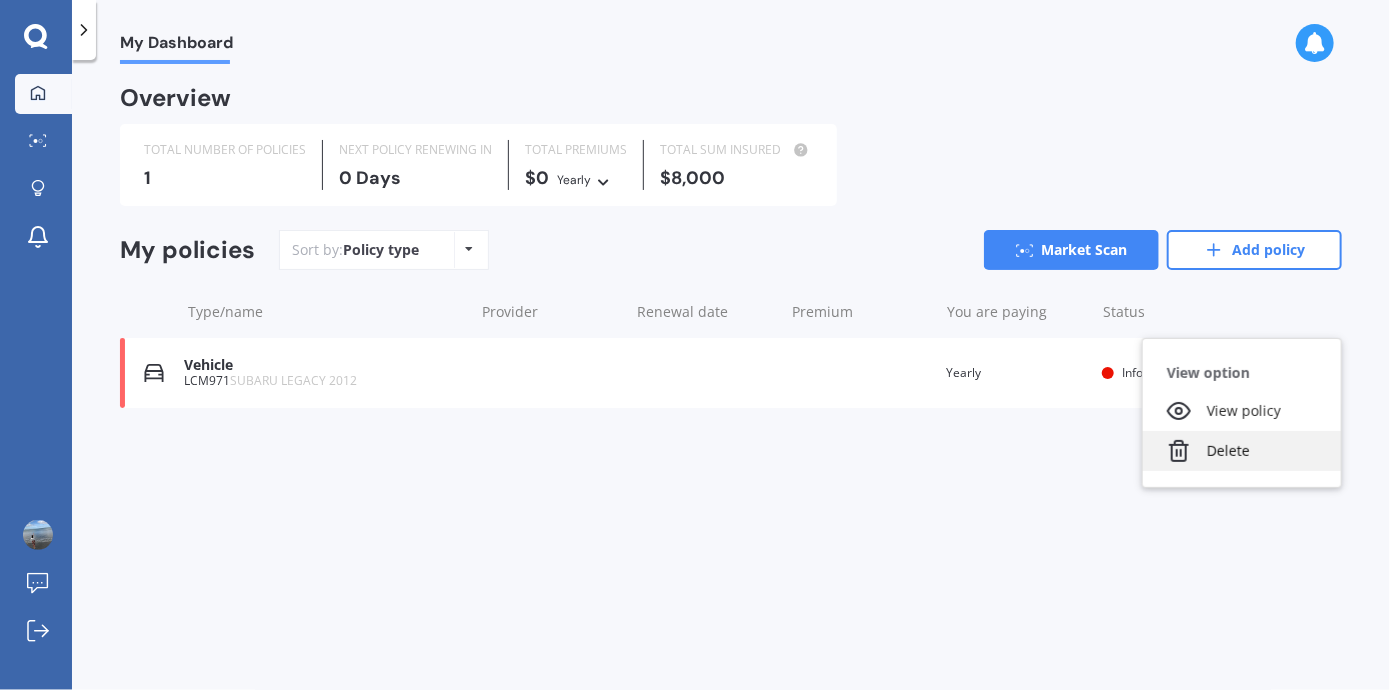 click on "Delete" at bounding box center (1242, 451) 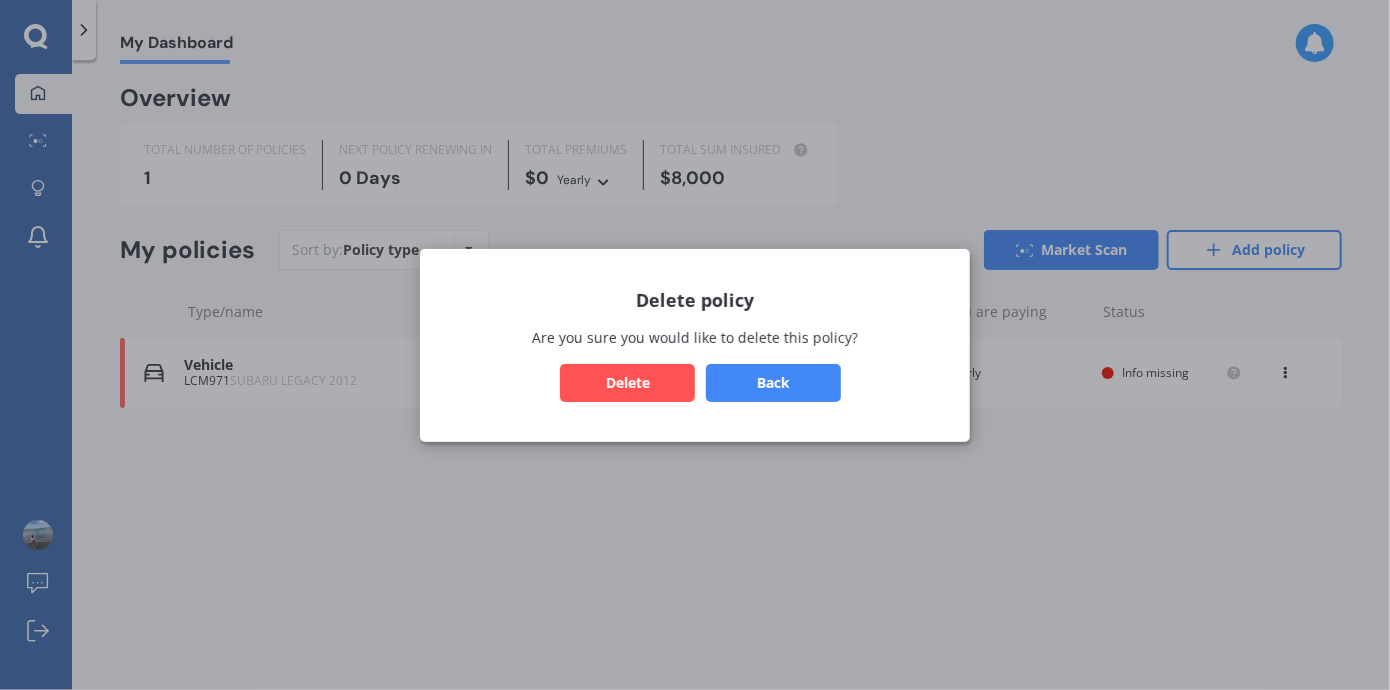 click on "Delete" at bounding box center [627, 382] 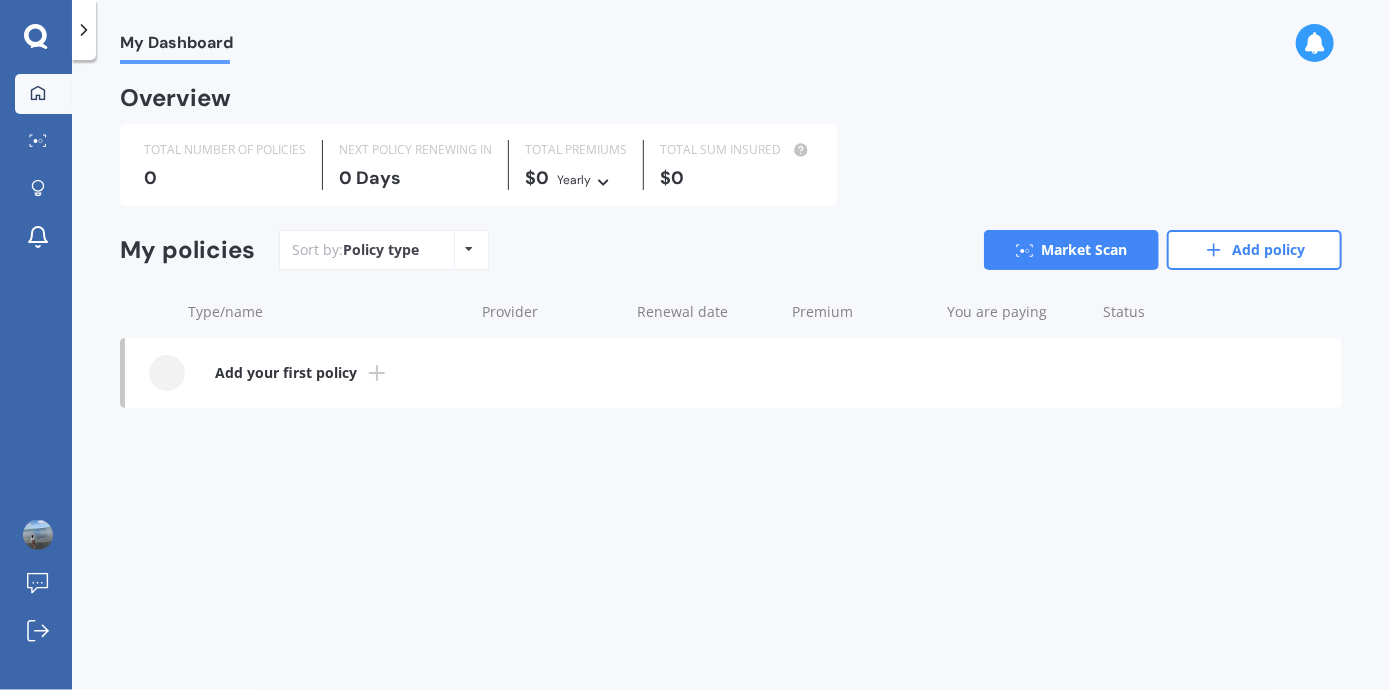 click 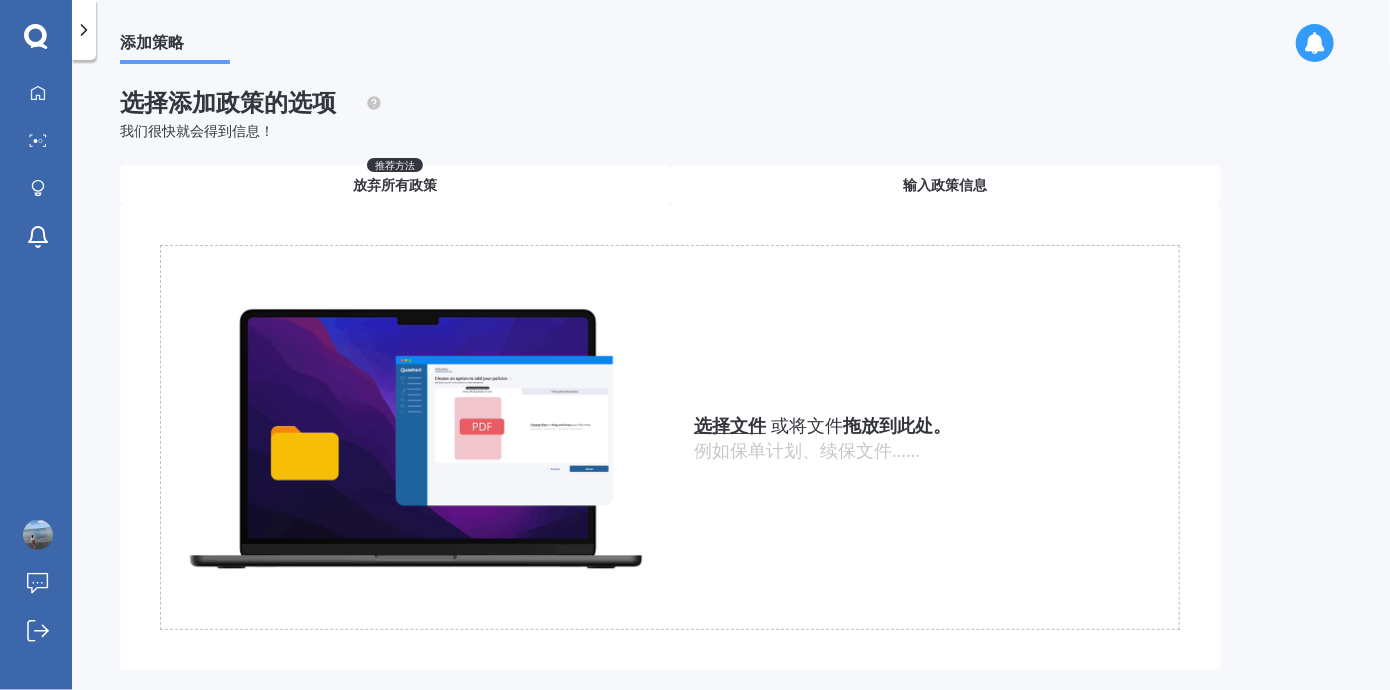 click on "输入政策信息" at bounding box center [945, 185] 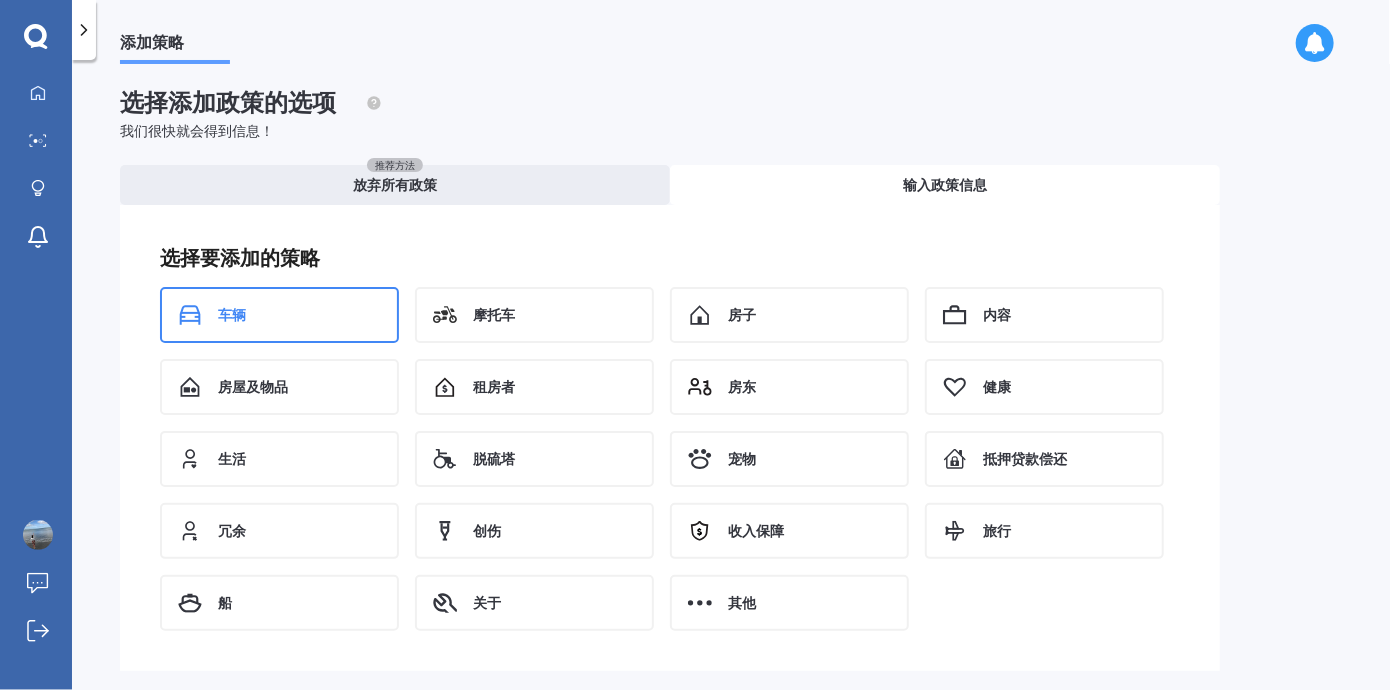 click on "车辆" at bounding box center (279, 315) 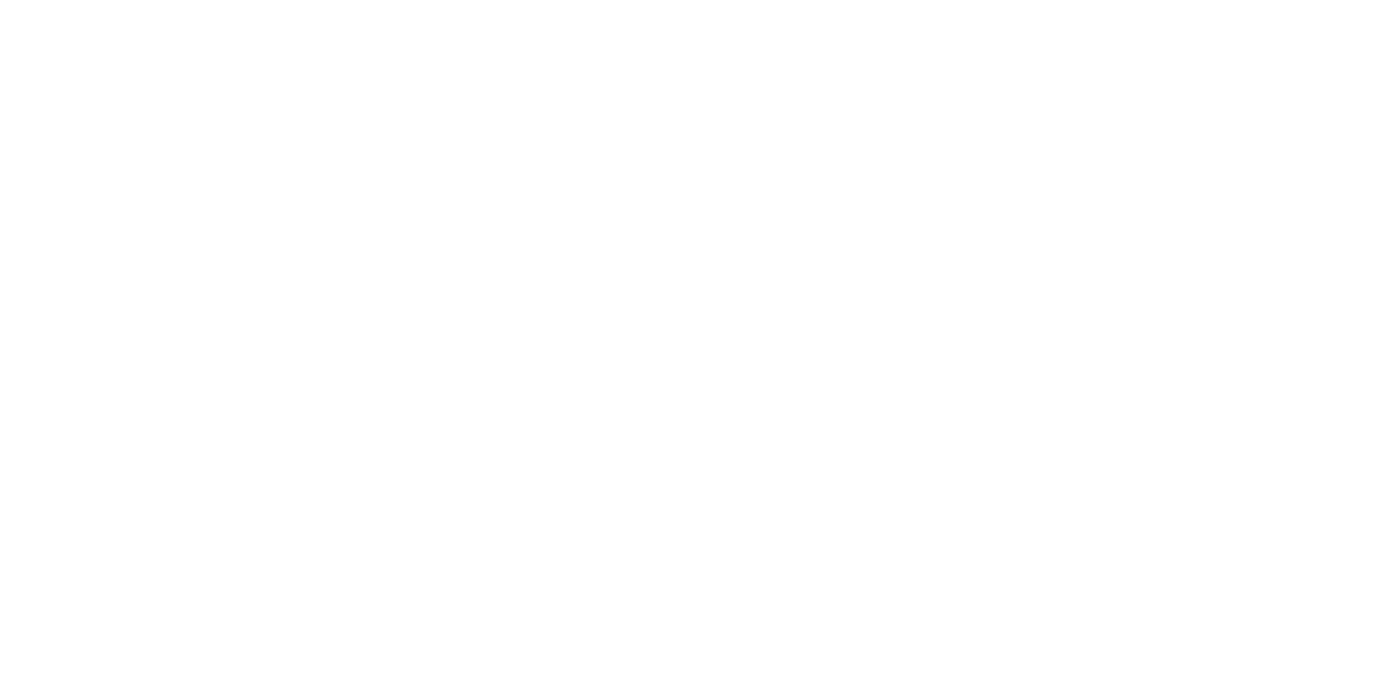 scroll, scrollTop: 0, scrollLeft: 0, axis: both 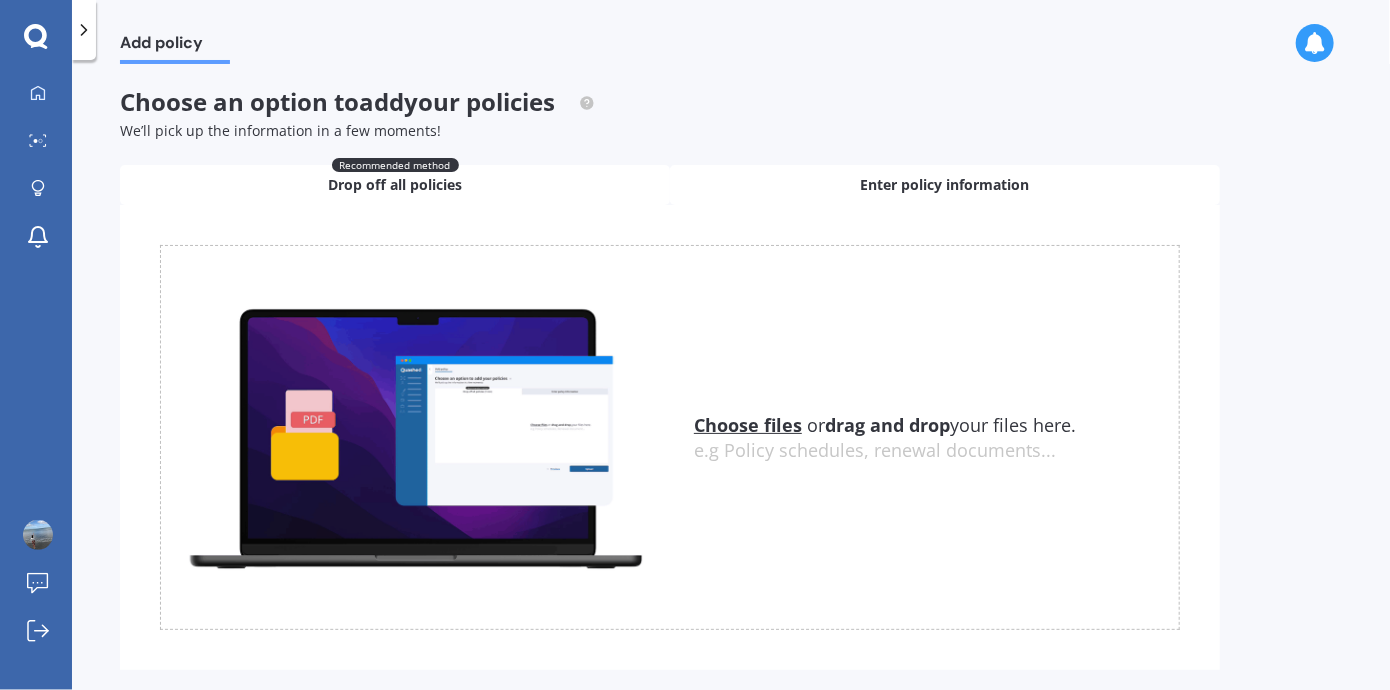 click on "Enter policy information" at bounding box center [945, 185] 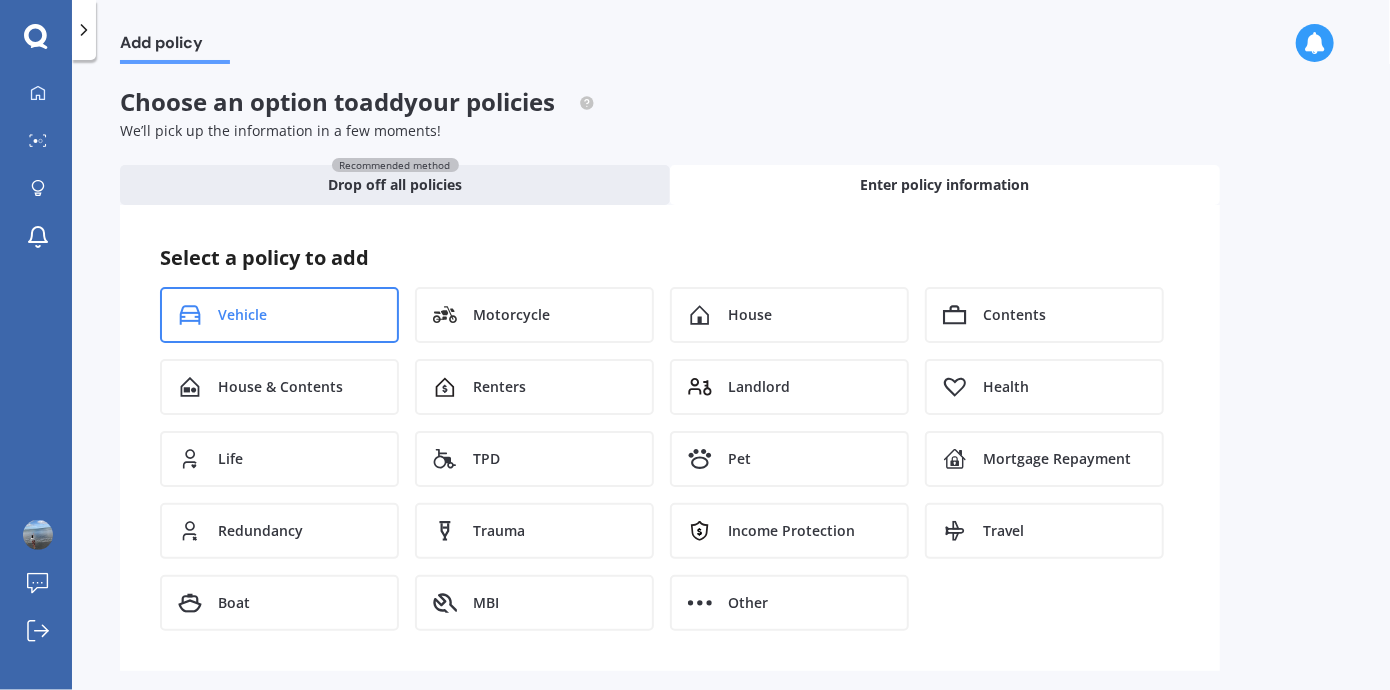 click on "Vehicle" at bounding box center (279, 315) 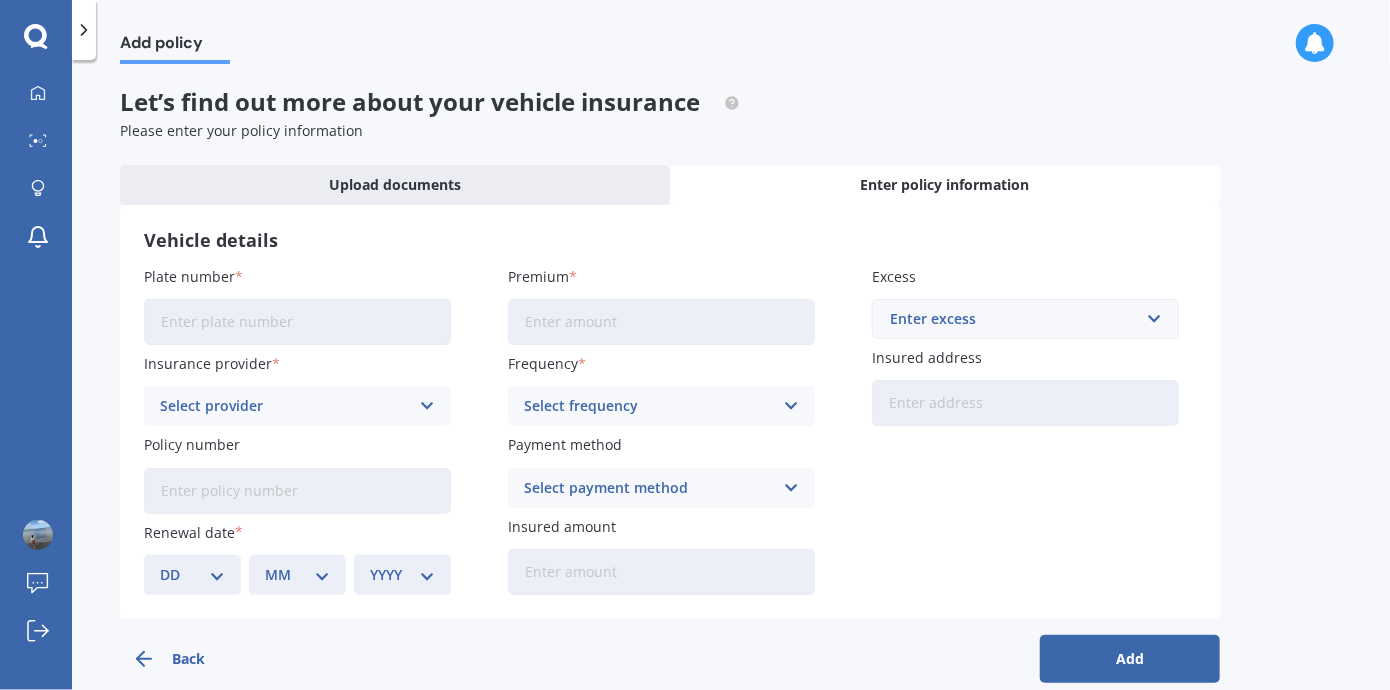 click on "Plate number" at bounding box center (297, 322) 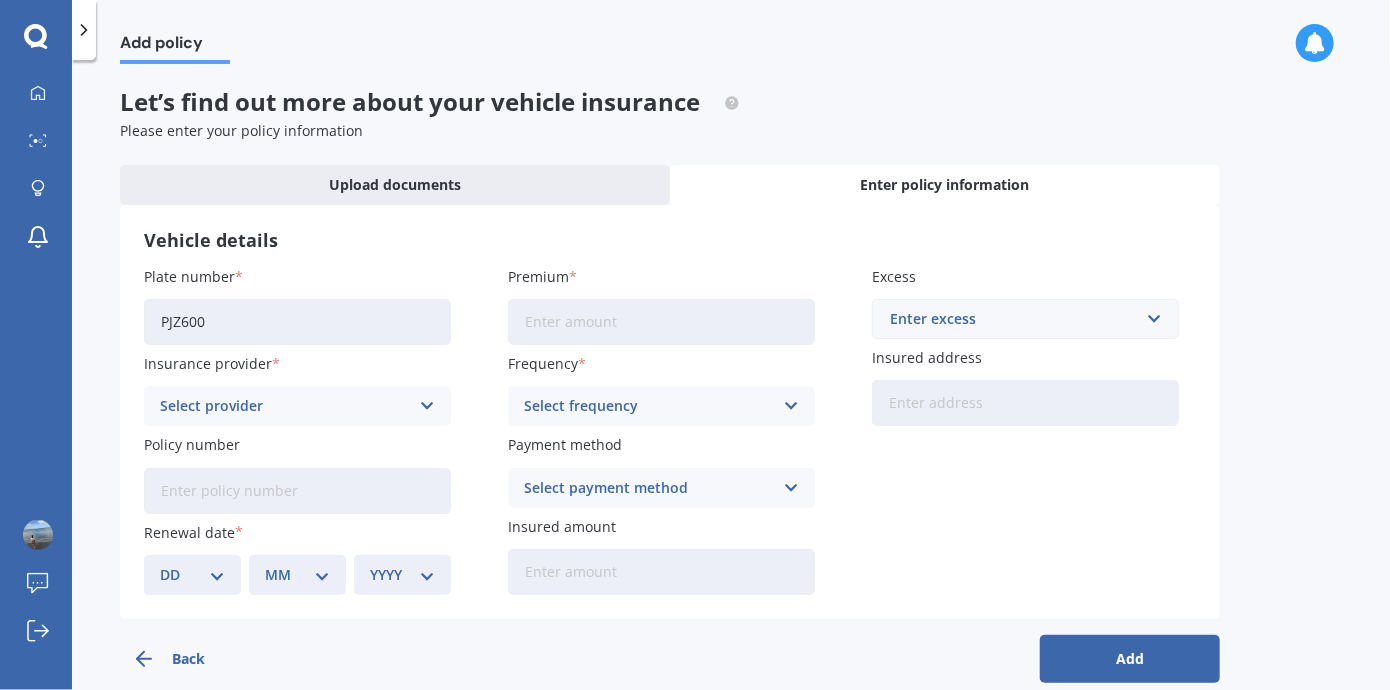 type on "PJZ600" 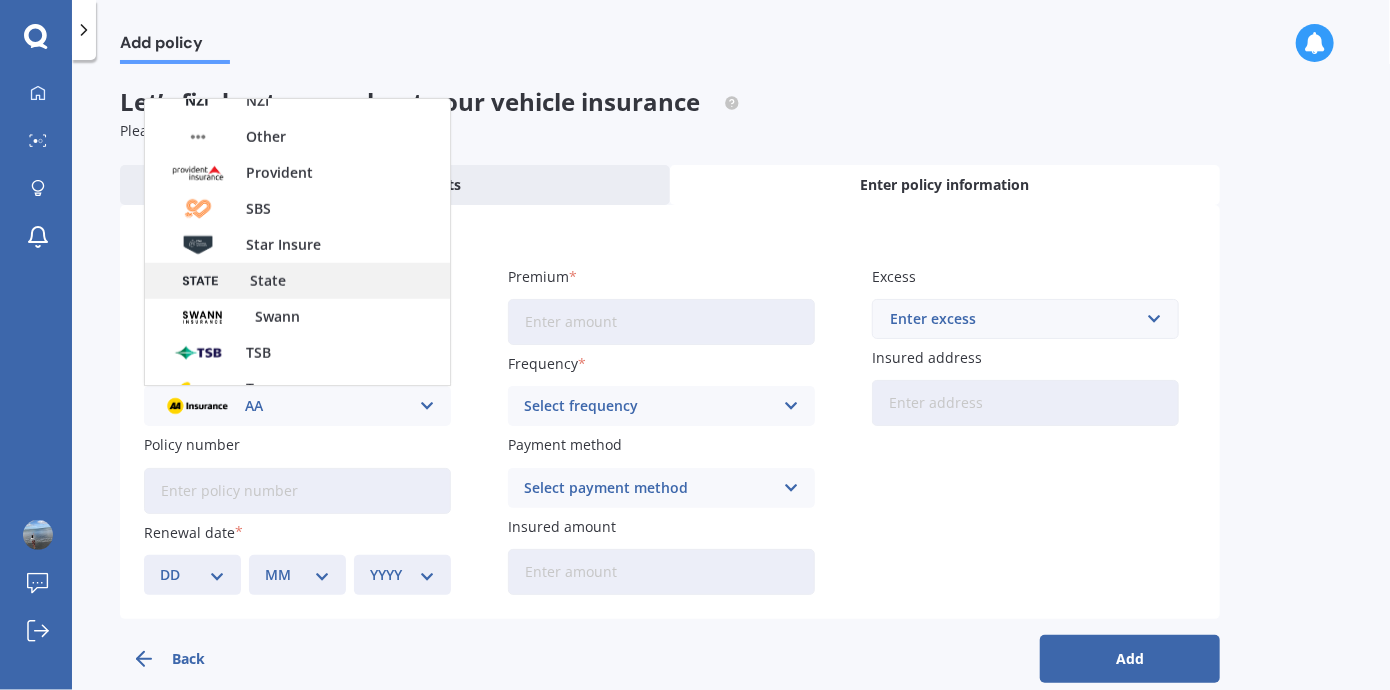 scroll, scrollTop: 865, scrollLeft: 0, axis: vertical 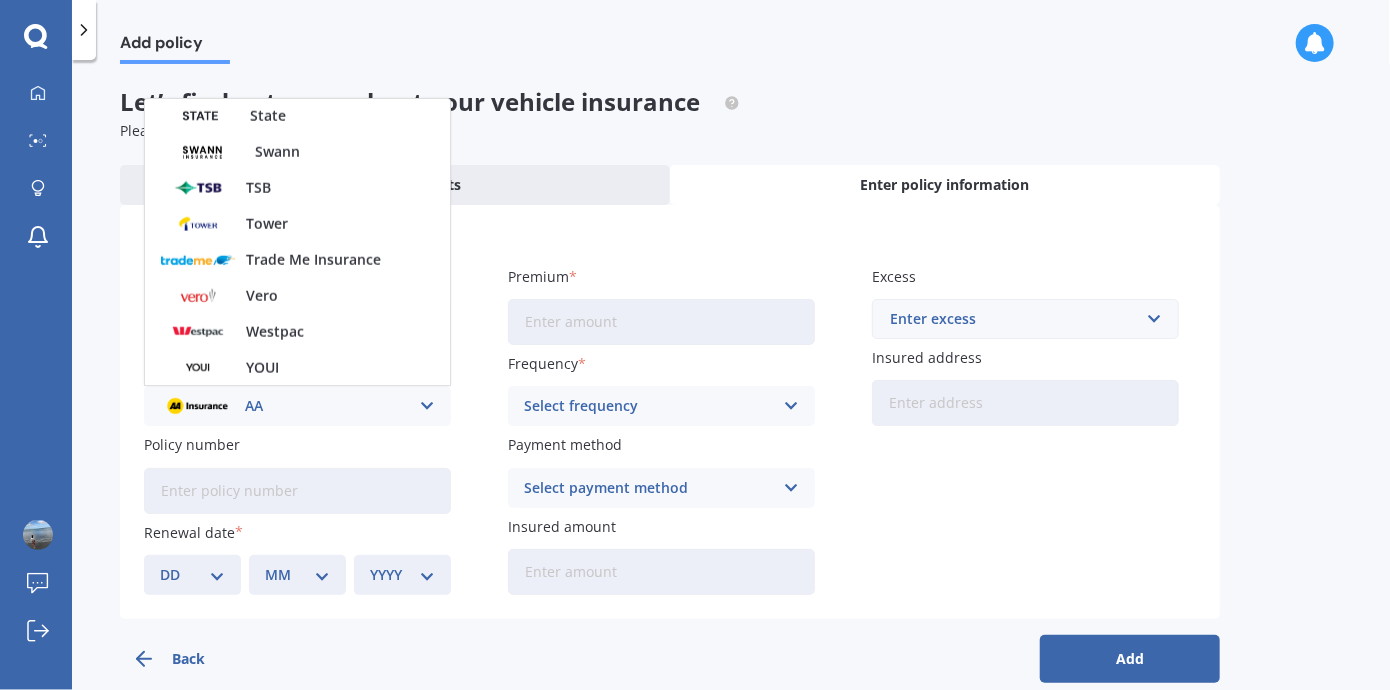 click on "Vehicle details" at bounding box center [670, 240] 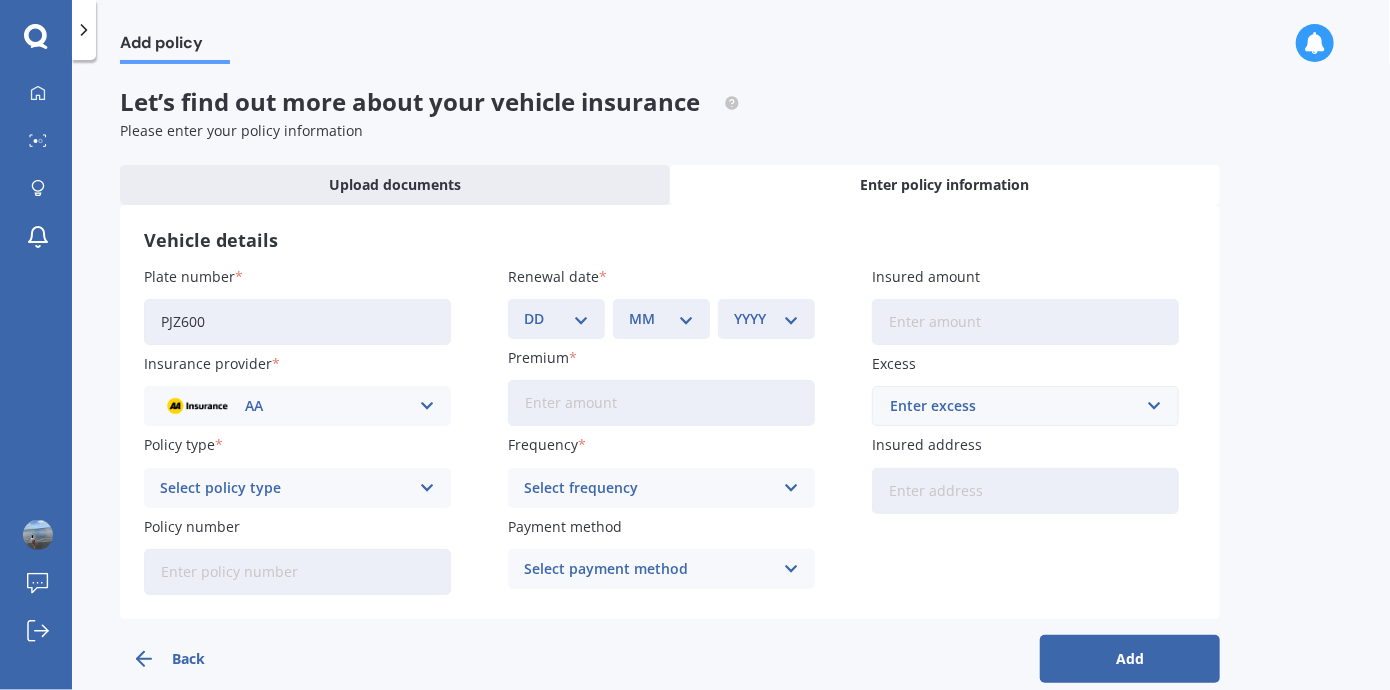 click on "Enter policy information" at bounding box center (945, 185) 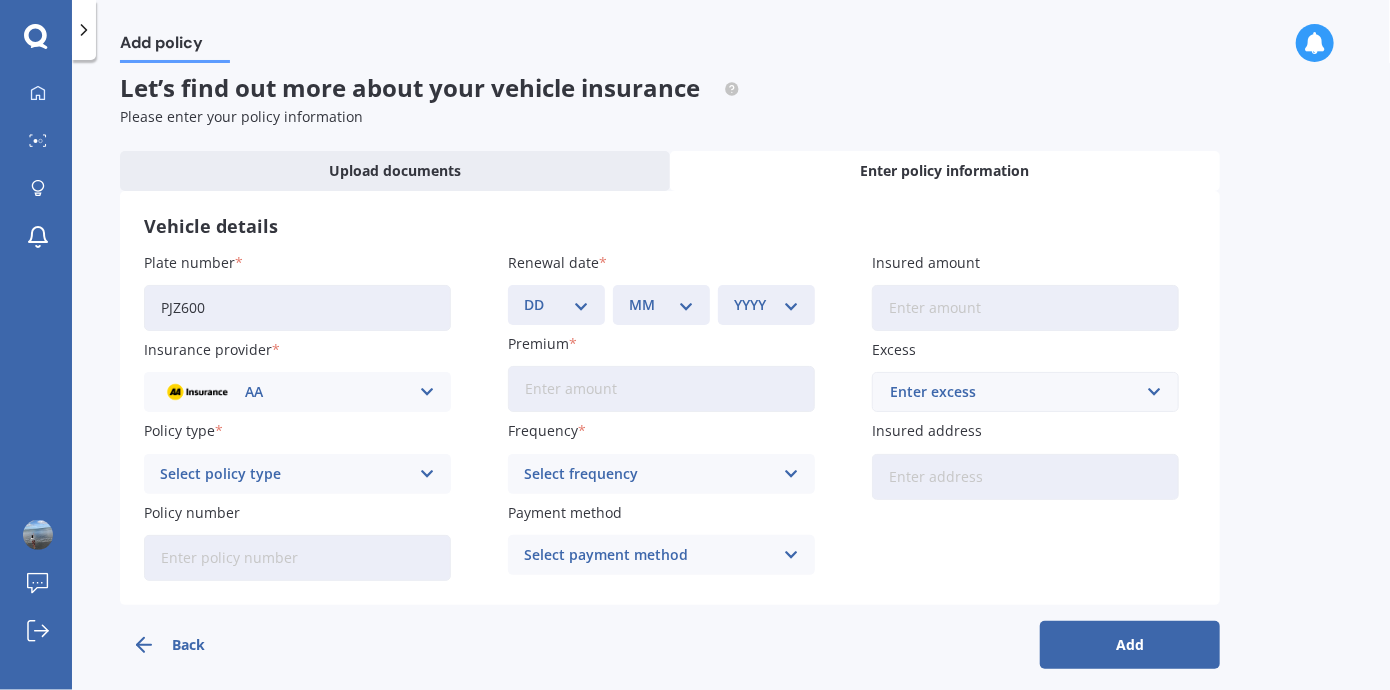 scroll, scrollTop: 28, scrollLeft: 0, axis: vertical 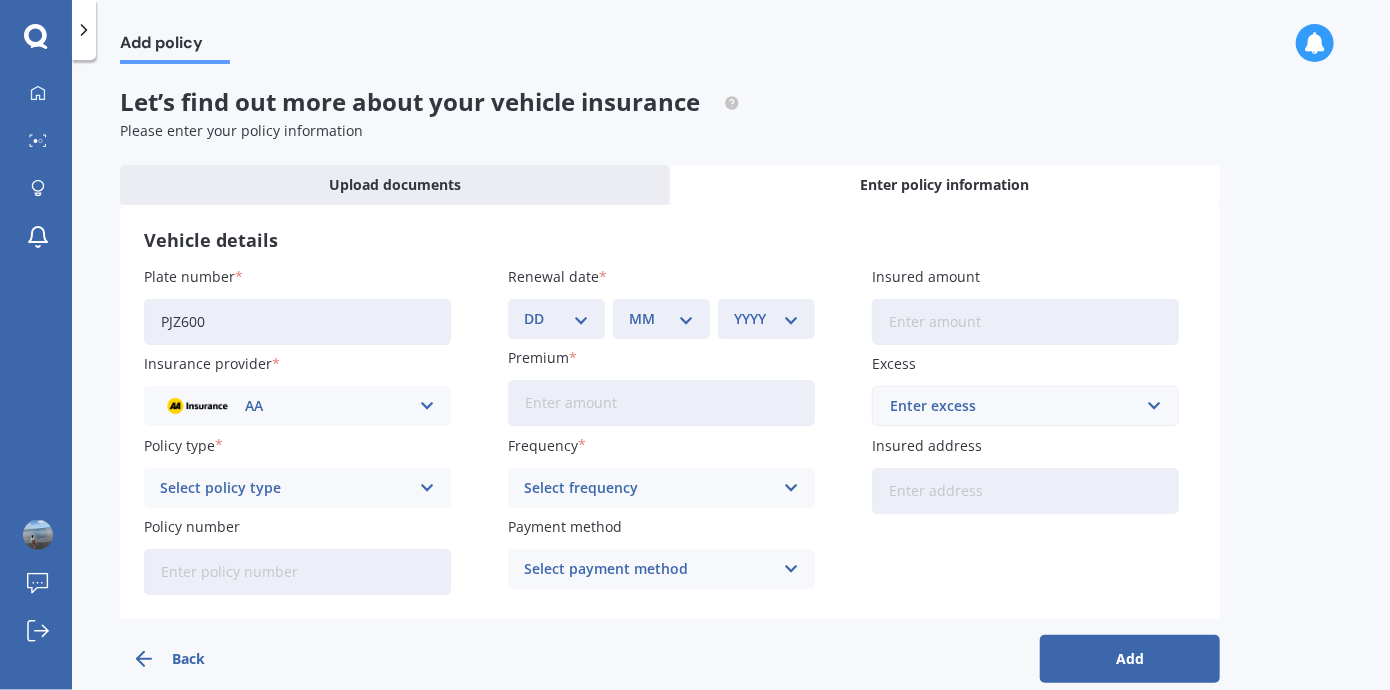 click at bounding box center (84, 30) 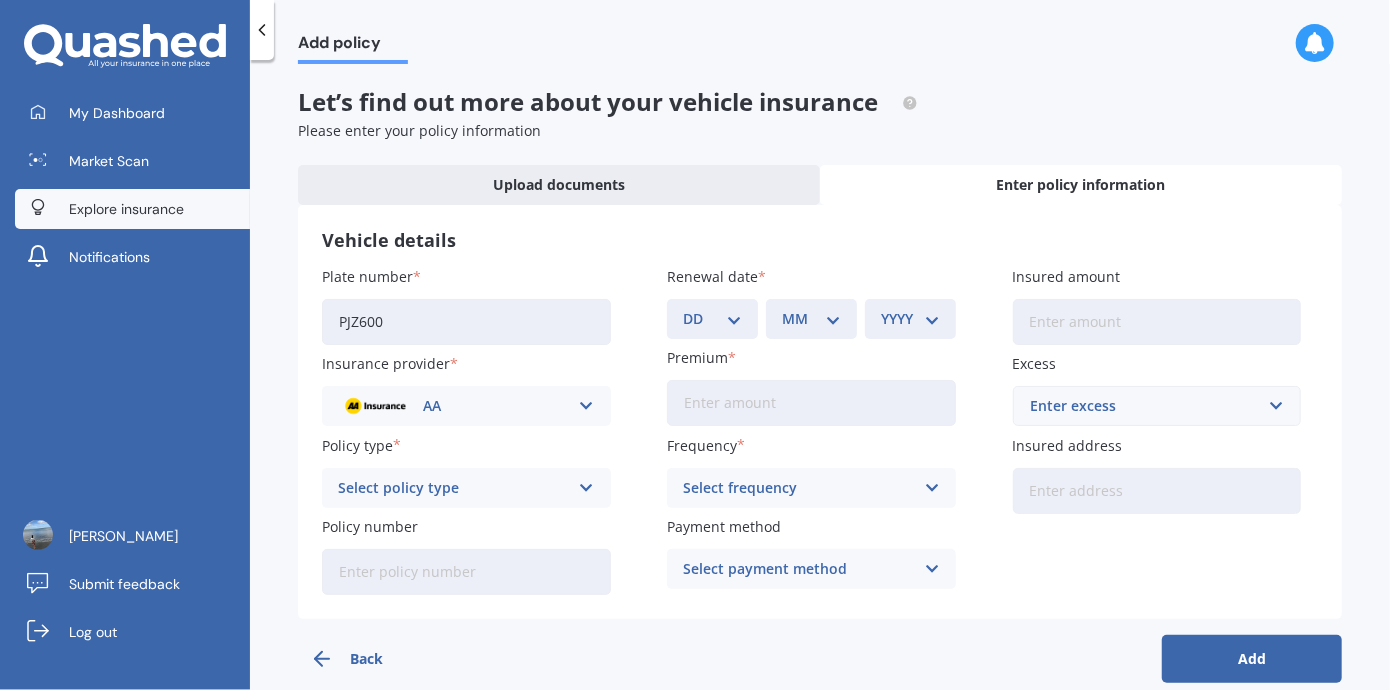 click on "Explore insurance" at bounding box center (126, 209) 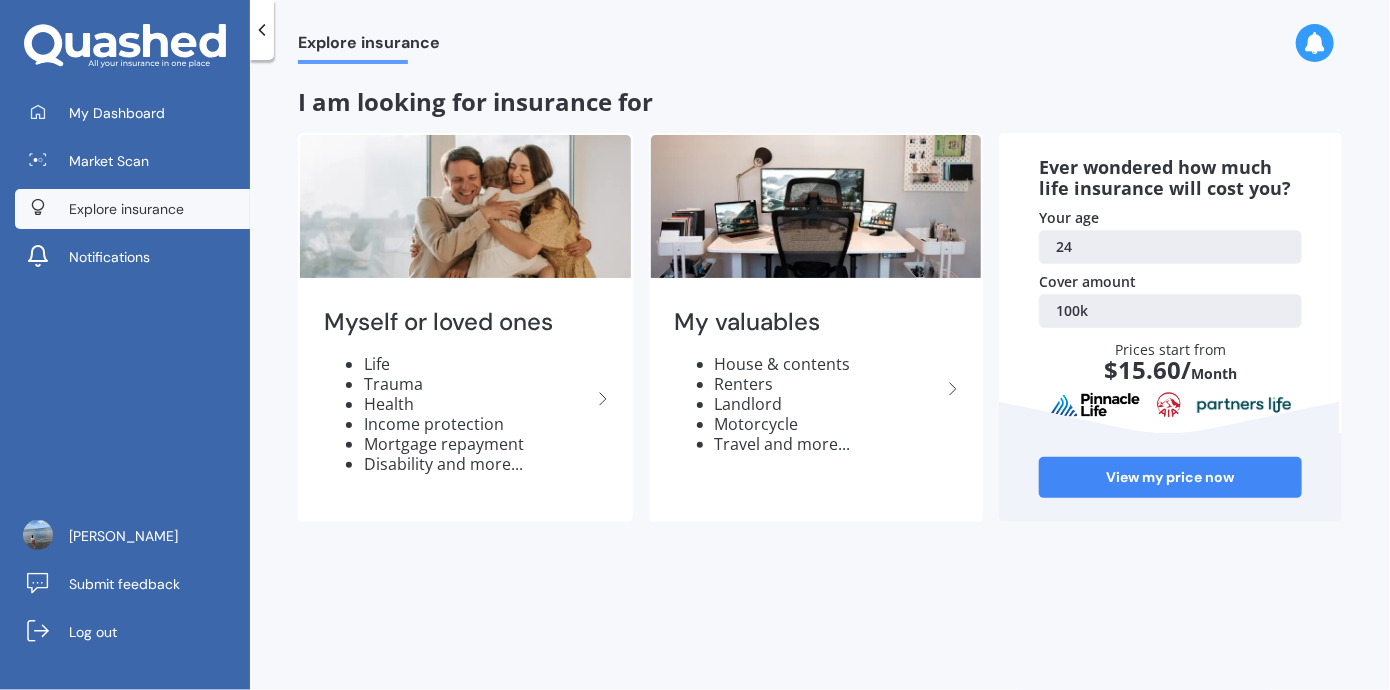 click on "My Dashboard Market Scan Explore insurance Notifications WEIYANG YIN Submit feedback Log out" at bounding box center (125, 345) 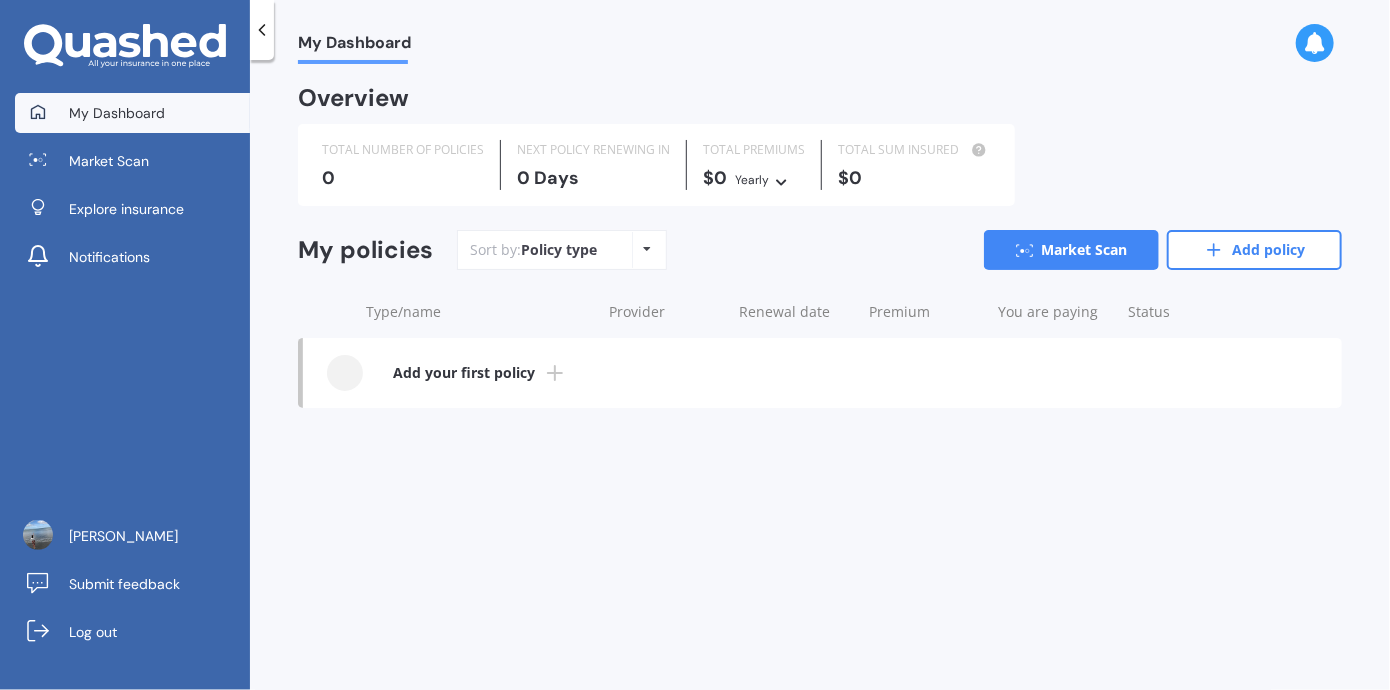 click on "Policy type" at bounding box center (559, 250) 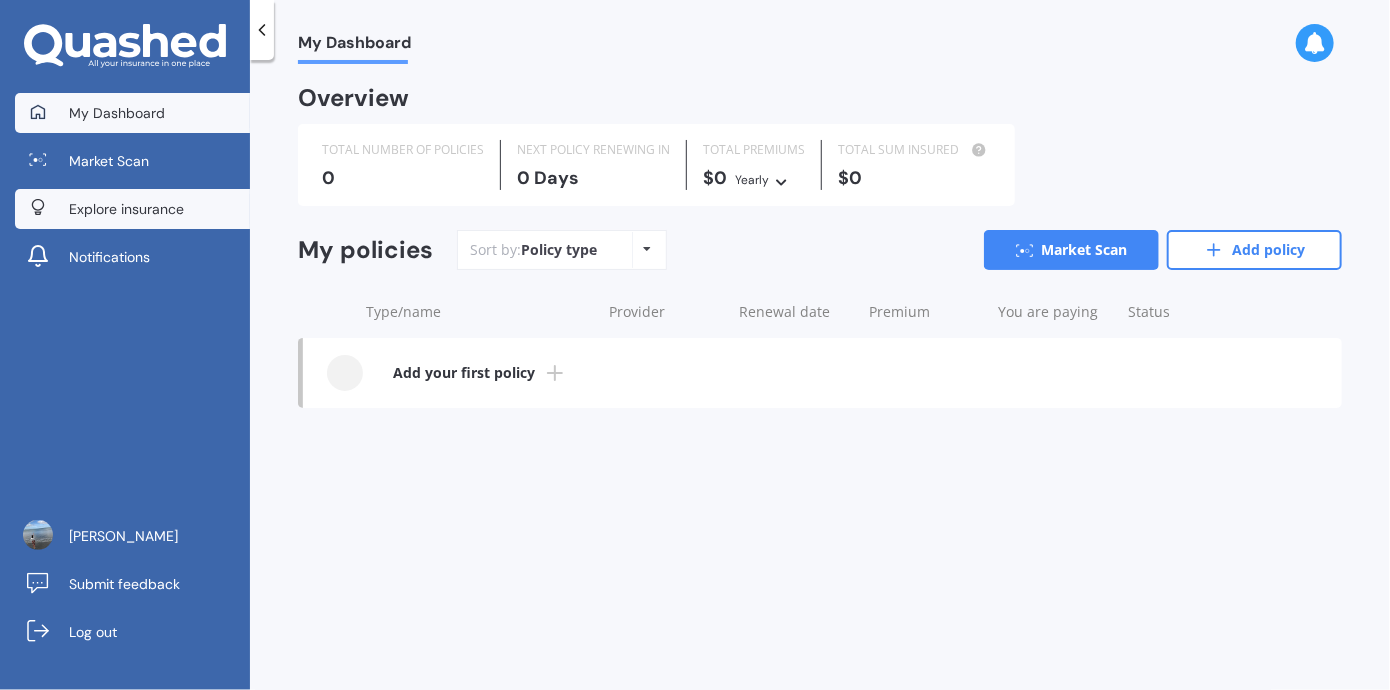 click on "Explore insurance" at bounding box center (126, 209) 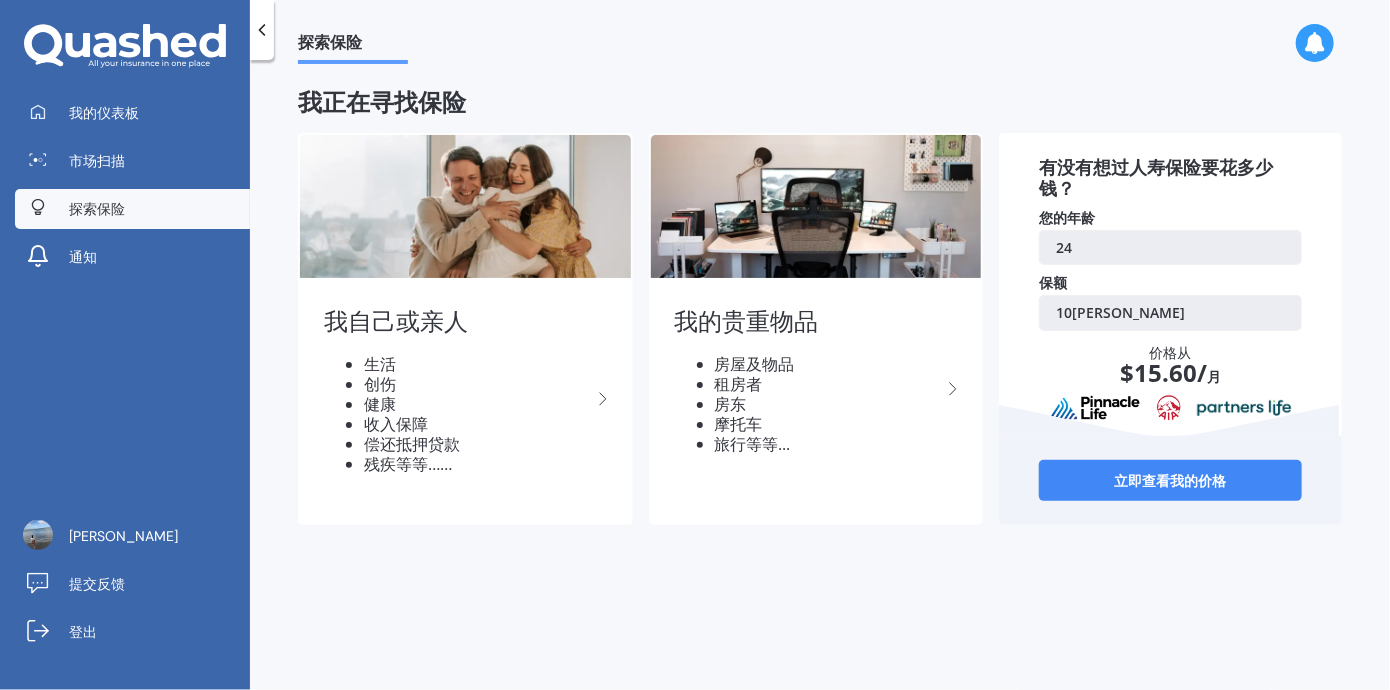 click 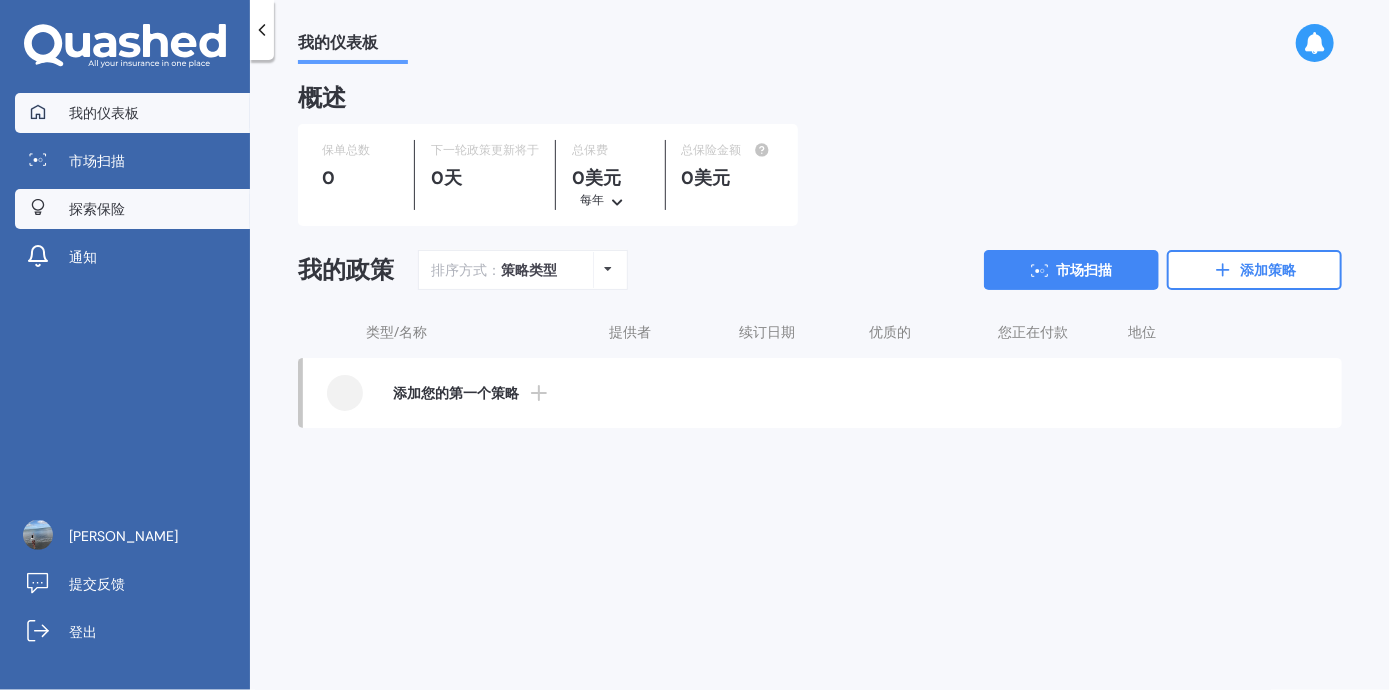 click on "探索保险" at bounding box center [97, 209] 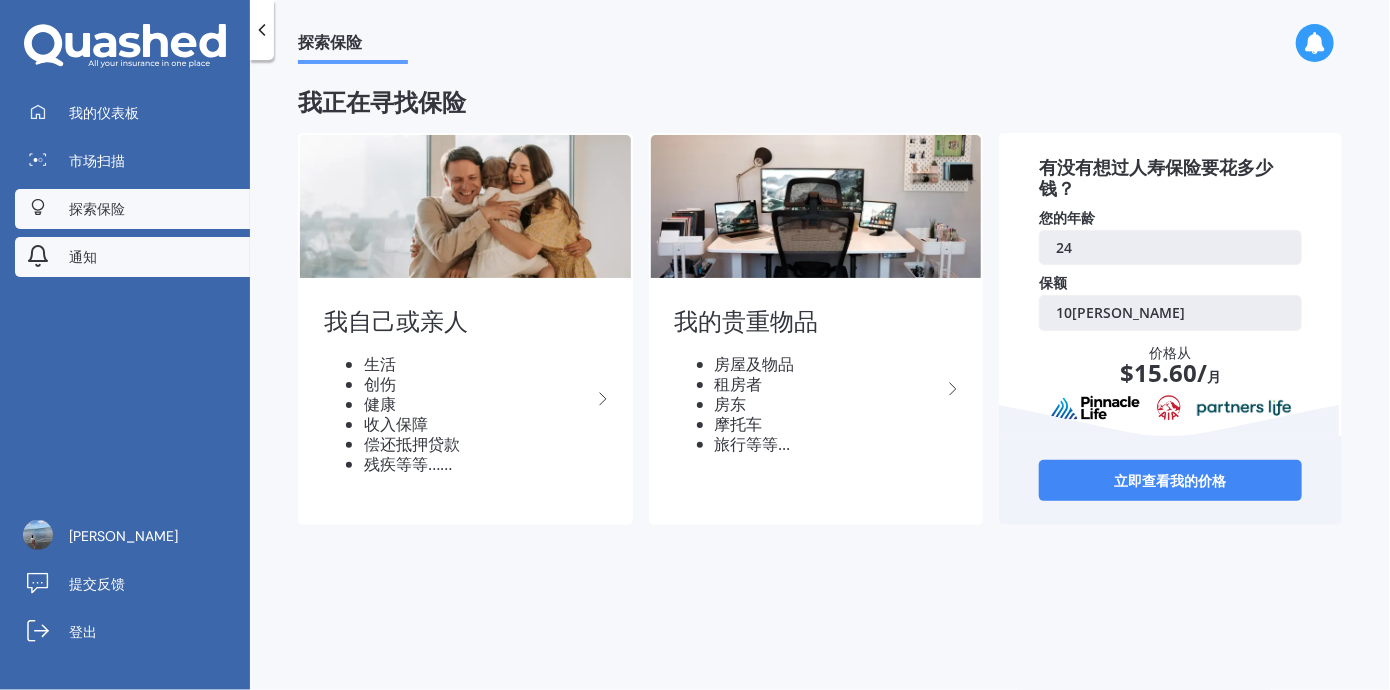 click on "通知" at bounding box center (132, 257) 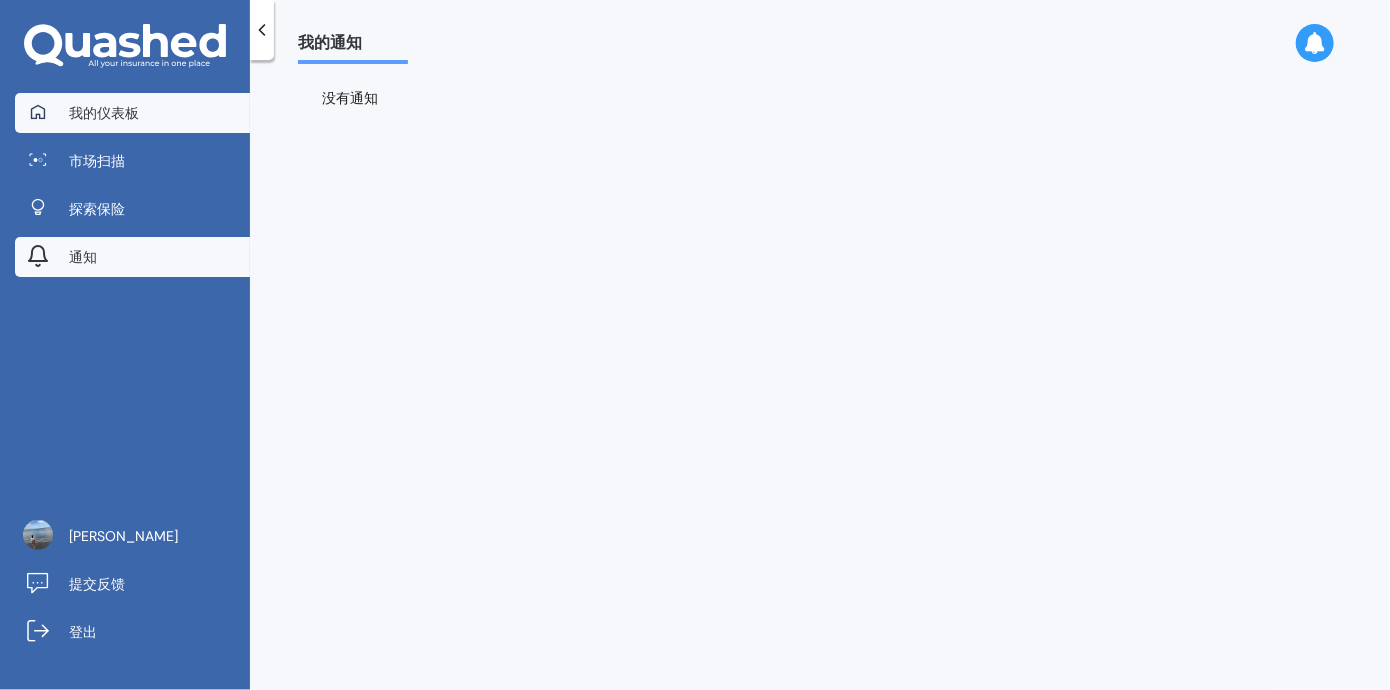 click on "我的仪表板" at bounding box center [132, 113] 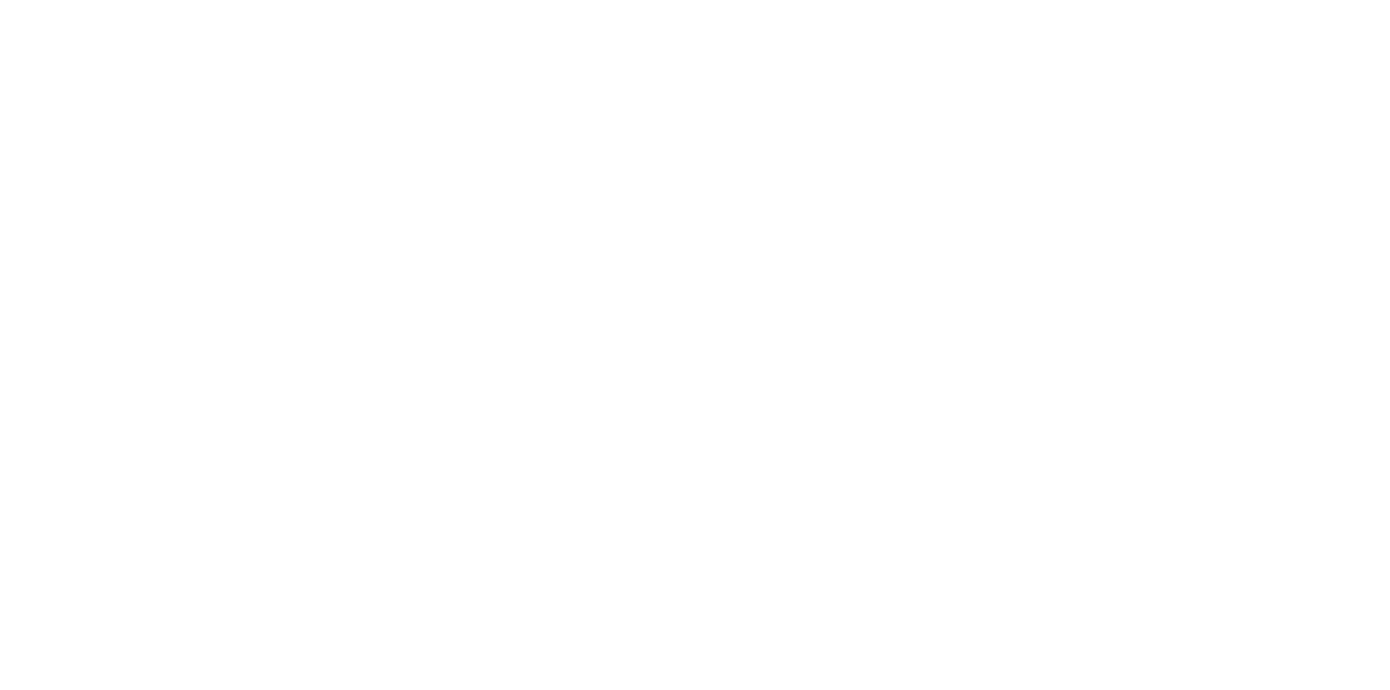 scroll, scrollTop: 0, scrollLeft: 0, axis: both 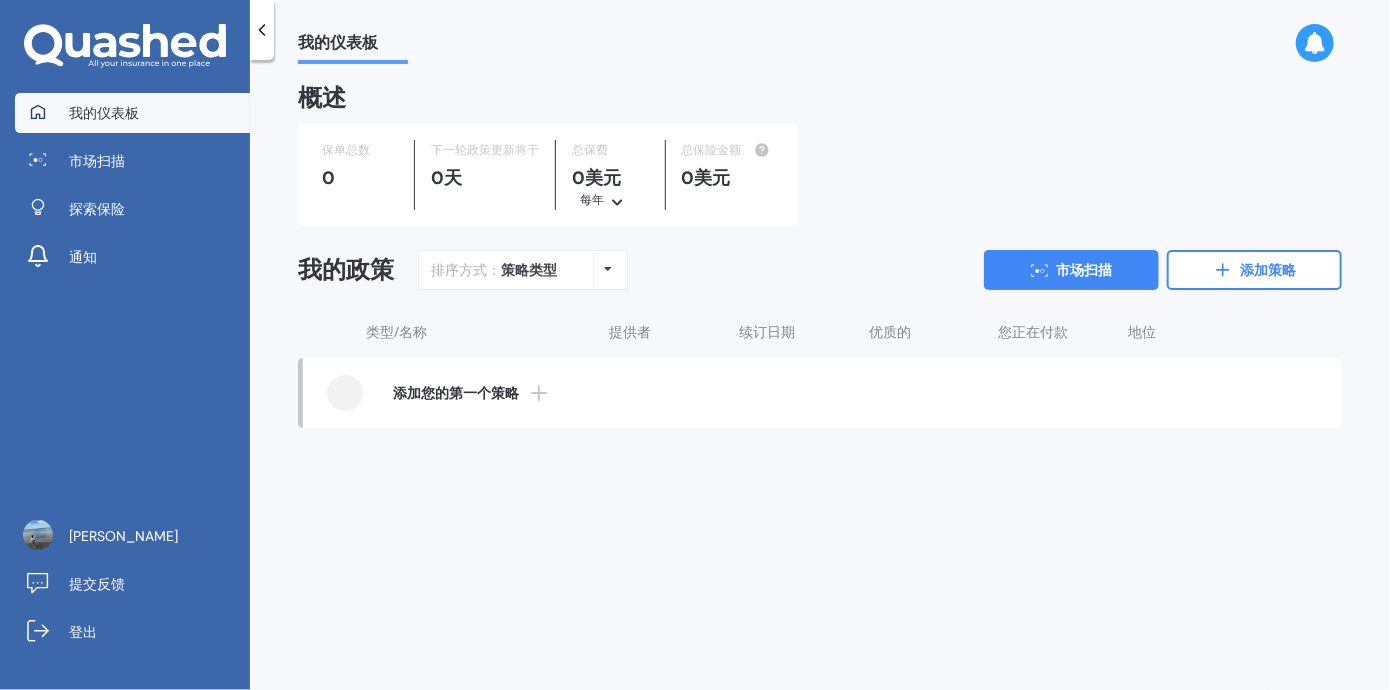 click on "策略类型 按字母顺序 添加日期 续订" at bounding box center [608, 270] 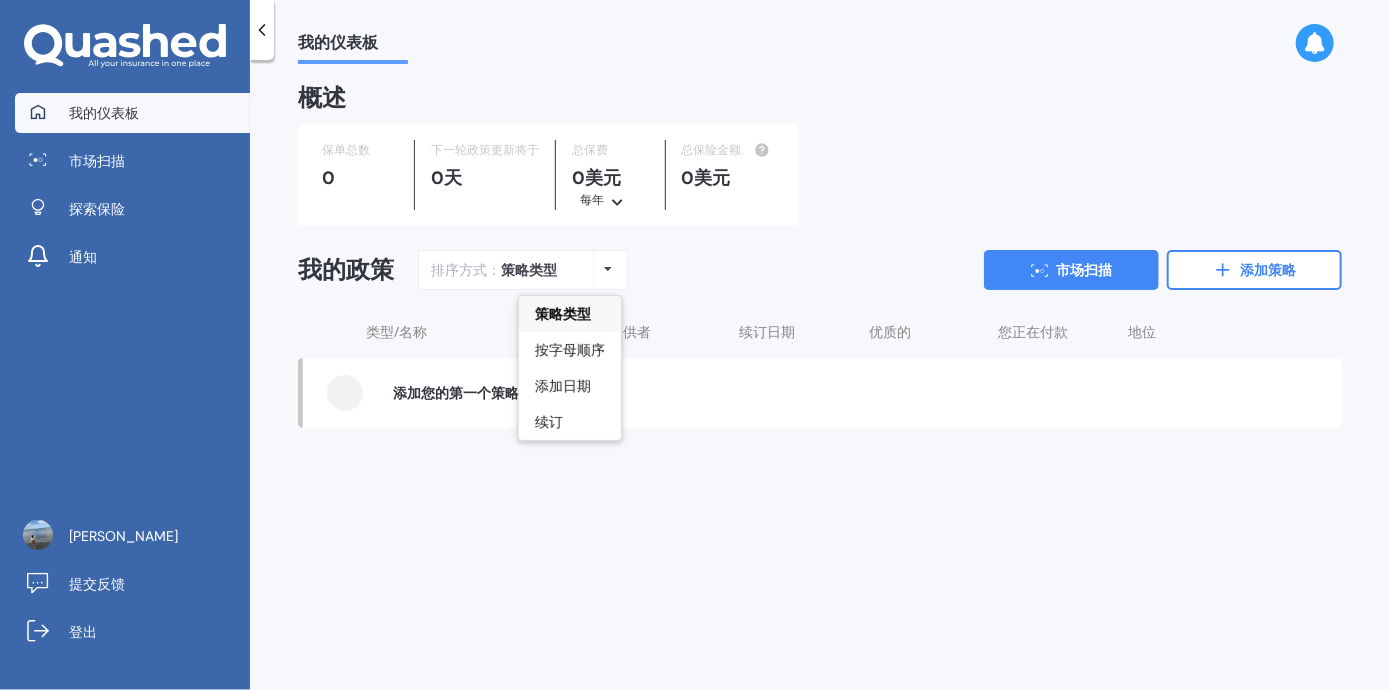 click on "排序方式： 策略类型 策略类型 按字母顺序 添加日期 续订 市场扫描 添加策略" at bounding box center [880, 270] 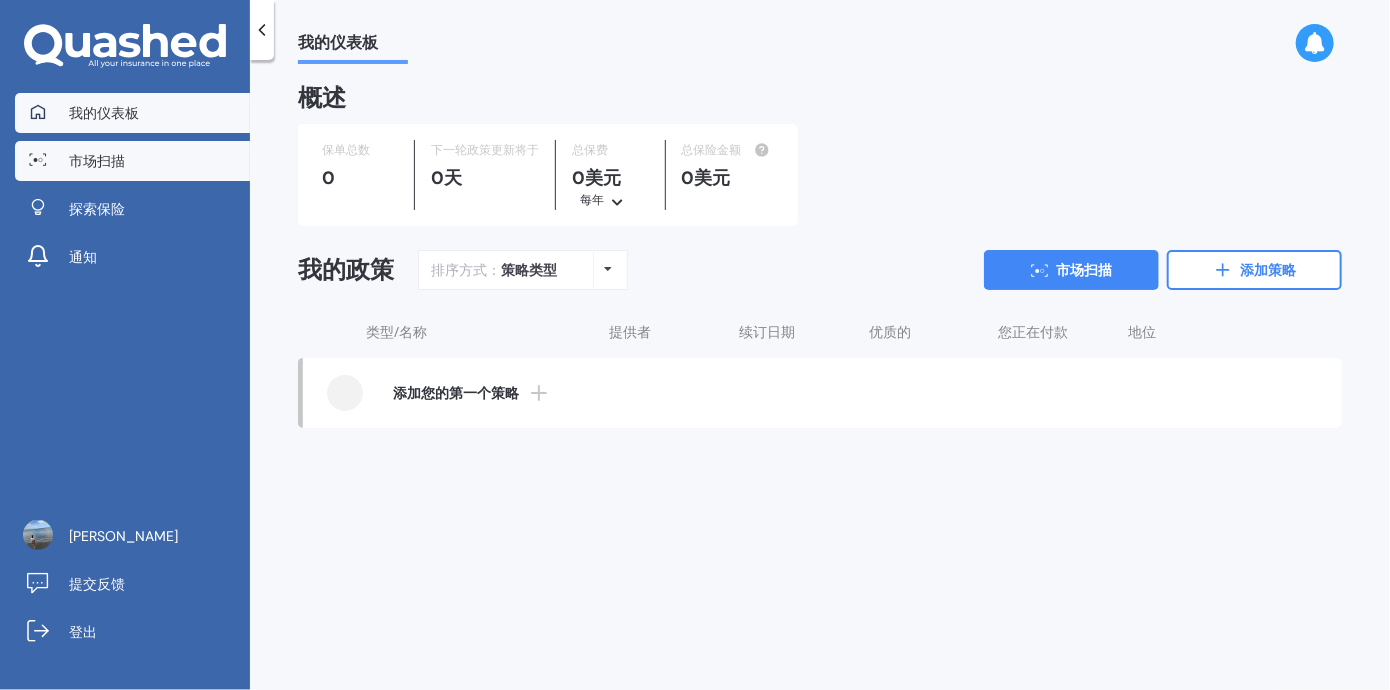 click on "市场扫描" at bounding box center [97, 161] 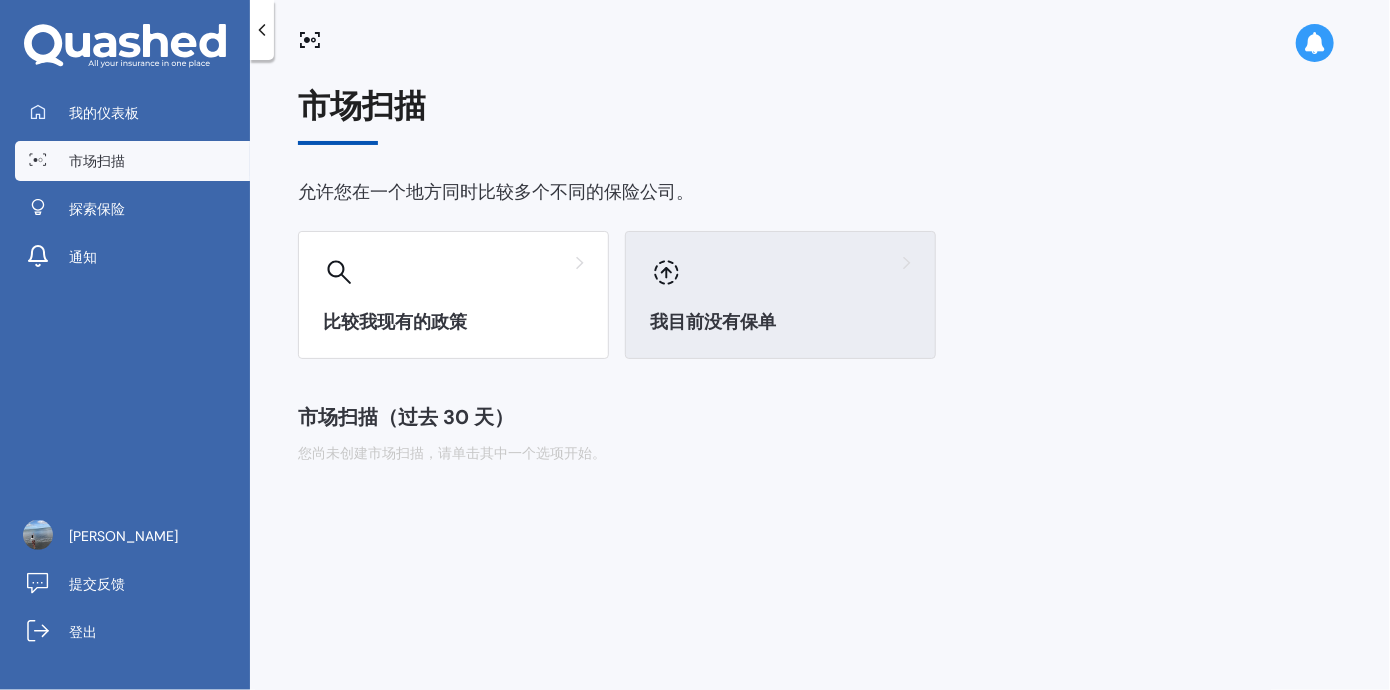 click on "我目前没有保单" at bounding box center [780, 295] 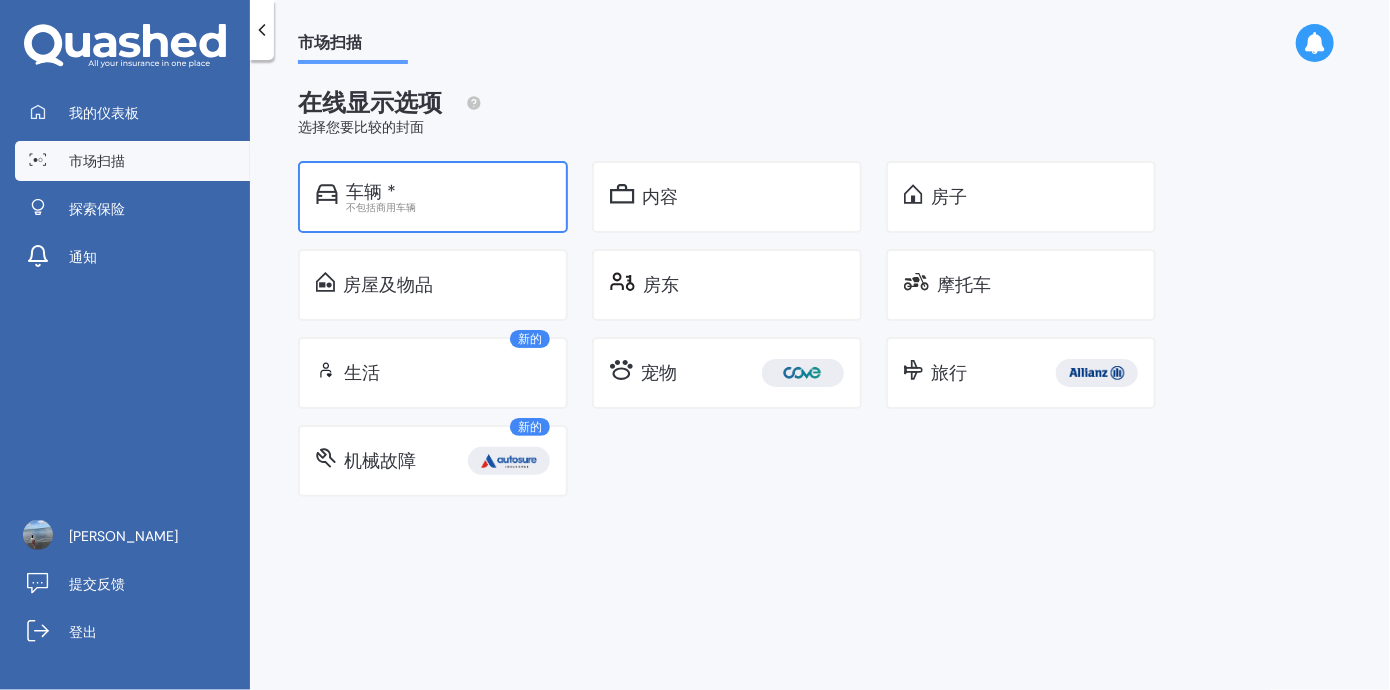 click on "车辆 * 不包括商用车辆" at bounding box center [433, 197] 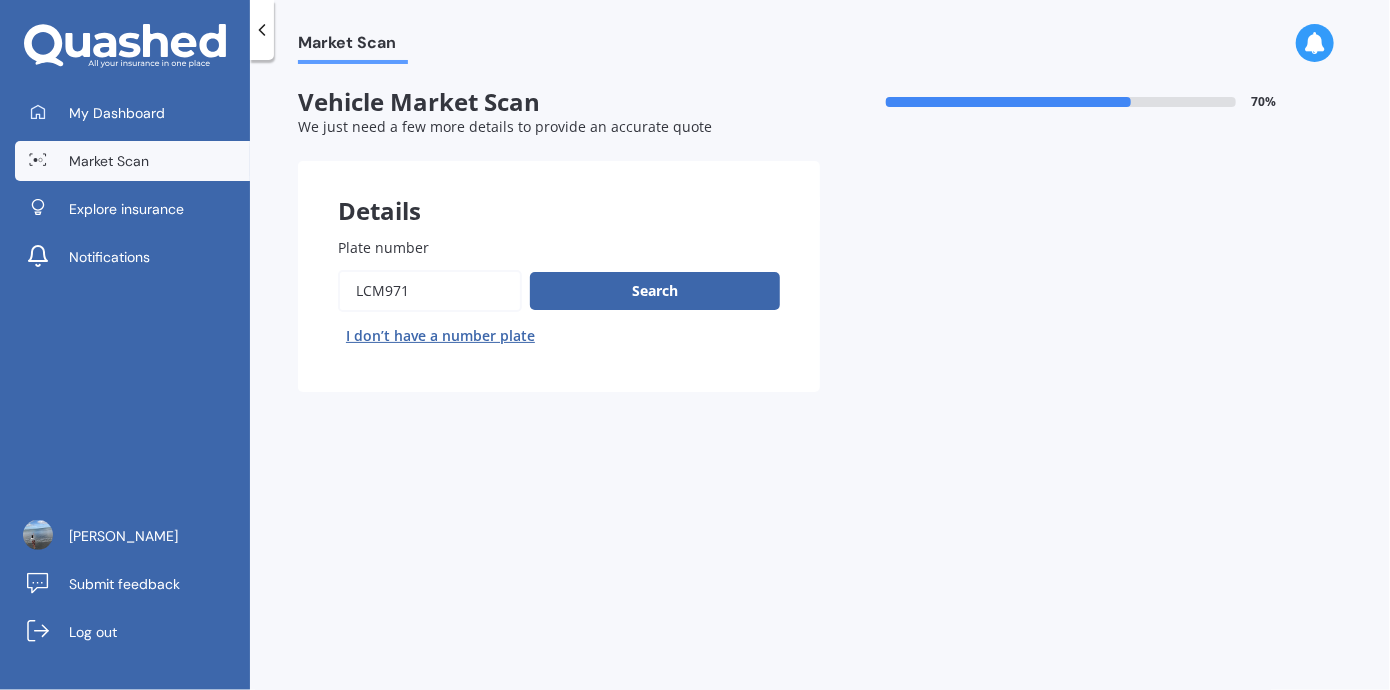 drag, startPoint x: 425, startPoint y: 284, endPoint x: 252, endPoint y: 263, distance: 174.26991 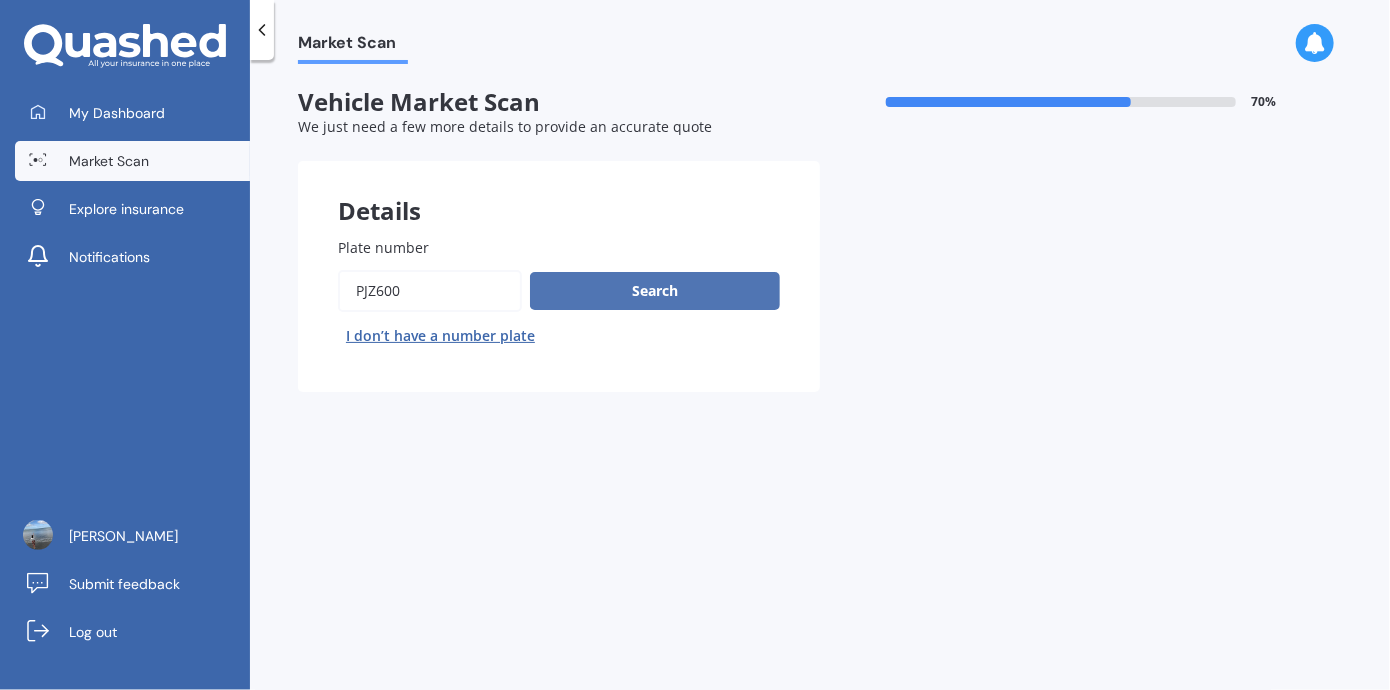 type on "PJZ600" 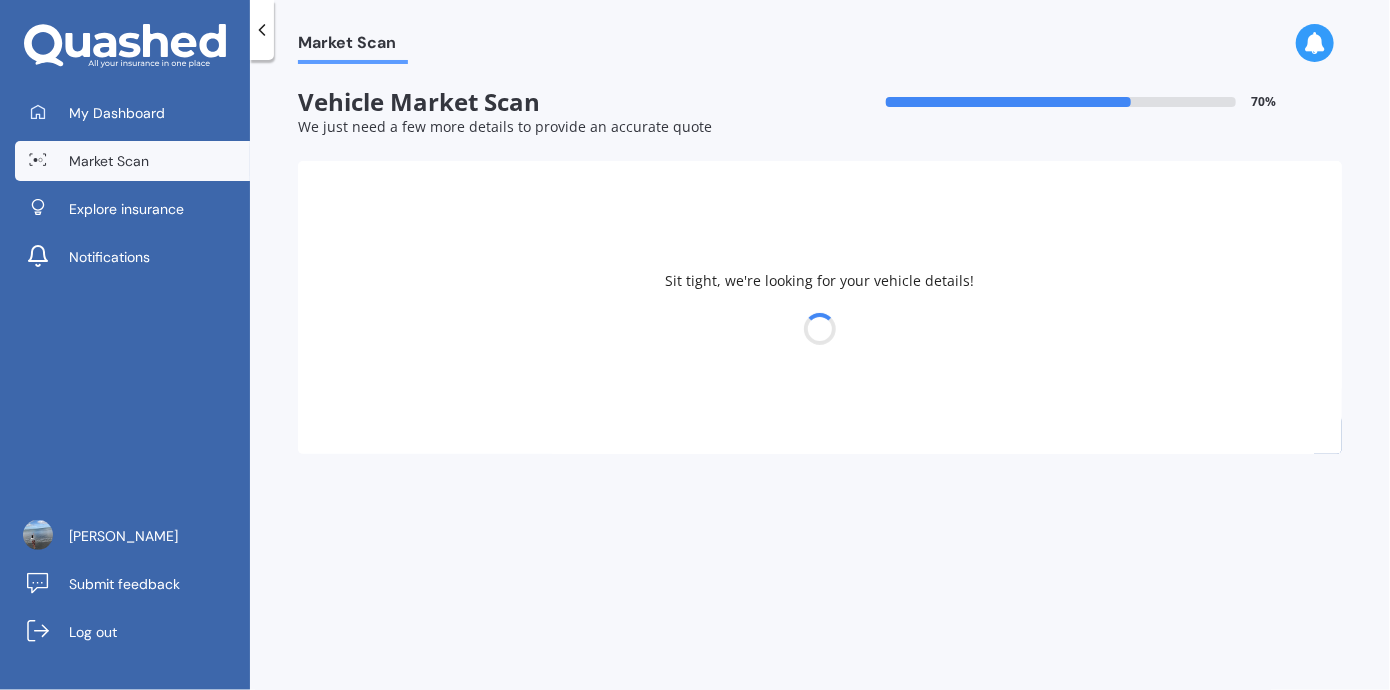 select on "BMW" 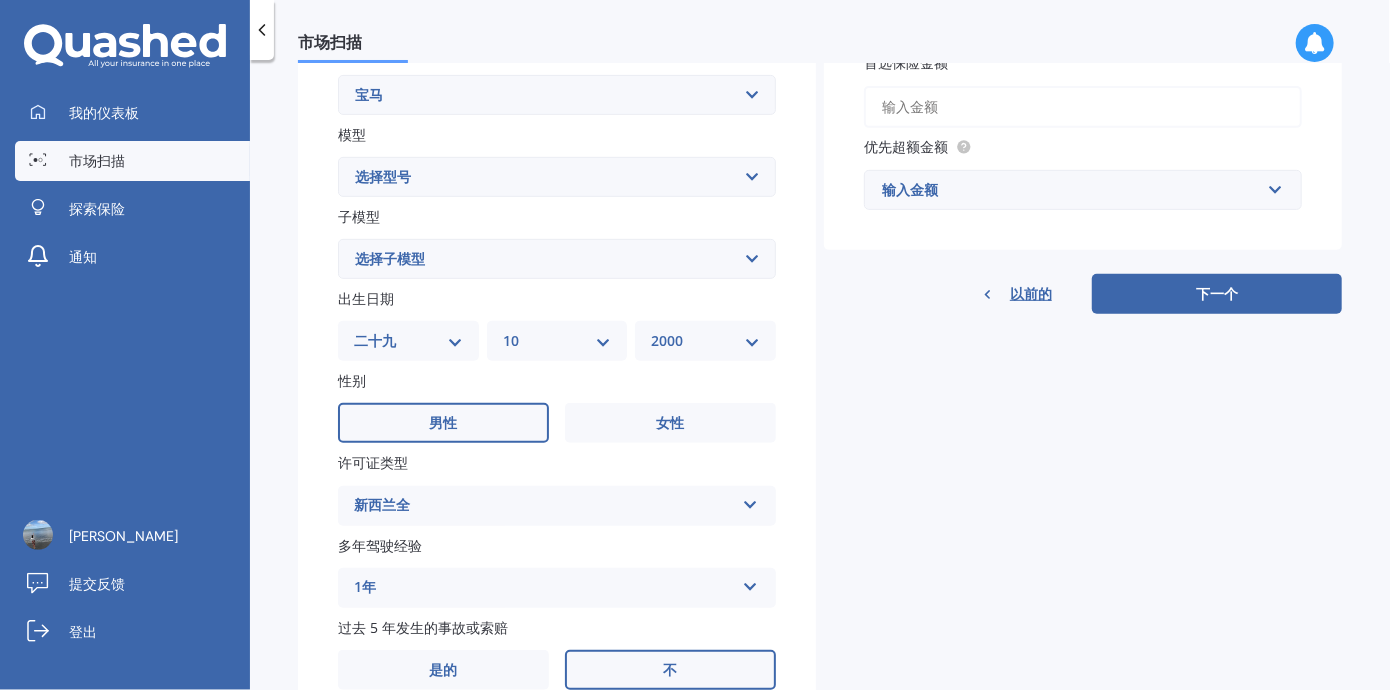 scroll, scrollTop: 300, scrollLeft: 0, axis: vertical 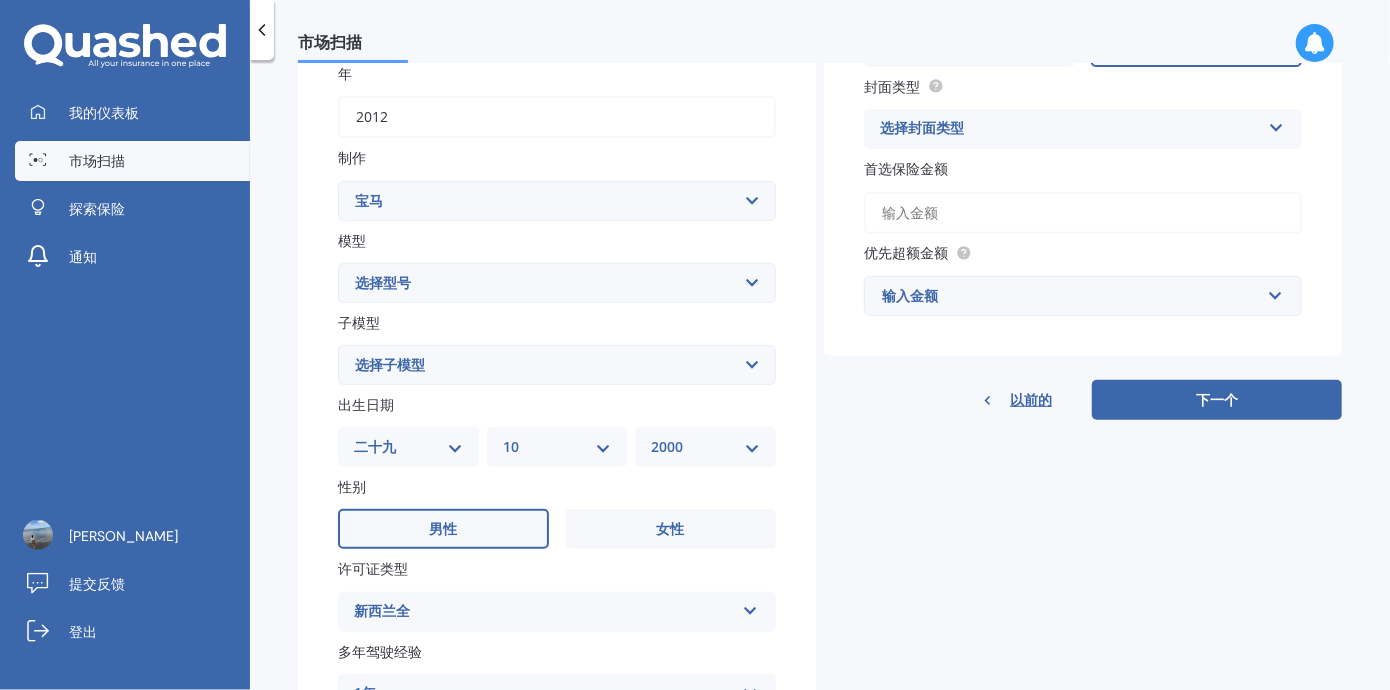 click on "选择型号 116 116I 118 118D 120 130 218D 220I 225 250 316 318 320 320我 323 325 328 330 335 335D 335i 340 420 428 430 435 518 520 523 523D 525 528 530 535 540 545 550 630 633 635 640D 640i 645i 650 728 730 733 735 740 745 750 760 840 850 i3 i3s i8 艾尼克 红外线 IX IX3 米 M135i M235 M240 M3 M340 M4 M4系列 M440i M5 M6 M7 X1 X2 X3 X4 X5 X6 X7 Z3 Z4 Z8" at bounding box center [557, 283] 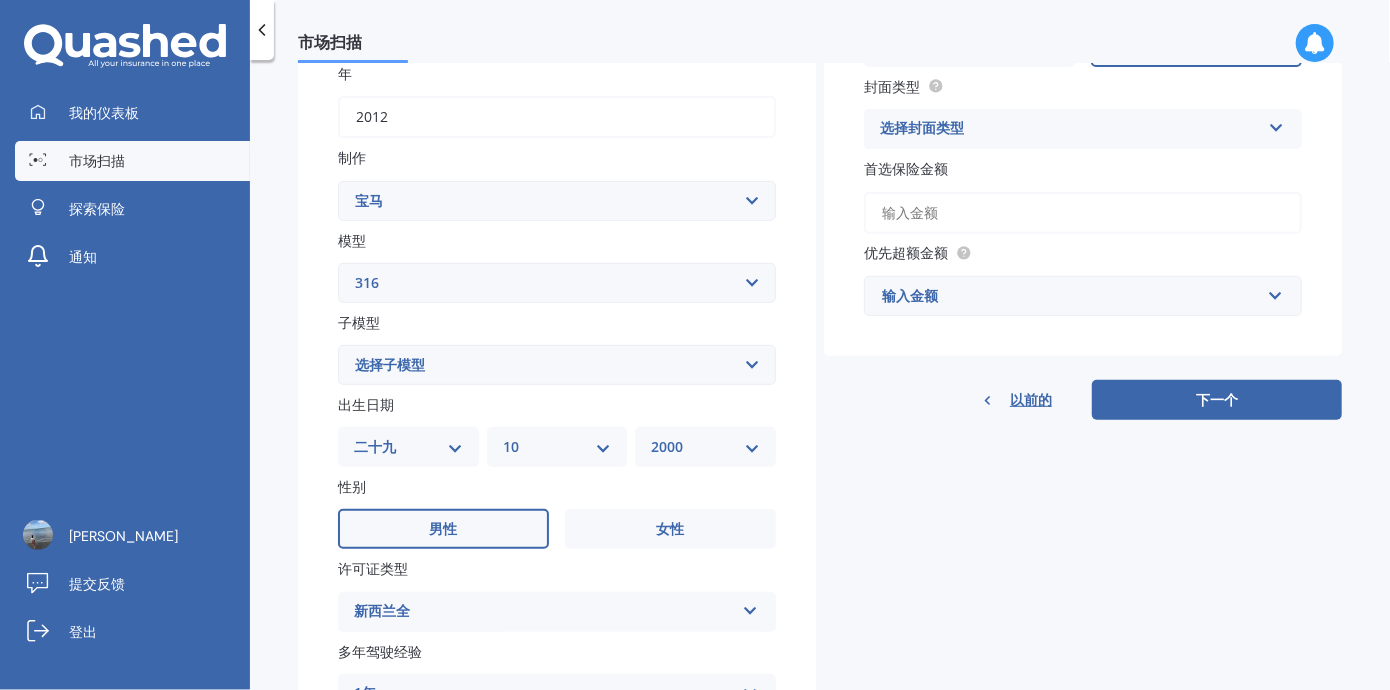 scroll, scrollTop: 296, scrollLeft: 0, axis: vertical 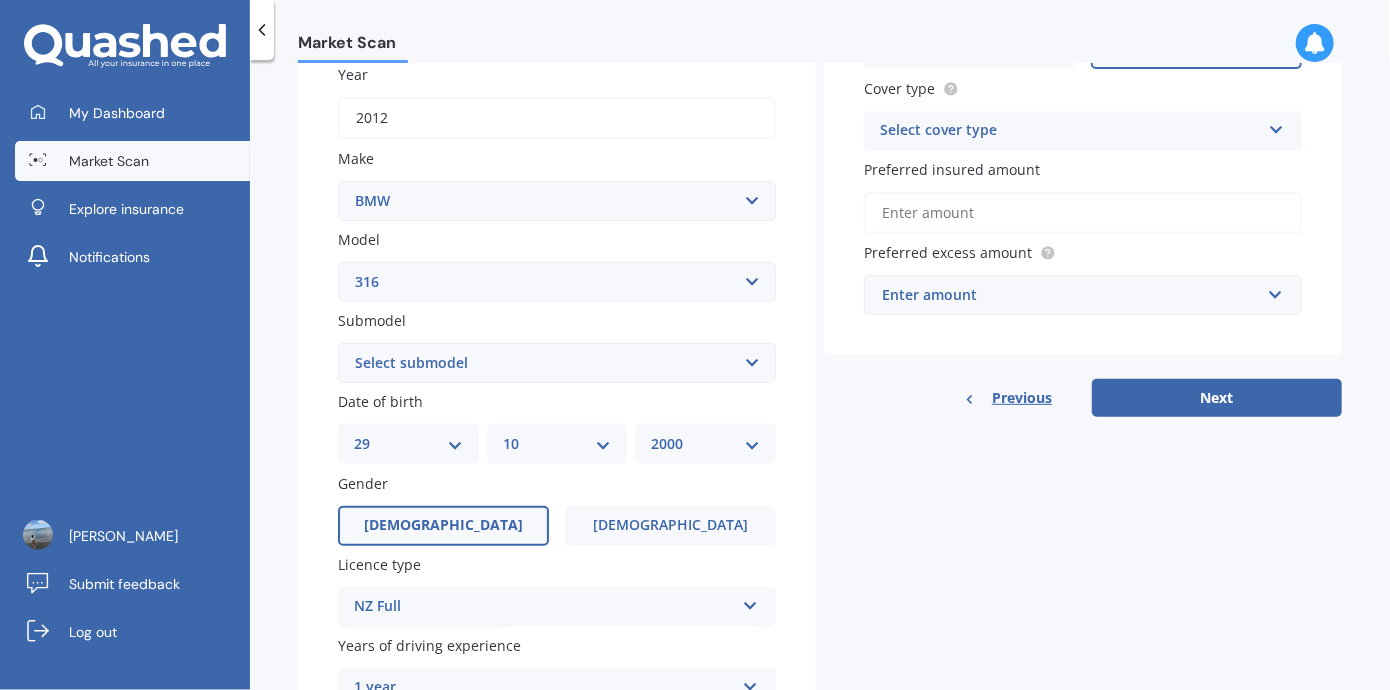 click on "Select model 116 116I 118 118D 120 130 218D 220I 225 250 316 318 320 320 i 323 325 328 330 335 335D 335i 340 420 428 430 435 518 520 523 523D 525 528 530 535 540 545 550 630 633 635 640D 640i 645i 650 728 730 733 735 740 745 750 760 840 850 i3 i3s i8 Ioniq iR iX IX3 M M135i M235 M240 M3 M340 M4 M4 Series M440i M5 M6 M7 X1 X2 X3 X4 X5 X6 X7 Z3 Z4 Z8" at bounding box center [557, 282] 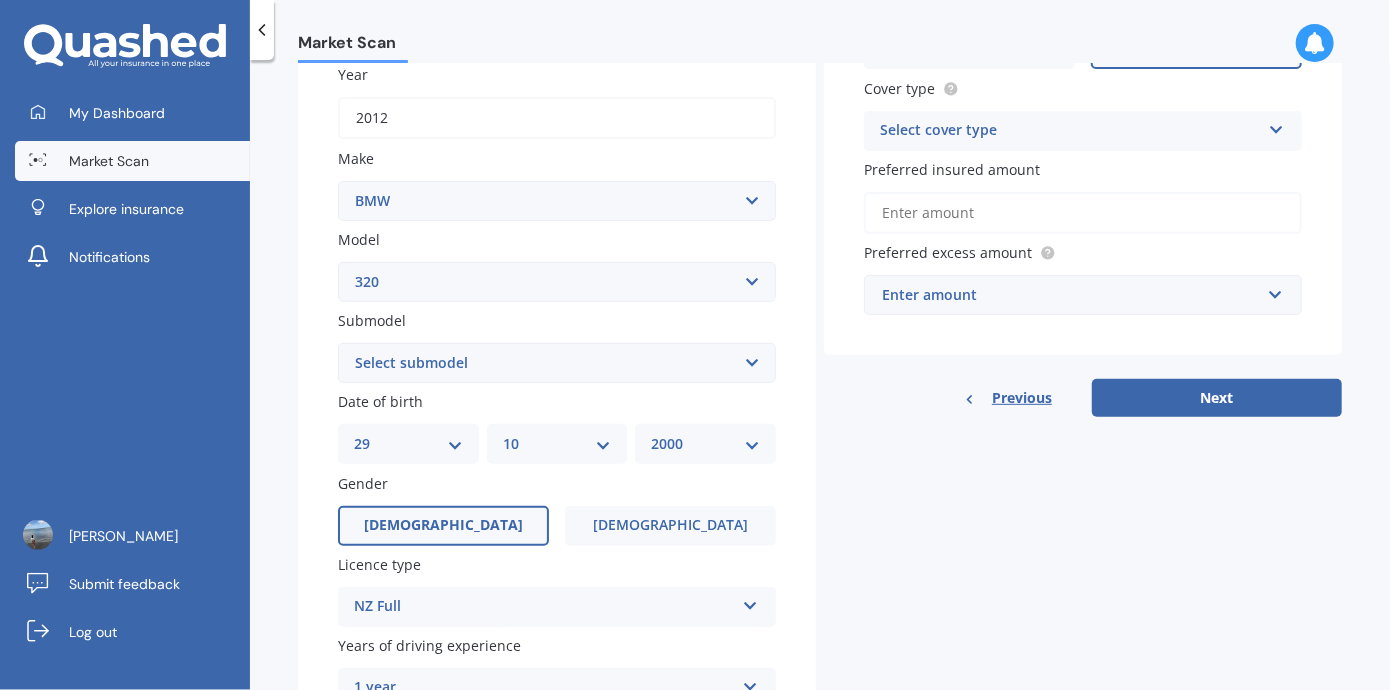 click on "Select model 116 116I 118 118D 120 130 218D 220I 225 250 316 318 320 320 i 323 325 328 330 335 335D 335i 340 420 428 430 435 518 520 523 523D 525 528 530 535 540 545 550 630 633 635 640D 640i 645i 650 728 730 733 735 740 745 750 760 840 850 i3 i3s i8 Ioniq iR iX IX3 M M135i M235 M240 M3 M340 M4 M4 Series M440i M5 M6 M7 X1 X2 X3 X4 X5 X6 X7 Z3 Z4 Z8" at bounding box center (557, 282) 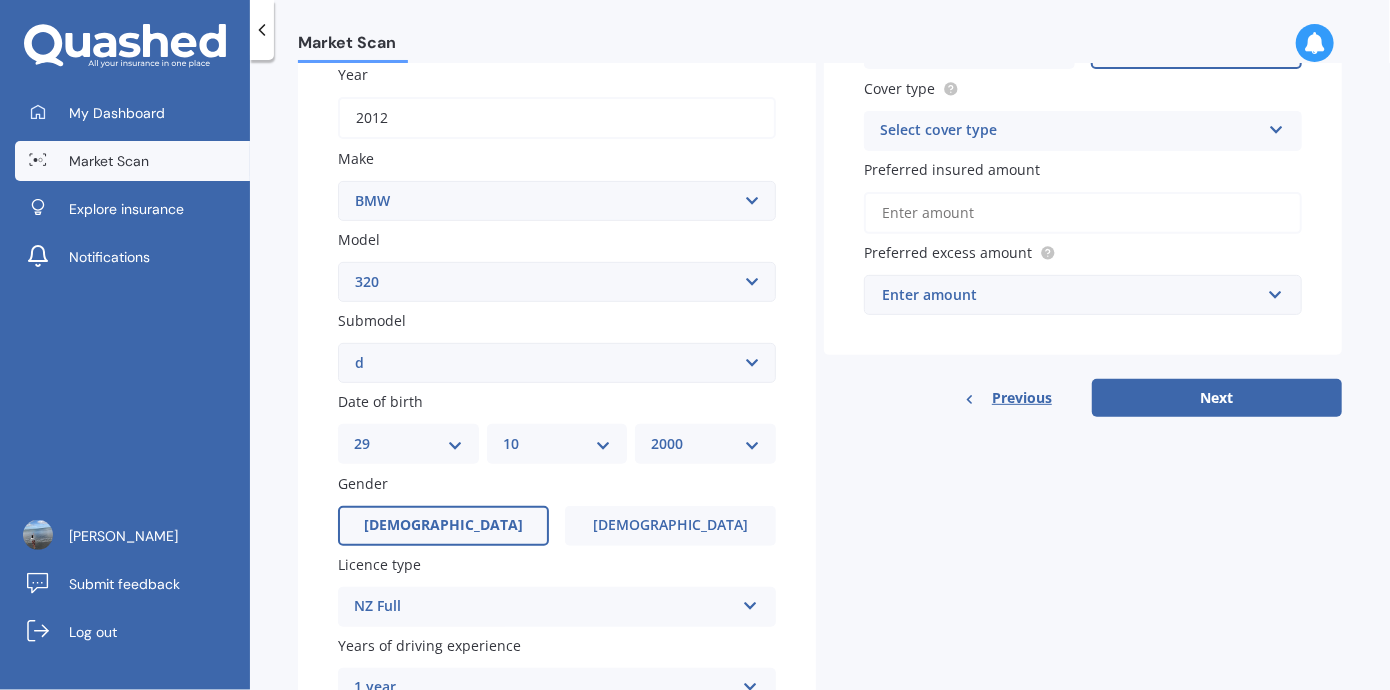 click on "Select submodel (All other) Ci d i I NON TURBO" at bounding box center [557, 363] 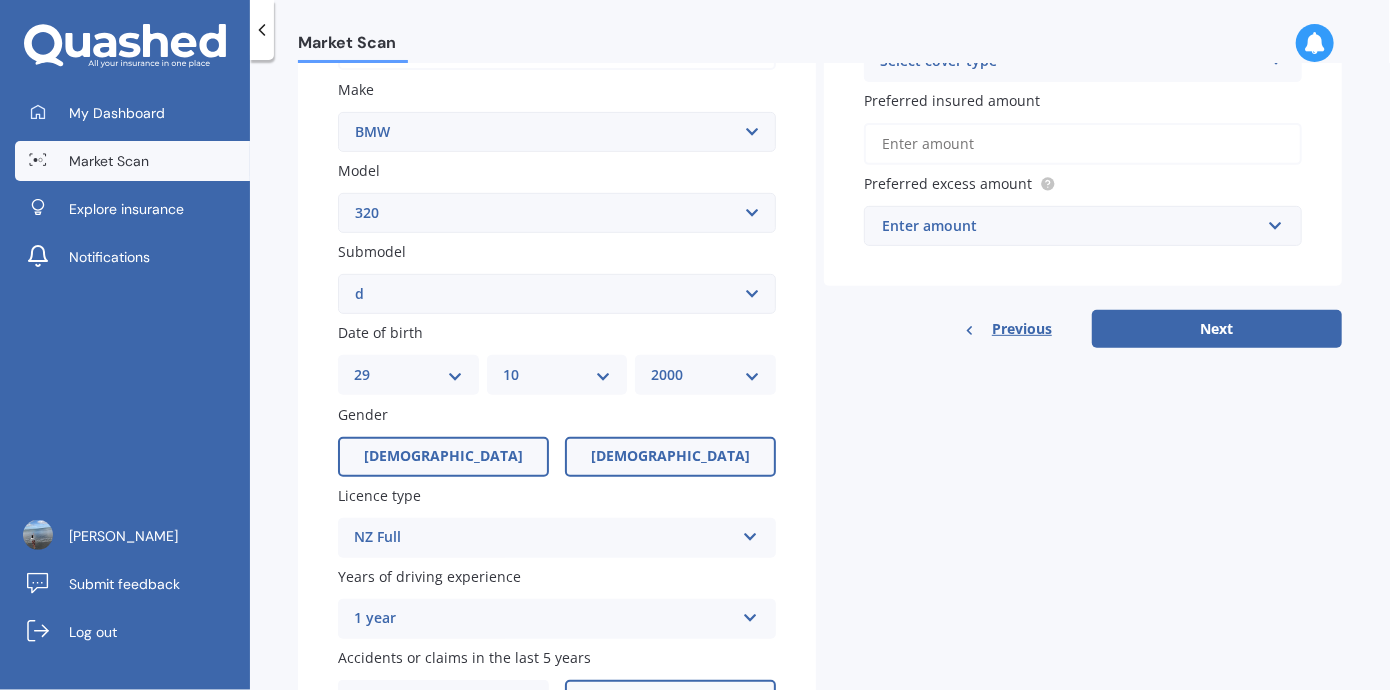 scroll, scrollTop: 396, scrollLeft: 0, axis: vertical 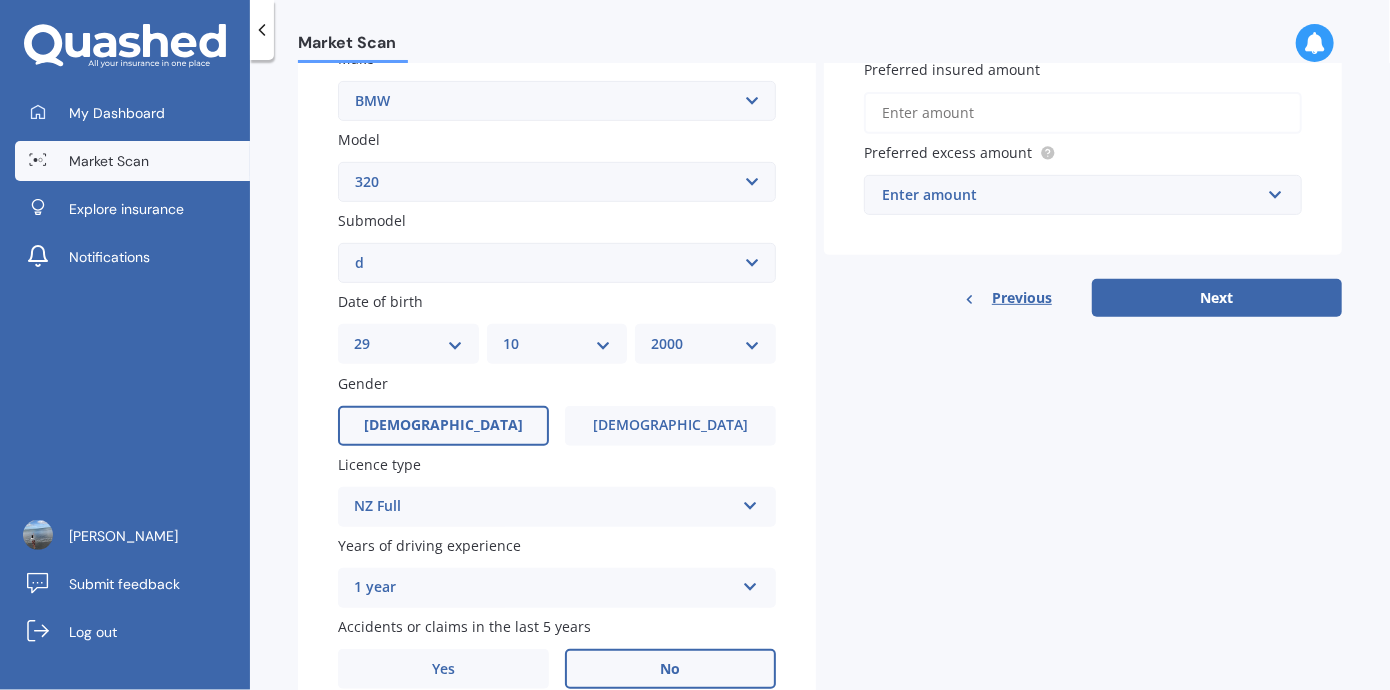 click on "YYYY 2025 2024 2023 2022 2021 2020 2019 2018 2017 2016 2015 2014 2013 2012 2011 2010 2009 2008 2007 2006 2005 2004 2003 2002 2001 2000 1999 1998 1997 1996 1995 1994 1993 1992 1991 1990 1989 1988 1987 1986 1985 1984 1983 1982 1981 1980 1979 1978 1977 1976 1975 1974 1973 1972 1971 1970 1969 1968 1967 1966 1965 1964 1963 1962 1961 1960 1959 1958 1957 1956 1955 1954 1953 1952 1951 1950 1949 1948 1947 1946 1945 1944 1943 1942 1941 1940 1939 1938 1937 1936 1935 1934 1933 1932 1931 1930 1929 1928 1927 1926" at bounding box center [705, 344] 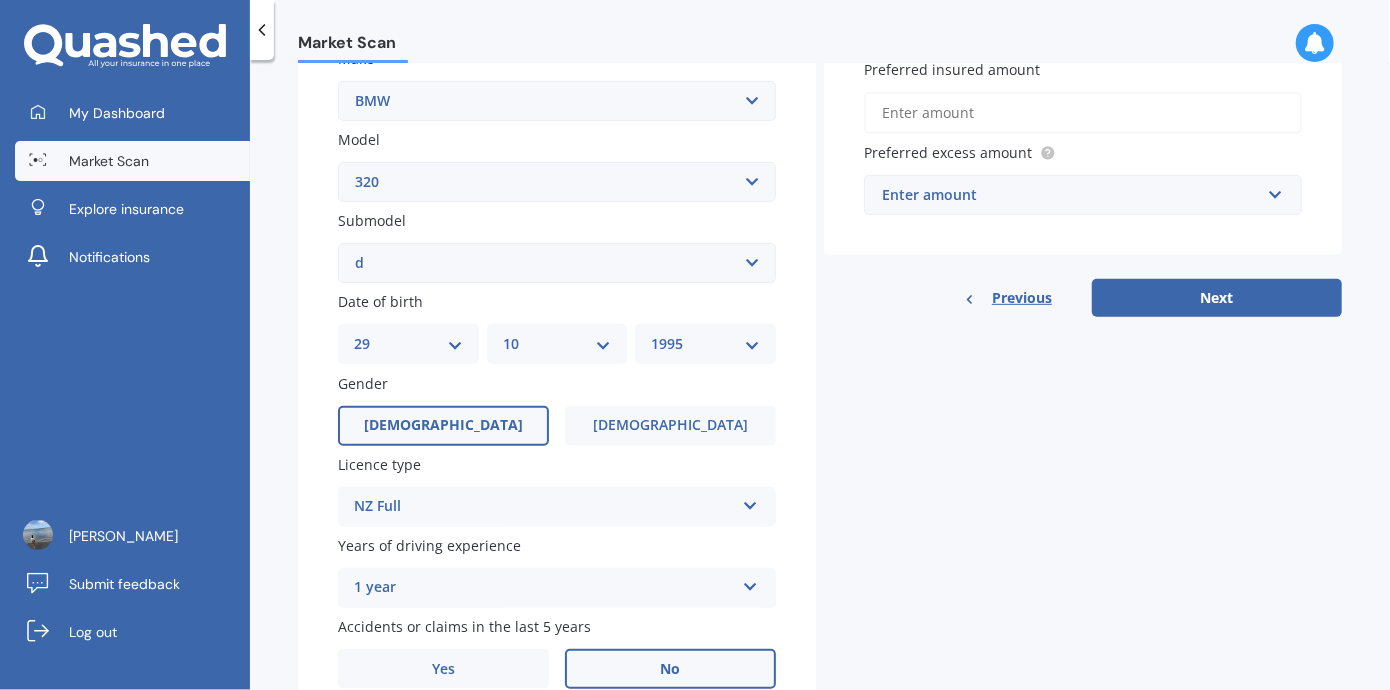 click on "YYYY 2025 2024 2023 2022 2021 2020 2019 2018 2017 2016 2015 2014 2013 2012 2011 2010 2009 2008 2007 2006 2005 2004 2003 2002 2001 2000 1999 1998 1997 1996 1995 1994 1993 1992 1991 1990 1989 1988 1987 1986 1985 1984 1983 1982 1981 1980 1979 1978 1977 1976 1975 1974 1973 1972 1971 1970 1969 1968 1967 1966 1965 1964 1963 1962 1961 1960 1959 1958 1957 1956 1955 1954 1953 1952 1951 1950 1949 1948 1947 1946 1945 1944 1943 1942 1941 1940 1939 1938 1937 1936 1935 1934 1933 1932 1931 1930 1929 1928 1927 1926" at bounding box center (705, 344) 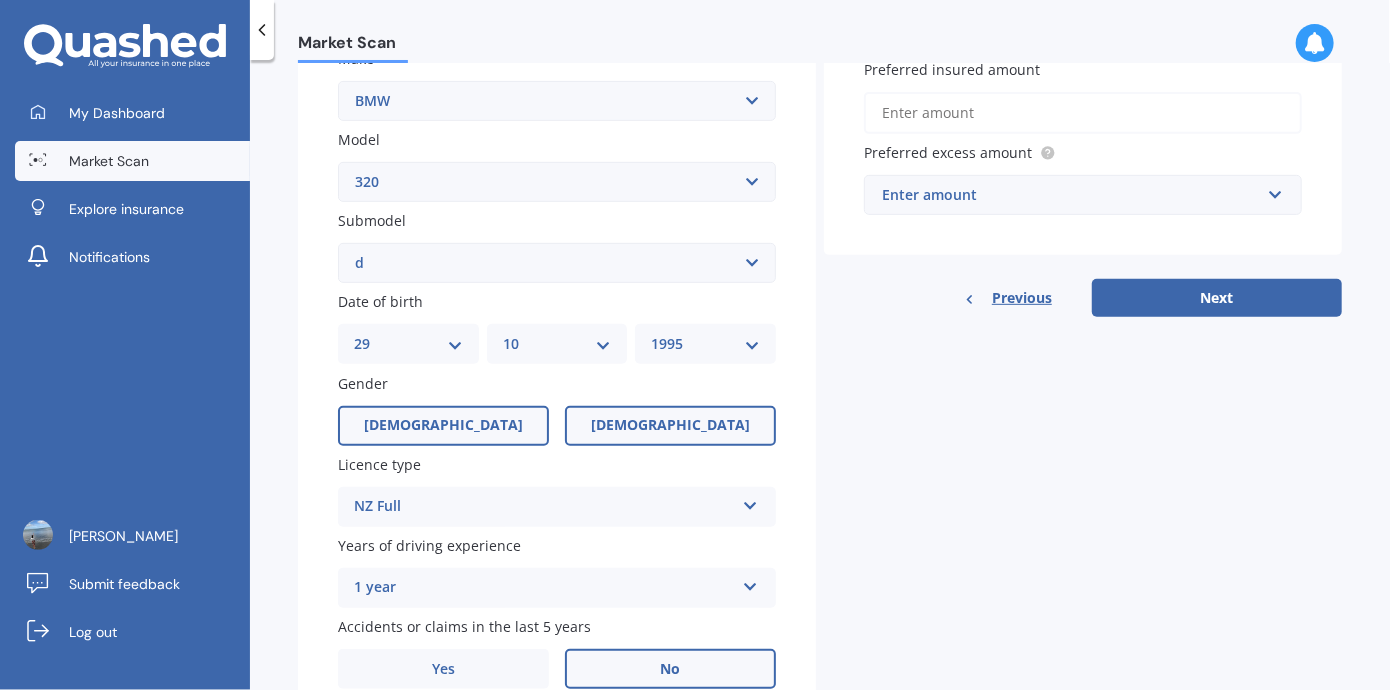 click on "[DEMOGRAPHIC_DATA]" at bounding box center [670, 426] 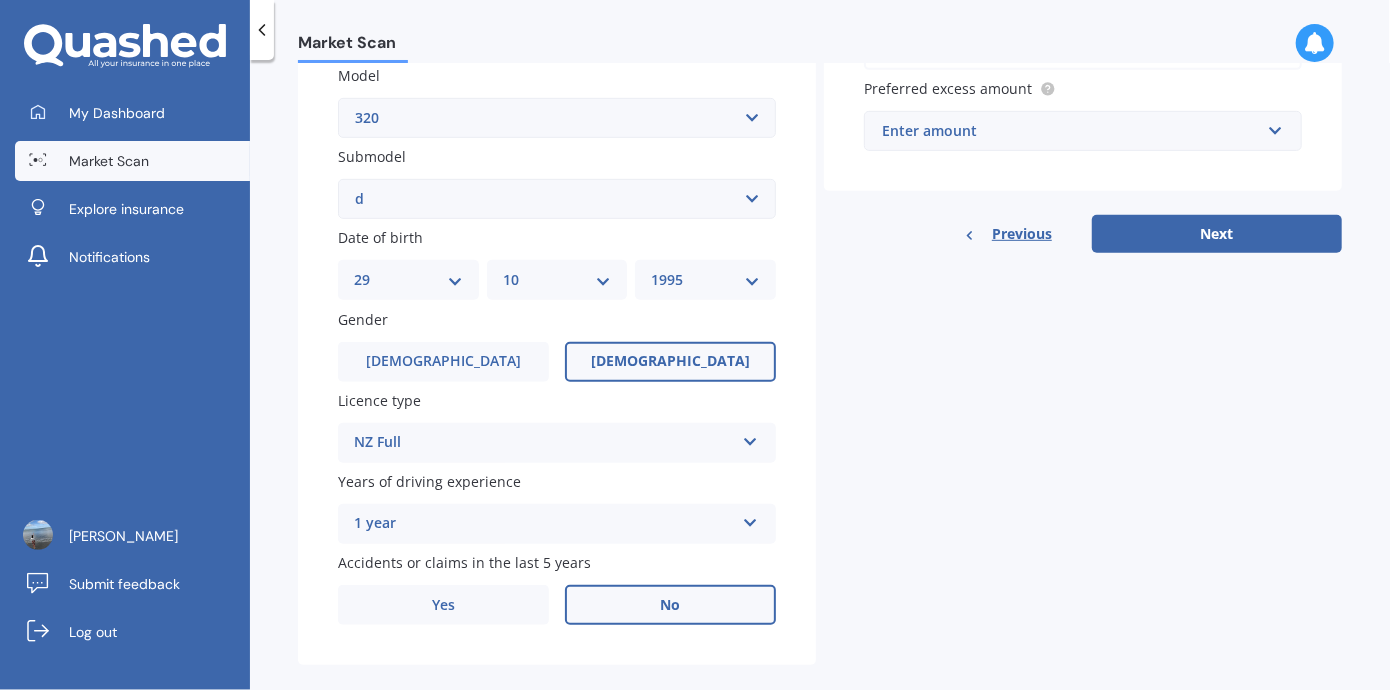 scroll, scrollTop: 487, scrollLeft: 0, axis: vertical 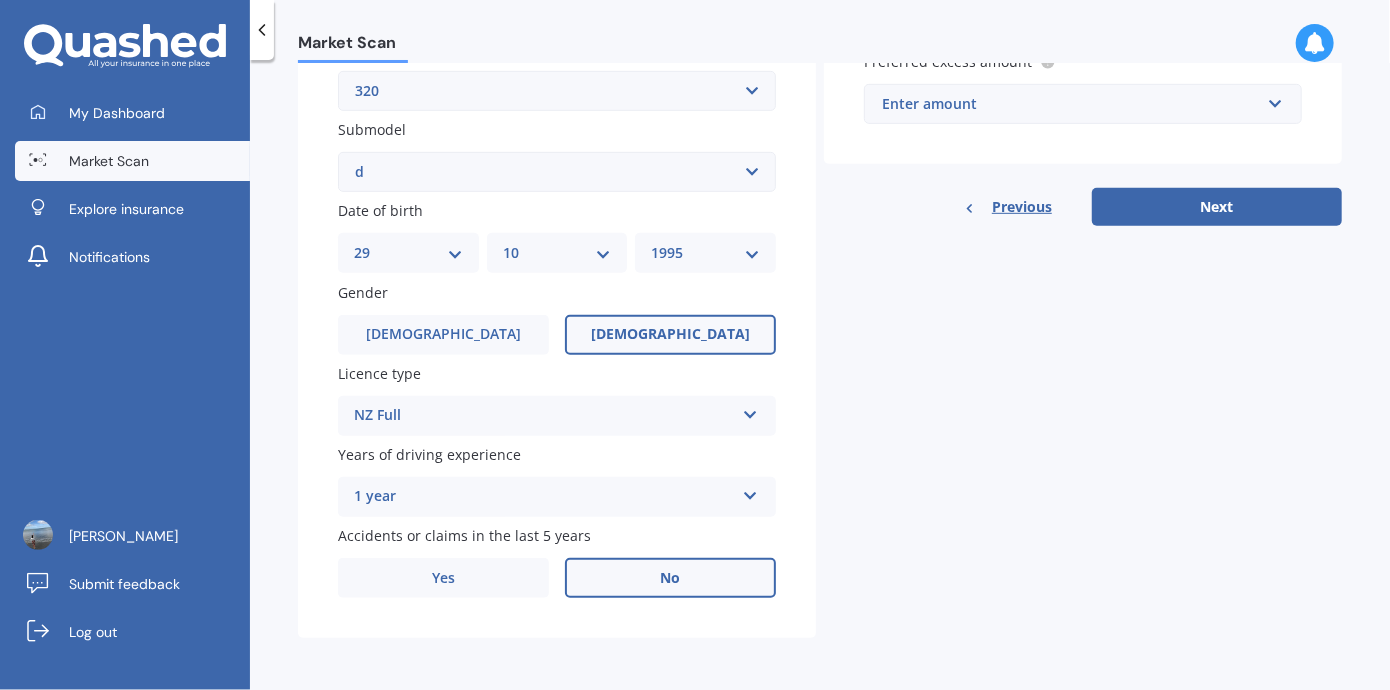 click on "1 year" at bounding box center [544, 497] 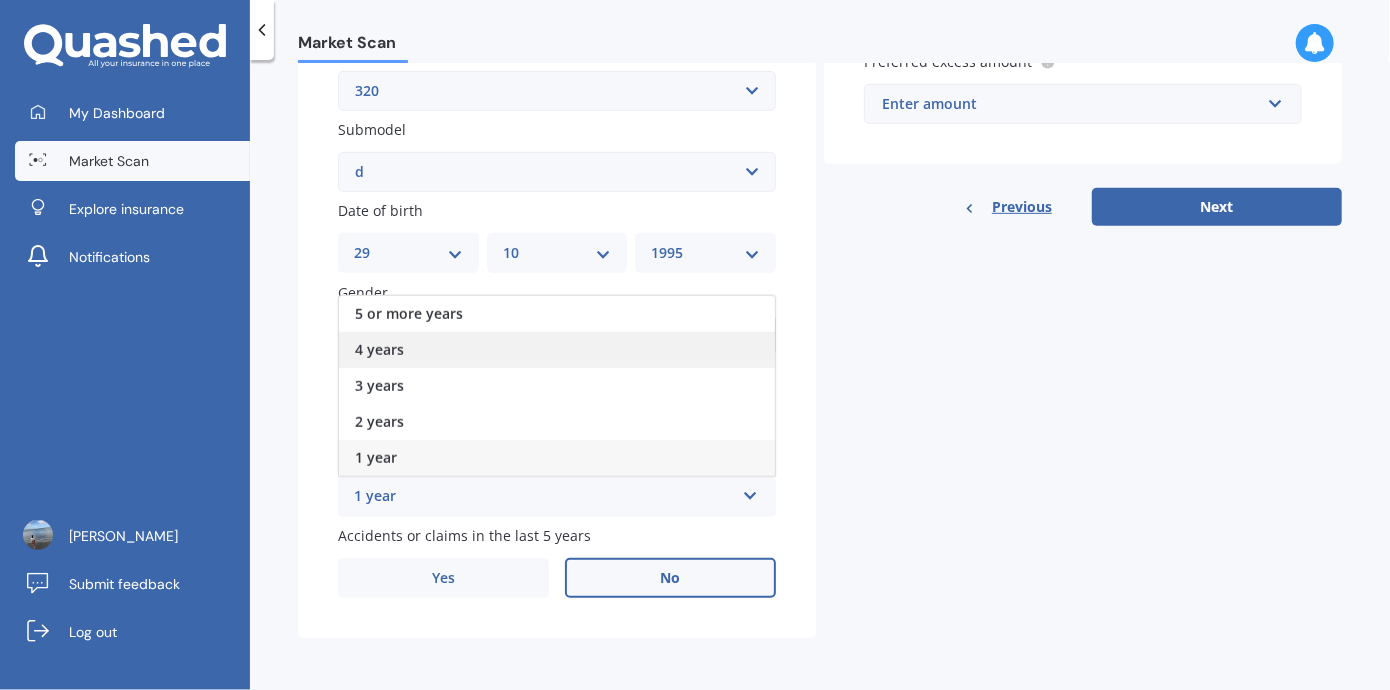 click on "4 years" at bounding box center [557, 350] 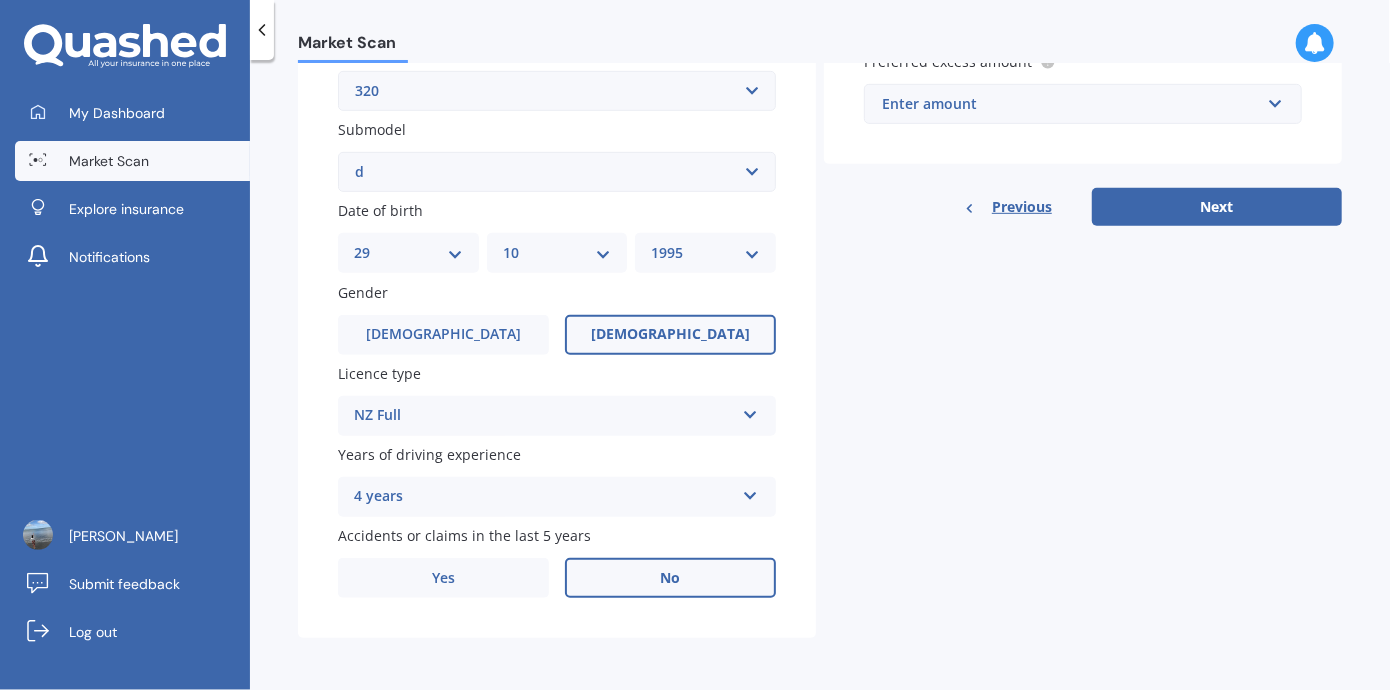 click on "[DEMOGRAPHIC_DATA]" at bounding box center [670, 335] 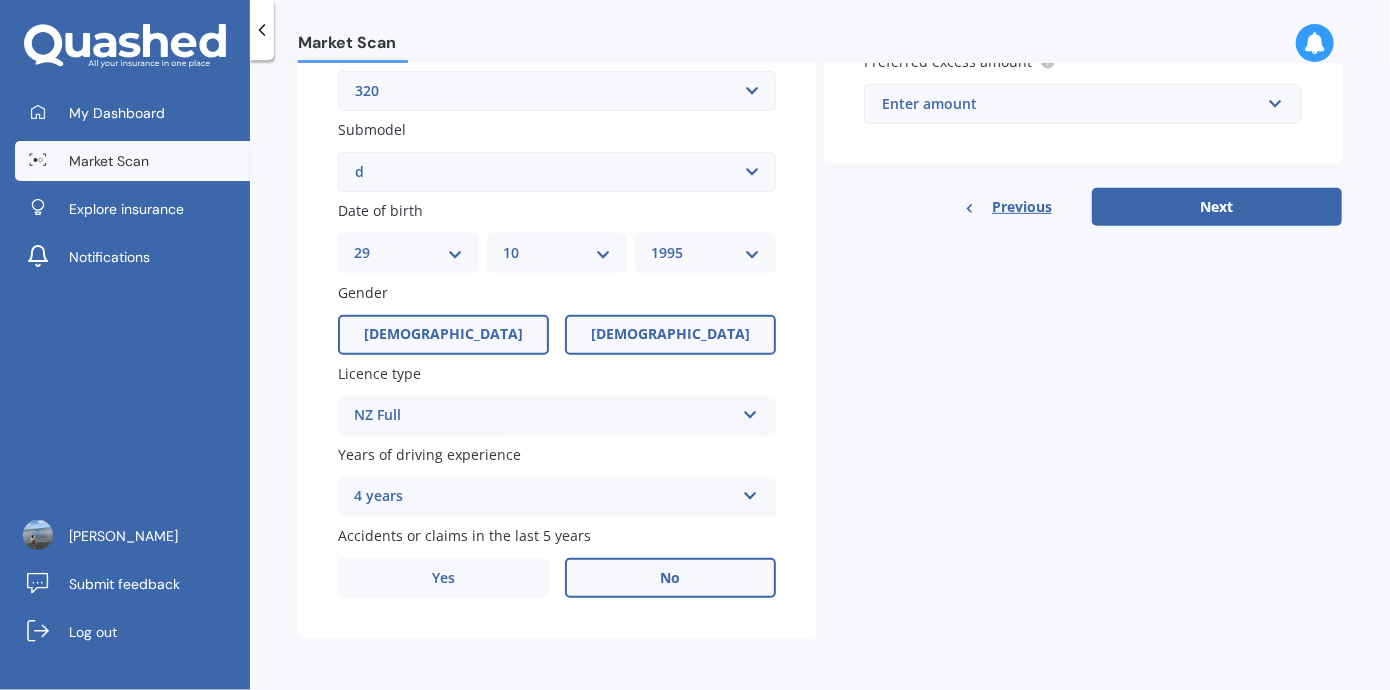 click on "[DEMOGRAPHIC_DATA]" at bounding box center [443, 335] 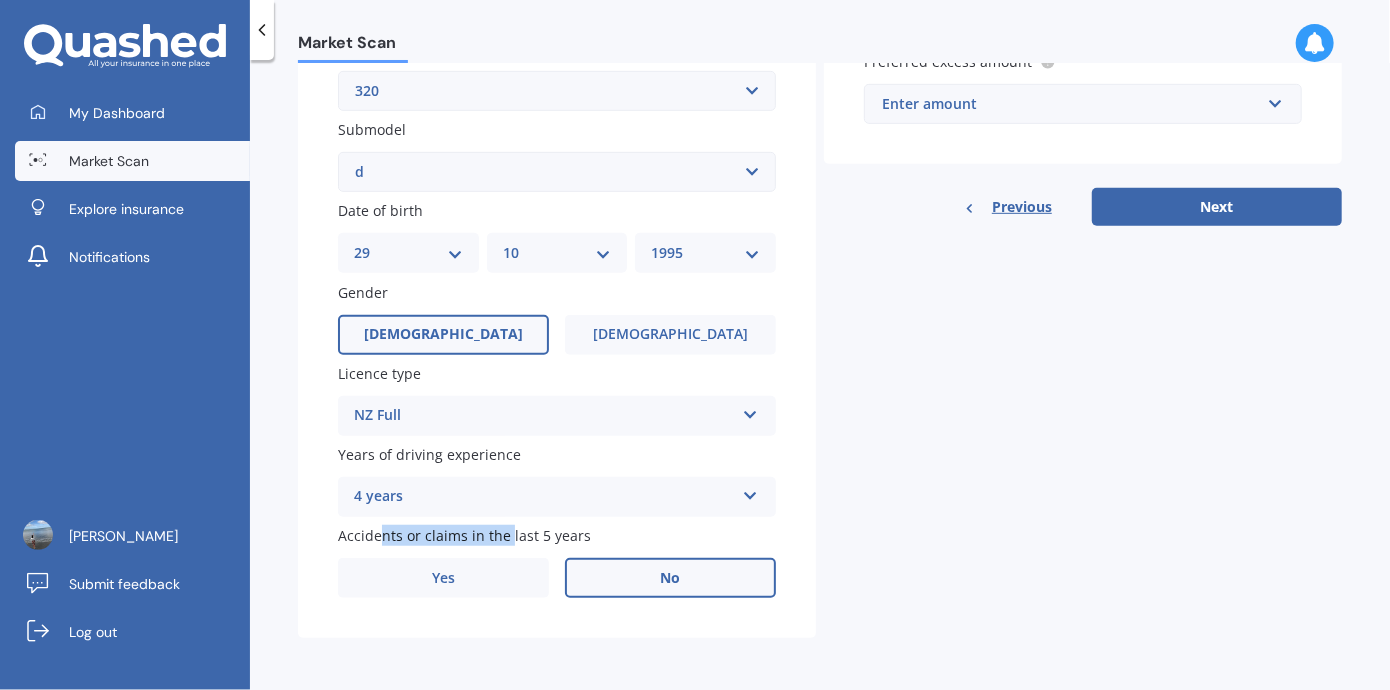 drag, startPoint x: 422, startPoint y: 538, endPoint x: 508, endPoint y: 538, distance: 86 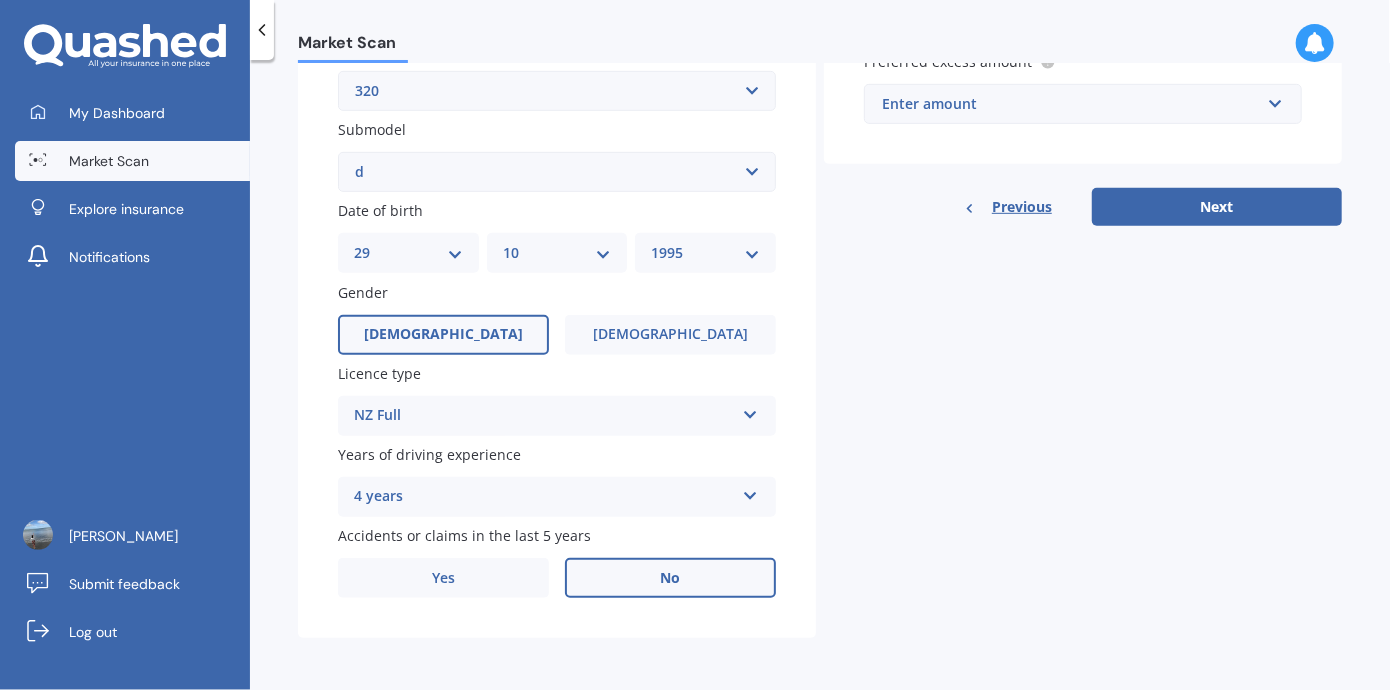 click on "Details Plate number Search I don’t have a number plate Year [DATE] Make Select make AC ALFA ROMEO ASTON [PERSON_NAME] AUDI AUSTIN BEDFORD Bentley BMW BYD CADILLAC CAN-AM CHERY CHEVROLET CHRYSLER Citroen CRUISEAIR CUPRA DAEWOO DAIHATSU DAIMLER DAMON DIAHATSU DODGE EXOCET FACTORY FIVE FERRARI FIAT Fiord FLEETWOOD FORD FOTON FRASER GEELY GENESIS GEORGIE BOY GMC GREAT WALL GWM [PERSON_NAME] HINO [PERSON_NAME] HOLIDAY RAMBLER HONDA HUMMER HYUNDAI INFINITI ISUZU IVECO JAC JAECOO JAGUAR JEEP KGM KIA LADA LAMBORGHINI LANCIA LANDROVER LDV LEXUS LINCOLN LOTUS LUNAR M.G M.G. MAHINDRA MASERATI MAZDA MCLAREN MERCEDES AMG Mercedes Benz MERCEDES-AMG MERCURY MINI MITSUBISHI [PERSON_NAME] NEWMAR NISSAN OMODA OPEL OXFORD PEUGEOT Plymouth Polestar PONTIAC PORSCHE PROTON RAM Range Rover Rayne RENAULT ROLLS ROYCE ROVER SAAB SATURN SEAT SHELBY SKODA SMART SSANGYONG SUBARU SUZUKI TATA TESLA TIFFIN Toyota TRIUMPH TVR Vauxhall VOLKSWAGEN VOLVO WESTFIELD WINNEBAGO ZX Model Select model 116 116I 118 118D 120 130 218D 220I 225 250 316 318 320 320 i" at bounding box center (820, 156) 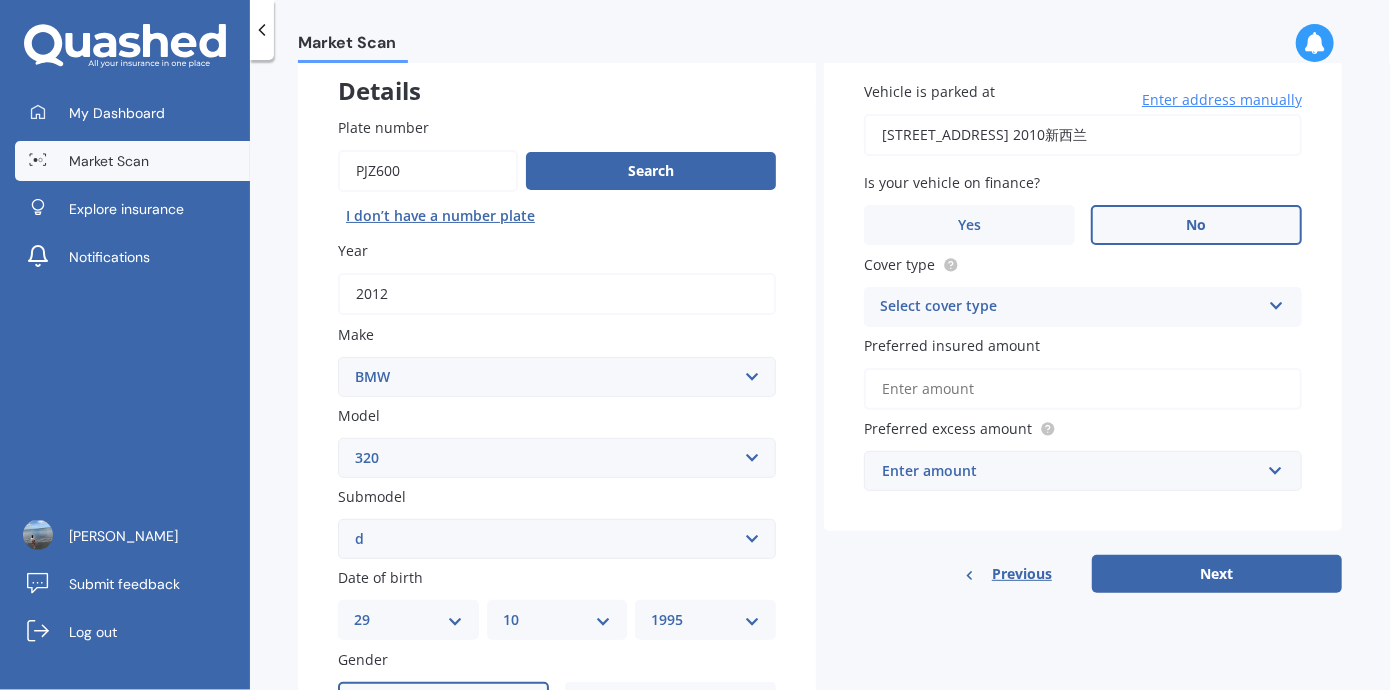 scroll, scrollTop: 87, scrollLeft: 0, axis: vertical 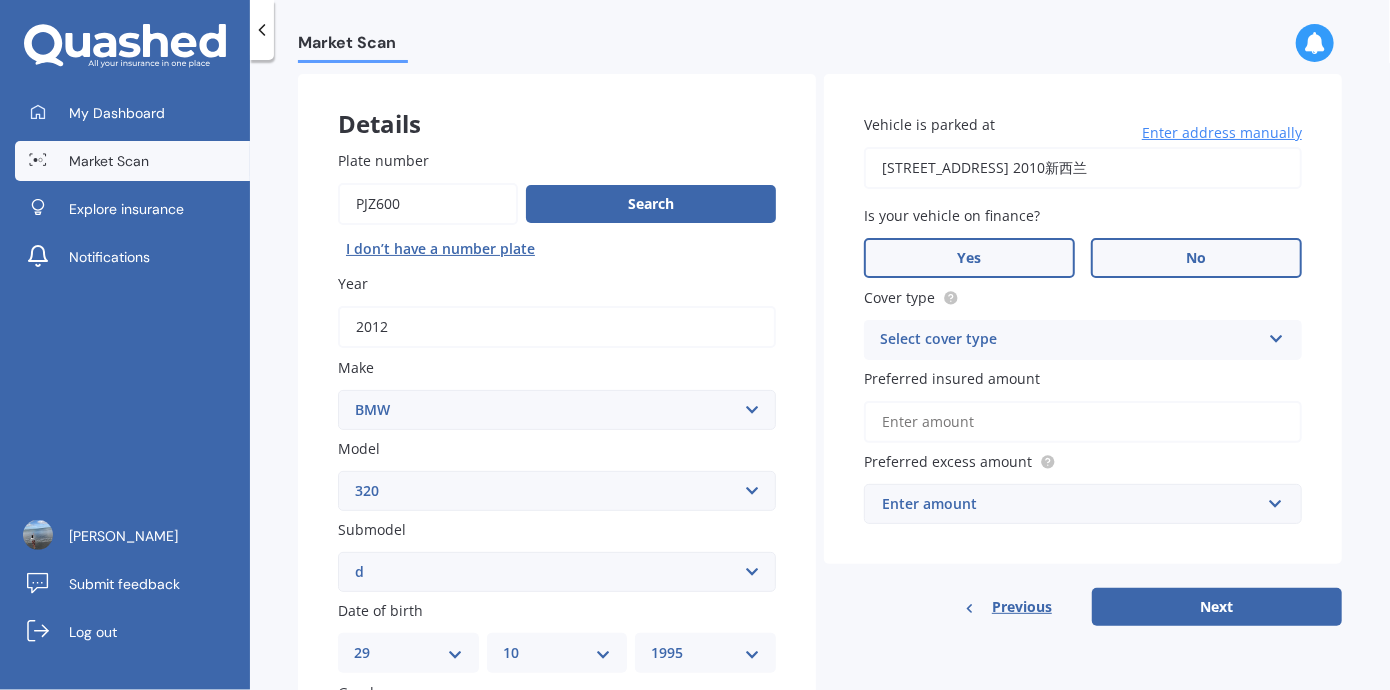 click on "Yes" at bounding box center (969, 258) 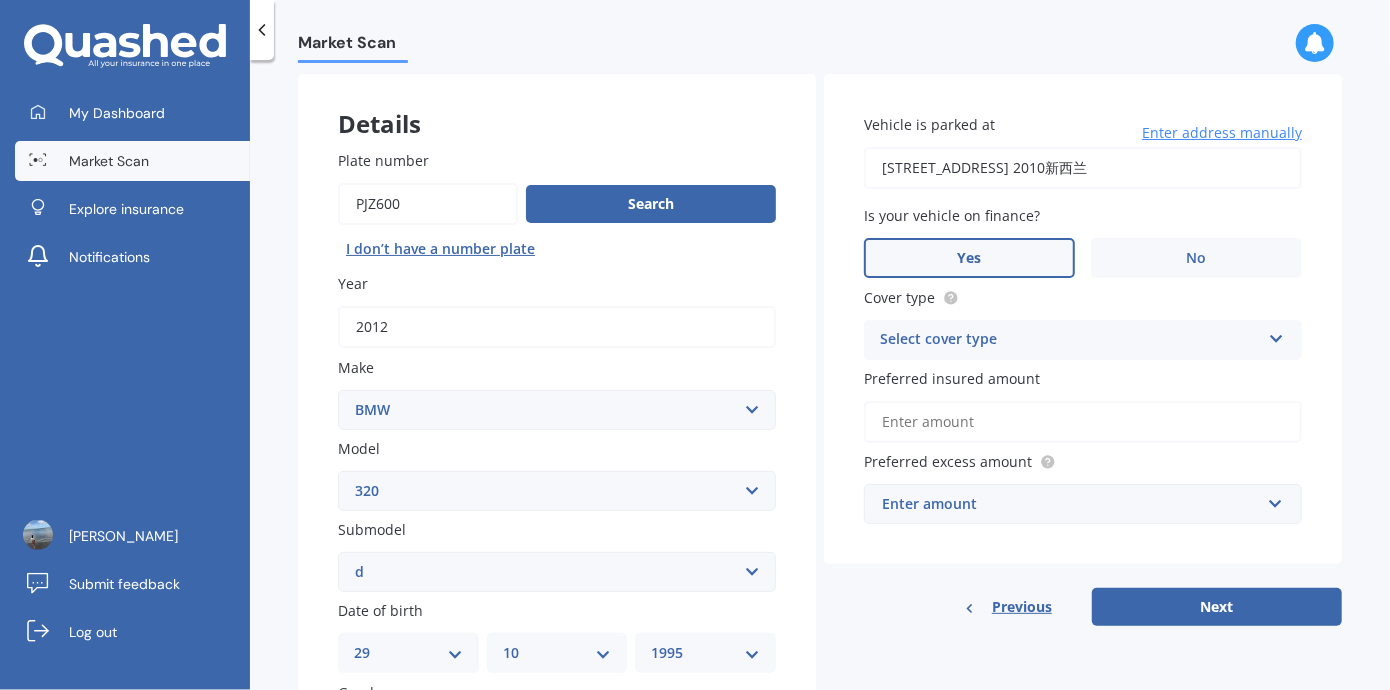 click on "[STREET_ADDRESS] 2010新西兰" at bounding box center [1083, 168] 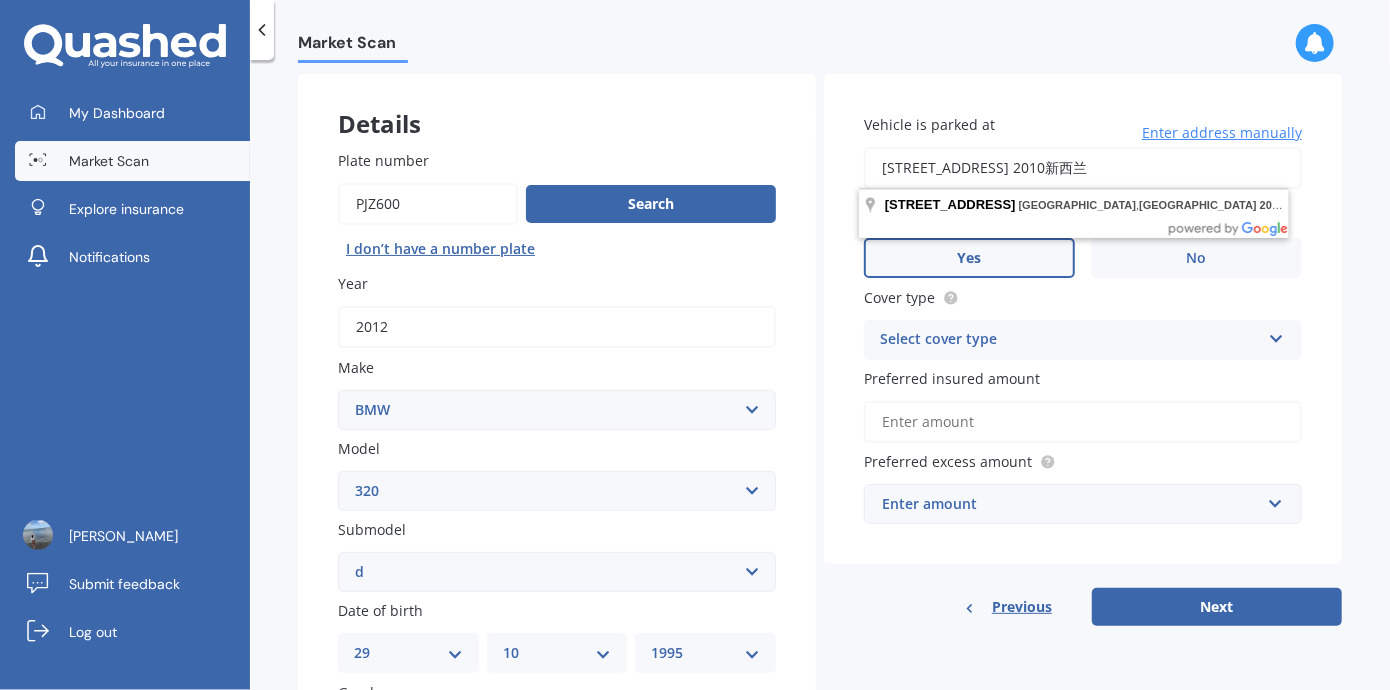 click on "Enter address manually" at bounding box center (1222, 133) 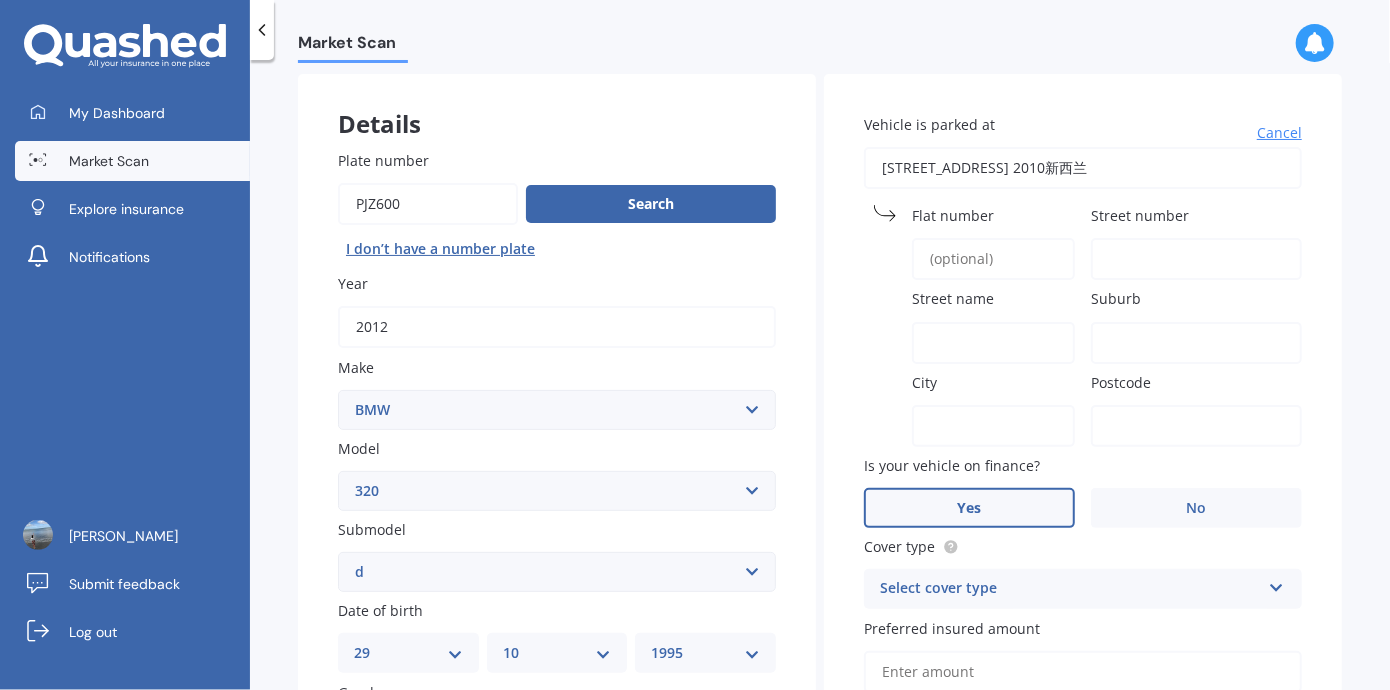 click on "Cancel" at bounding box center [1279, 133] 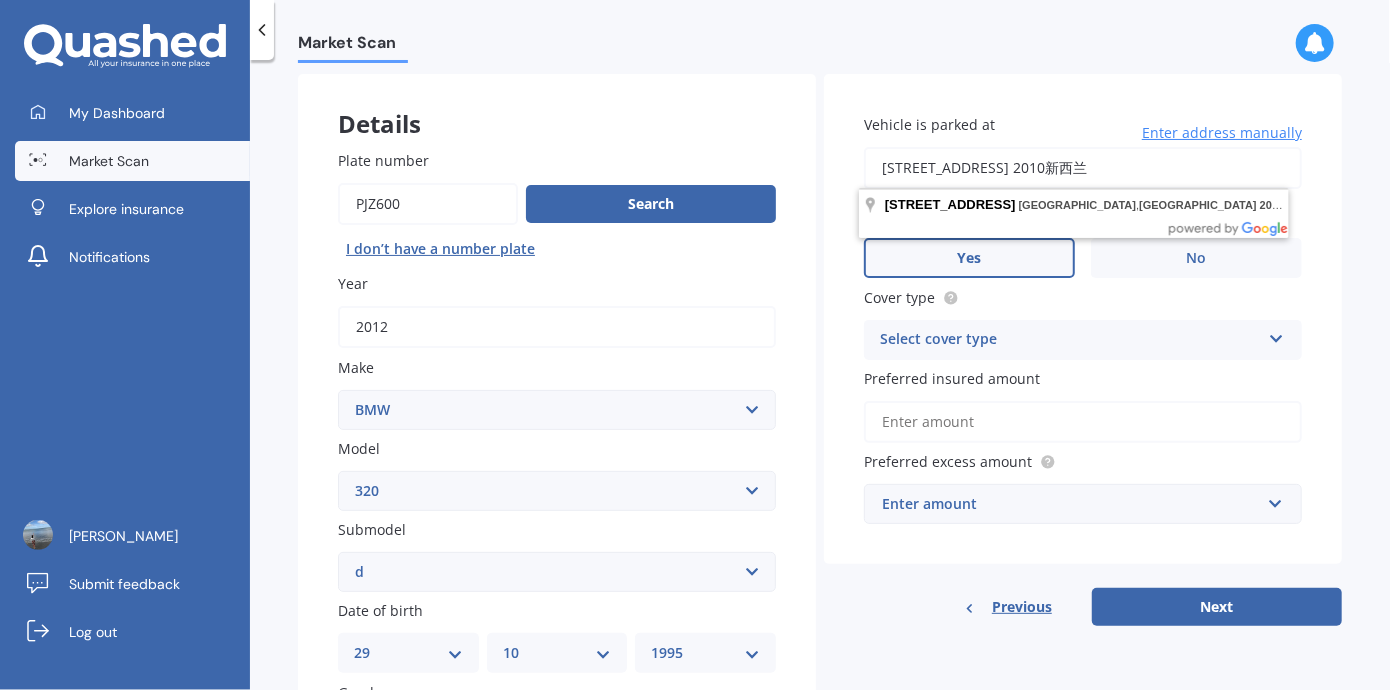 scroll, scrollTop: 0, scrollLeft: 20, axis: horizontal 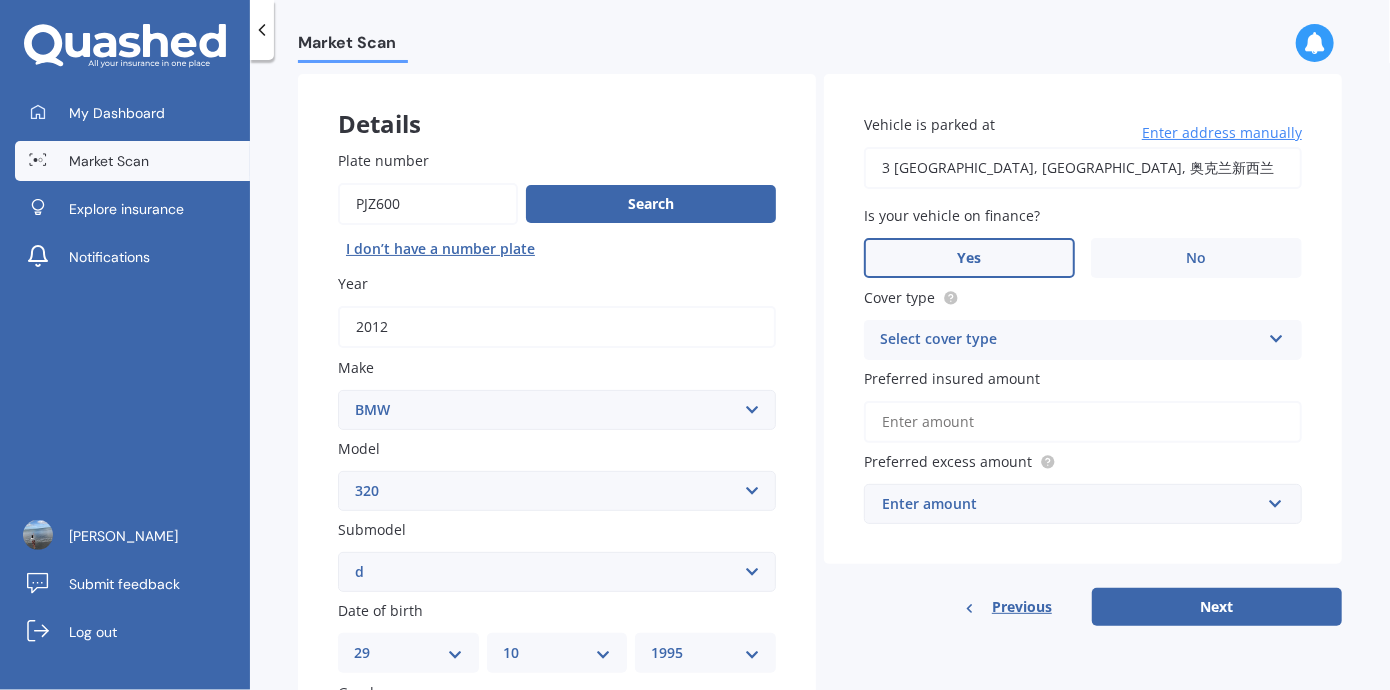 type on "[STREET_ADDRESS]新西兰" 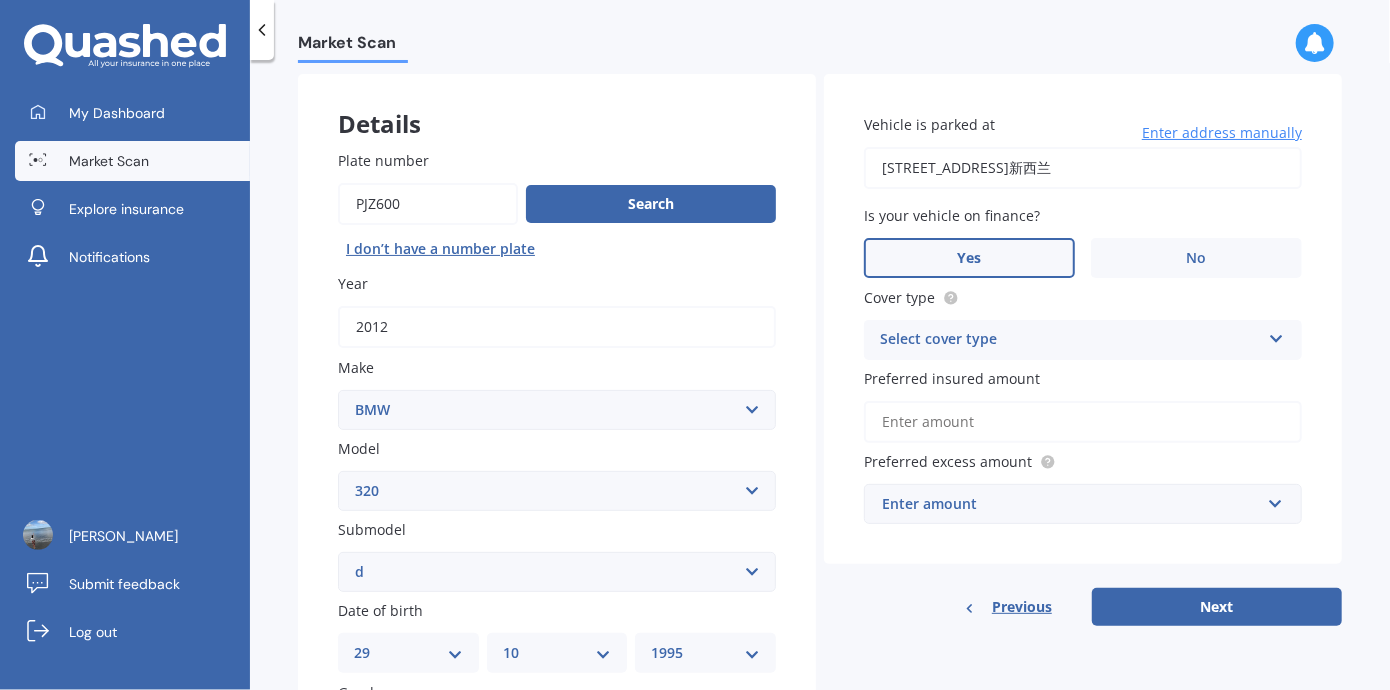 click on "Select cover type" at bounding box center [1070, 340] 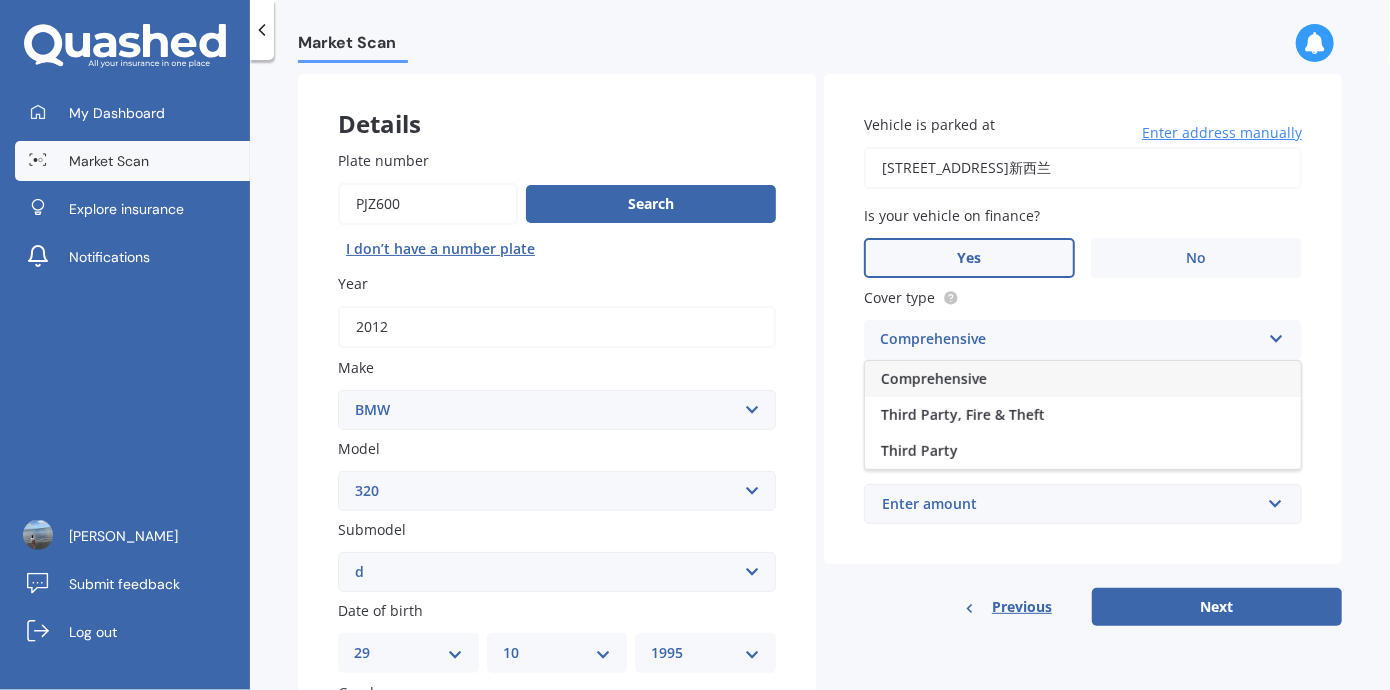 click on "Comprehensive" at bounding box center [934, 378] 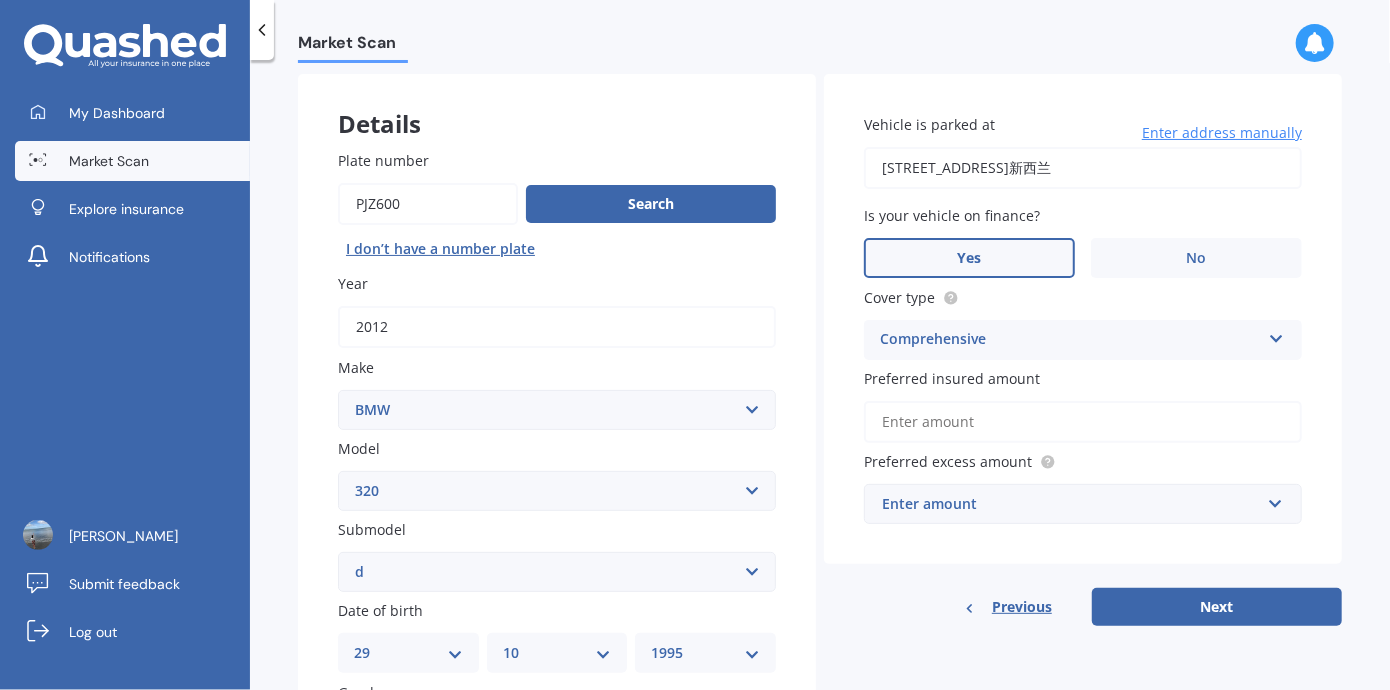 click on "Preferred insured amount" at bounding box center [1083, 422] 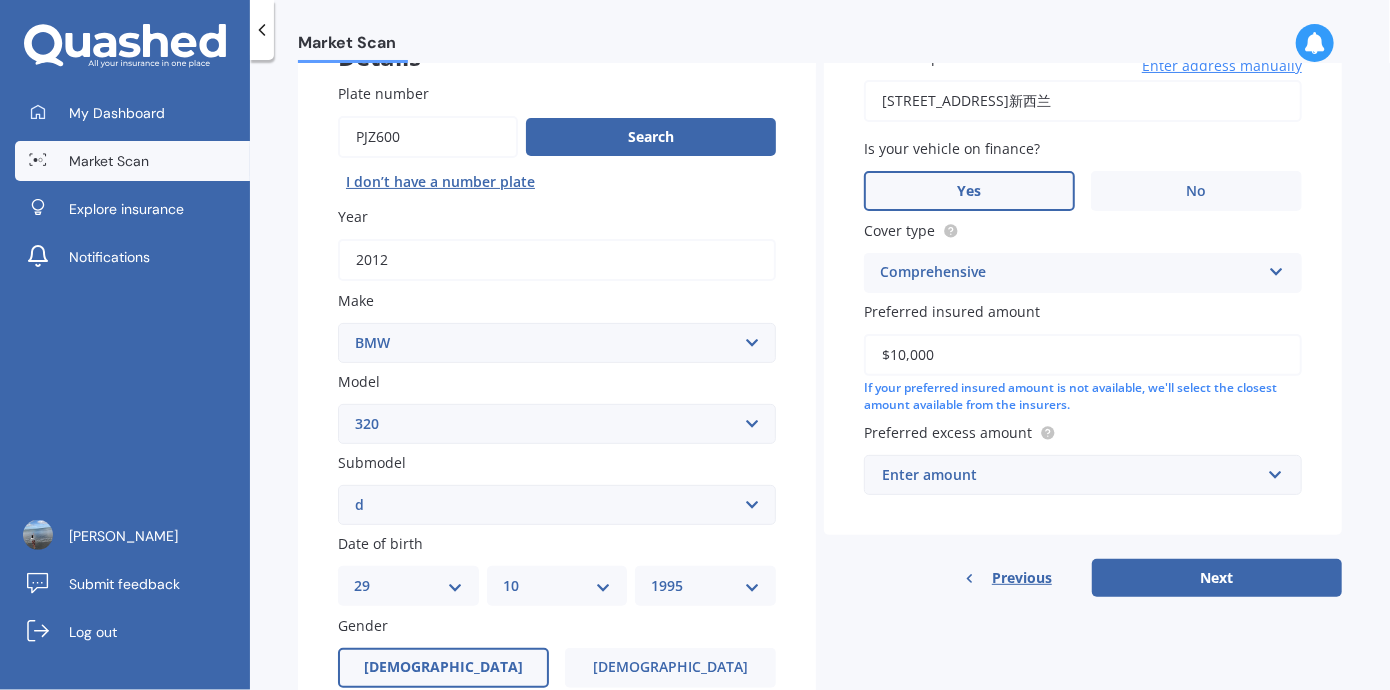 scroll, scrollTop: 187, scrollLeft: 0, axis: vertical 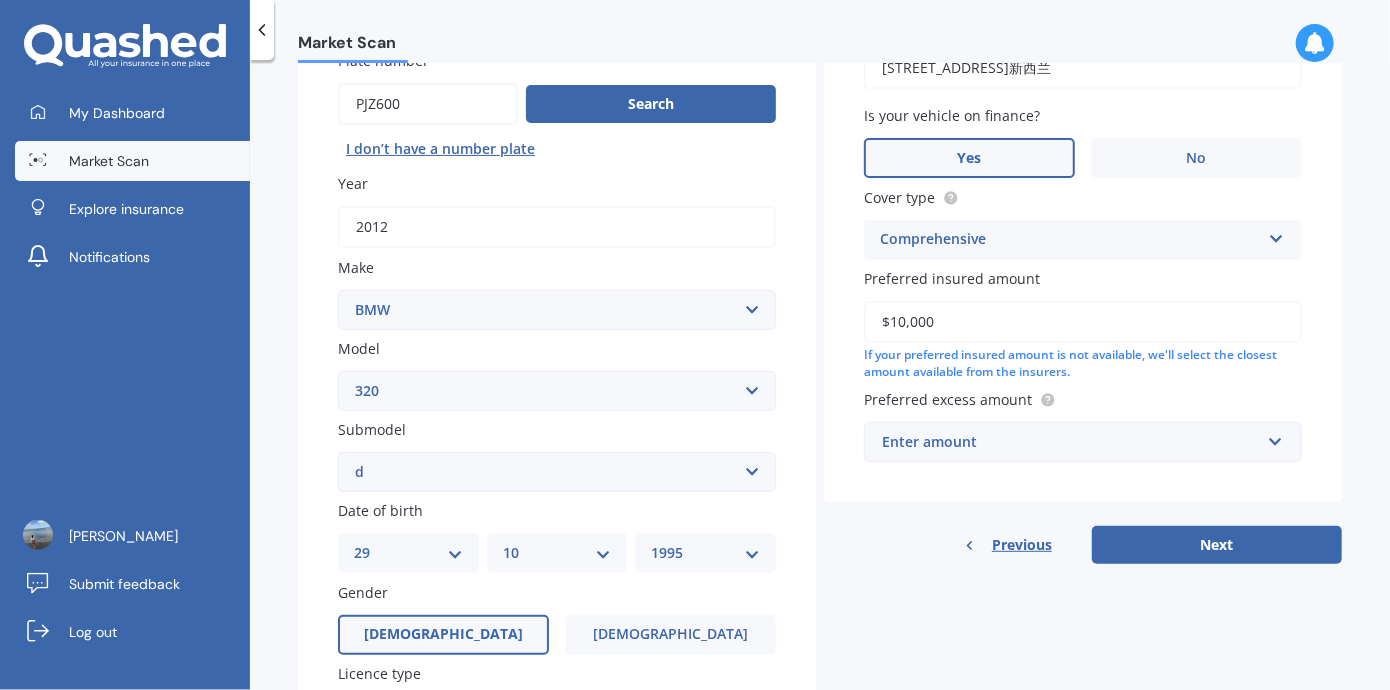 type on "$10,000" 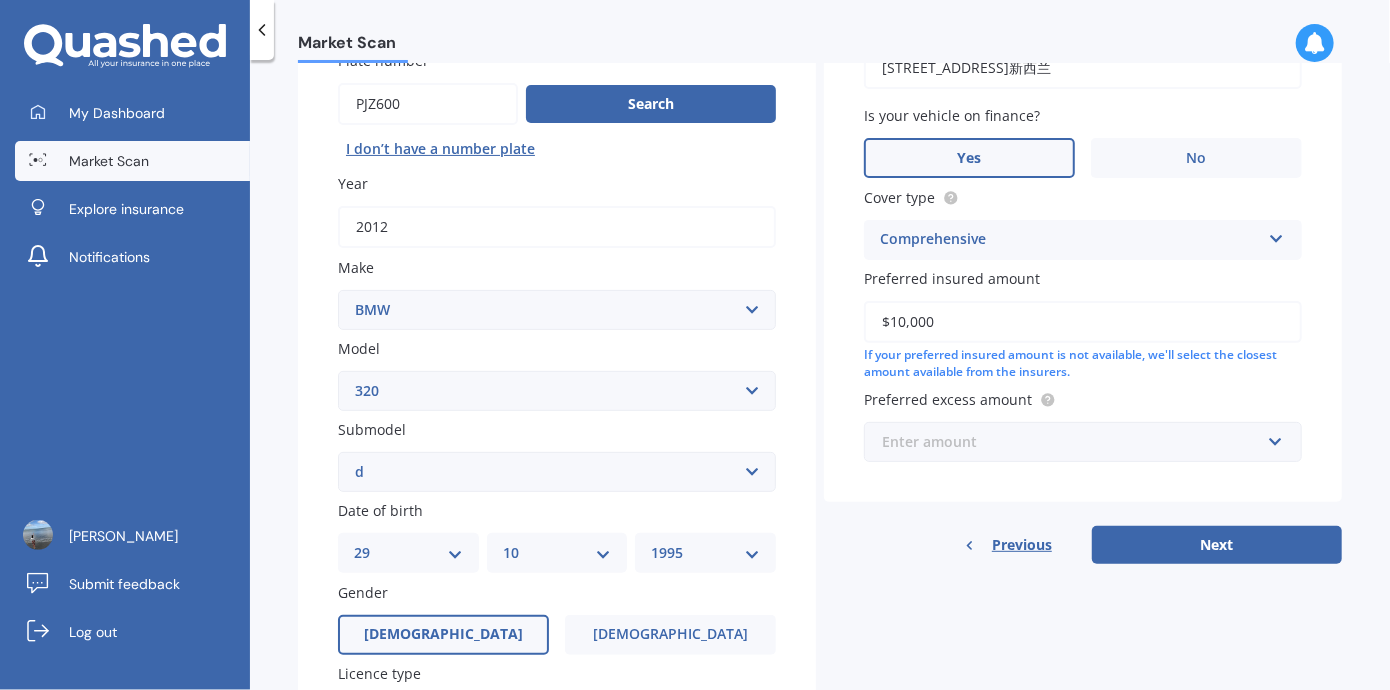 click at bounding box center [1076, 442] 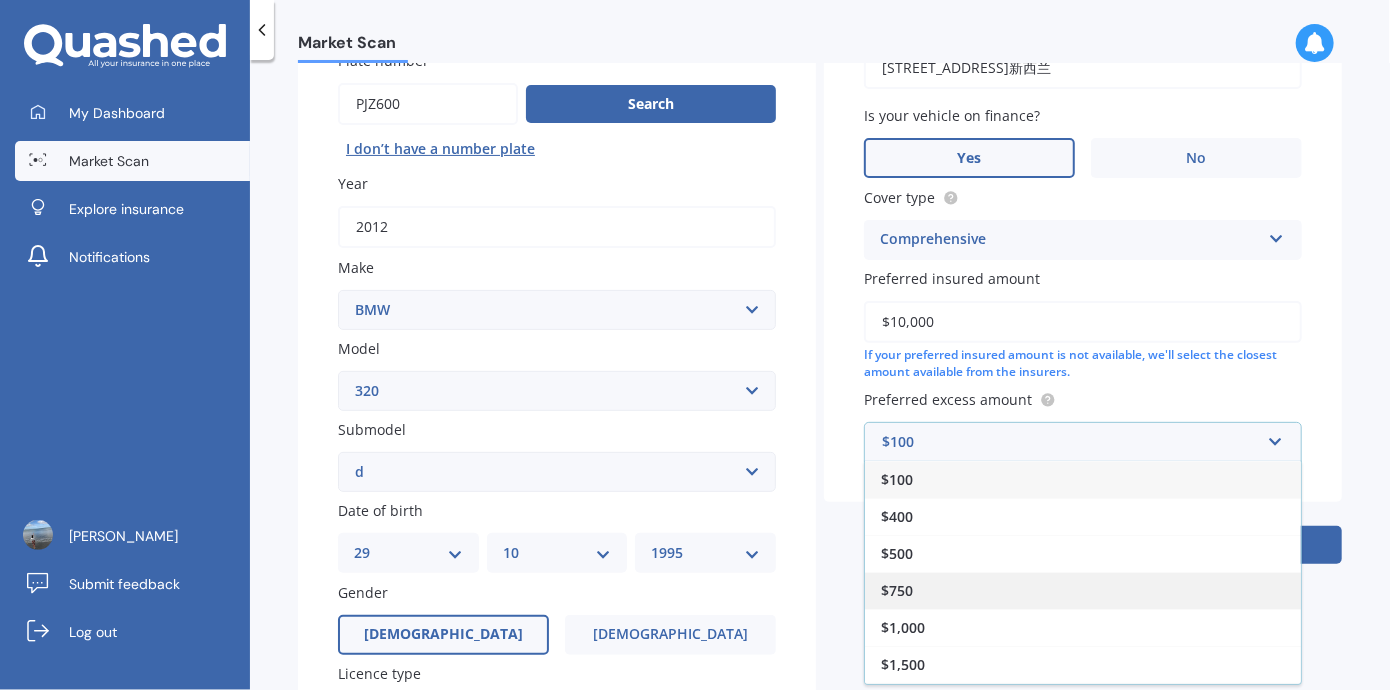 click on "$750" at bounding box center (1083, 590) 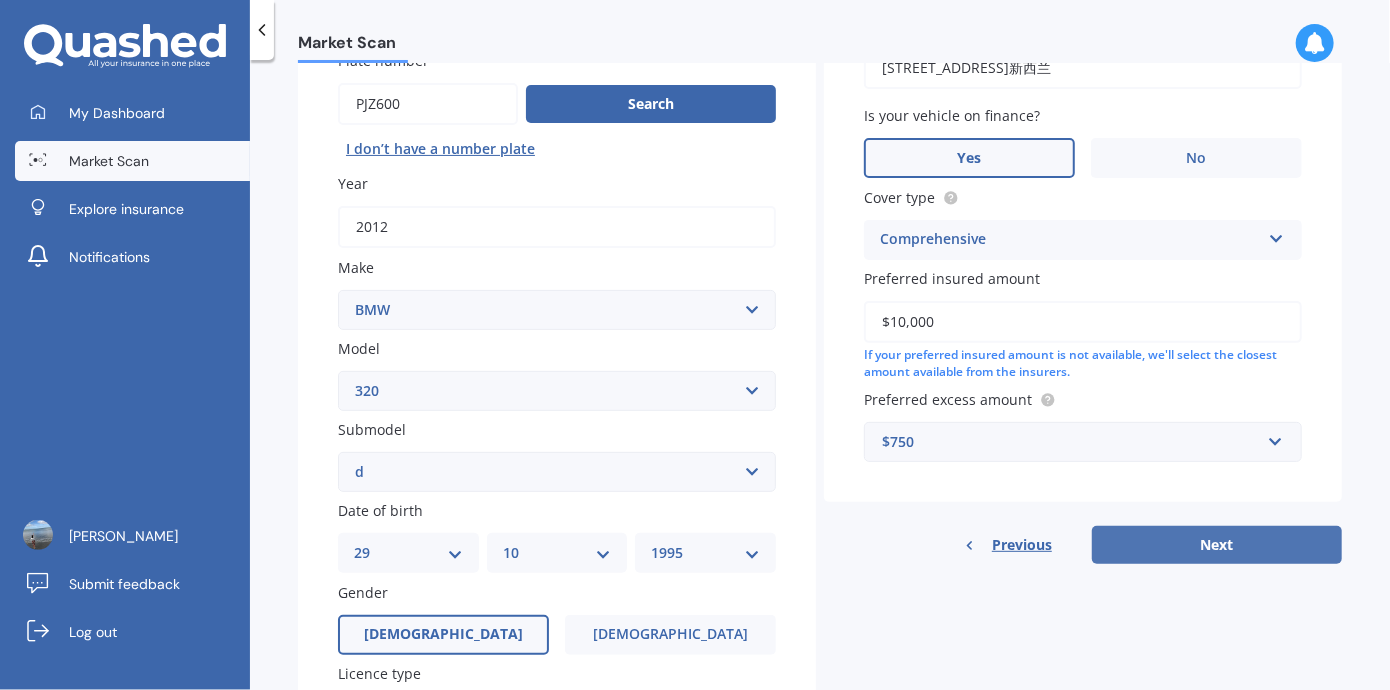 click on "Next" at bounding box center [1217, 545] 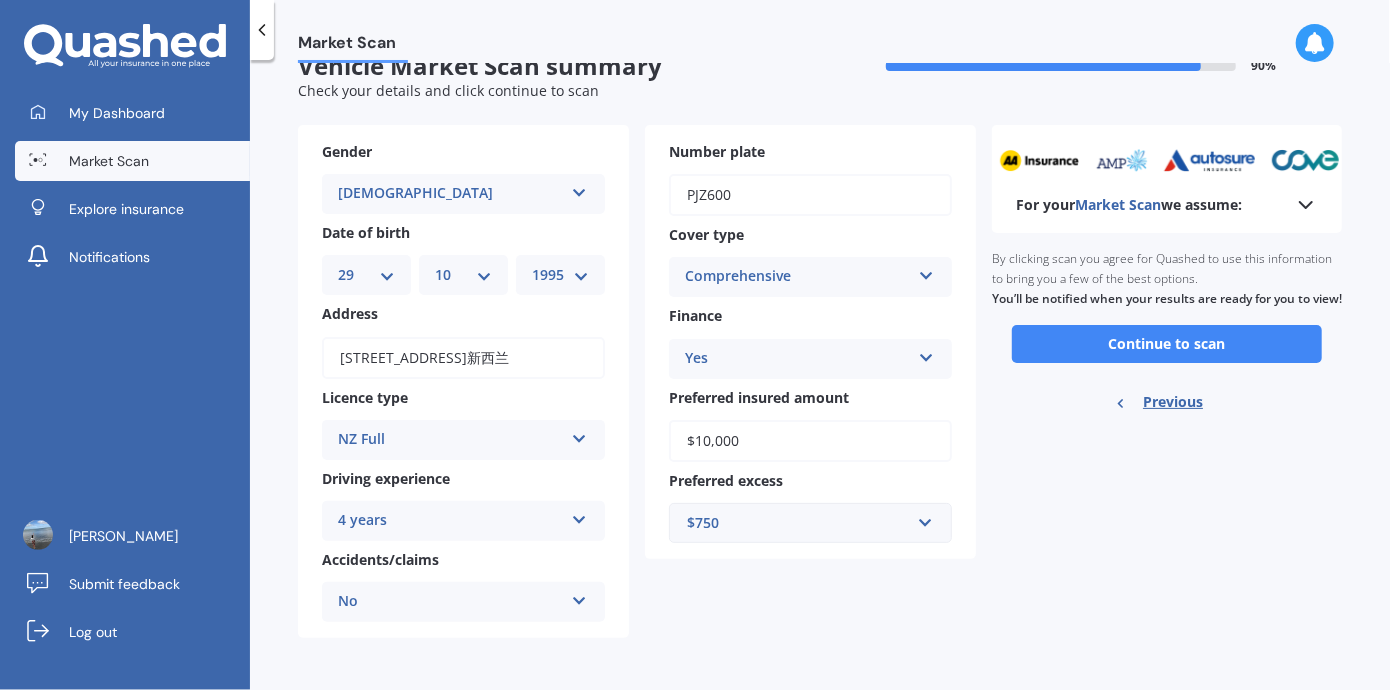 scroll, scrollTop: 0, scrollLeft: 0, axis: both 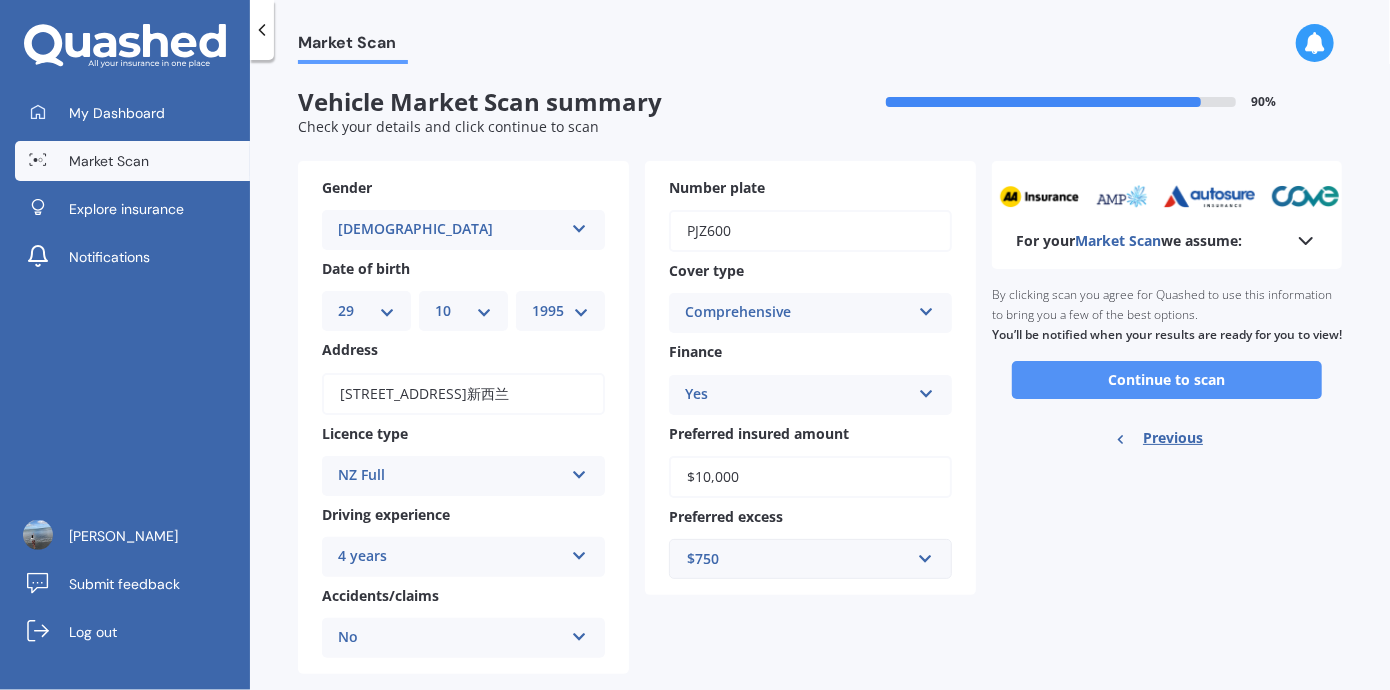 click on "Continue to scan" at bounding box center (1167, 380) 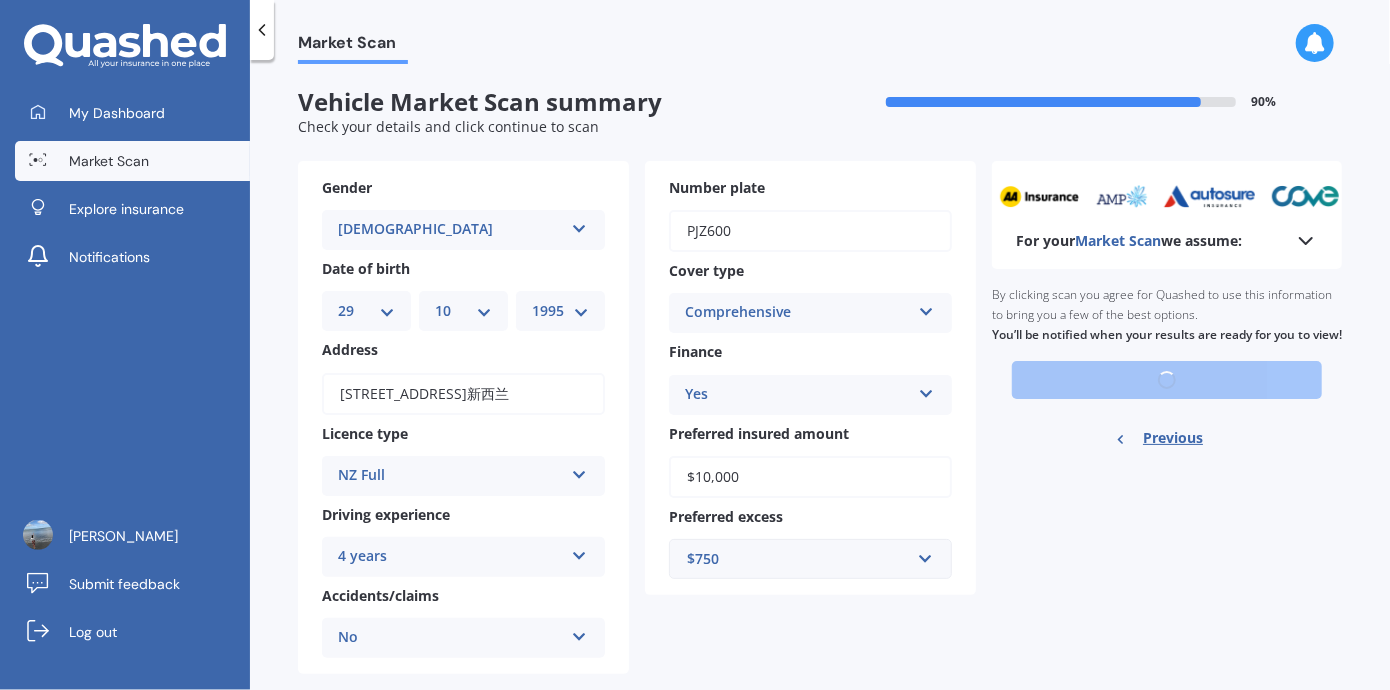 scroll, scrollTop: 36, scrollLeft: 0, axis: vertical 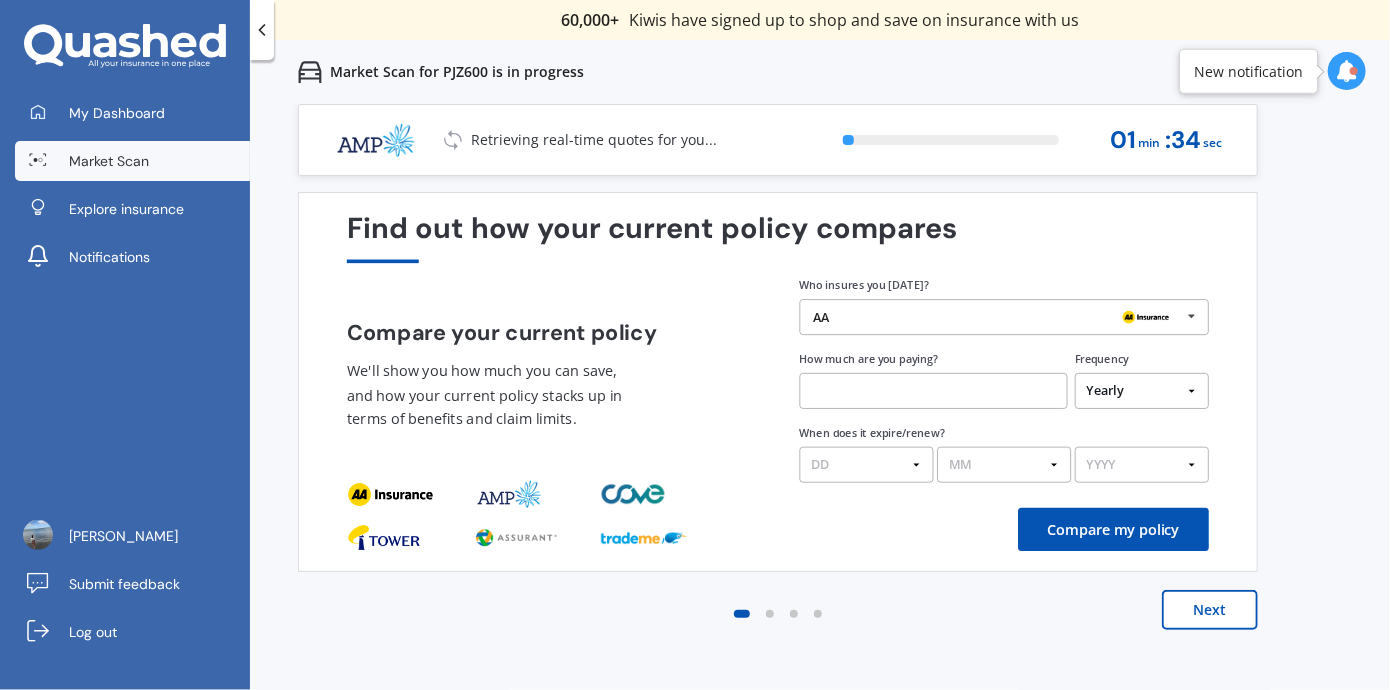 click at bounding box center [262, 30] 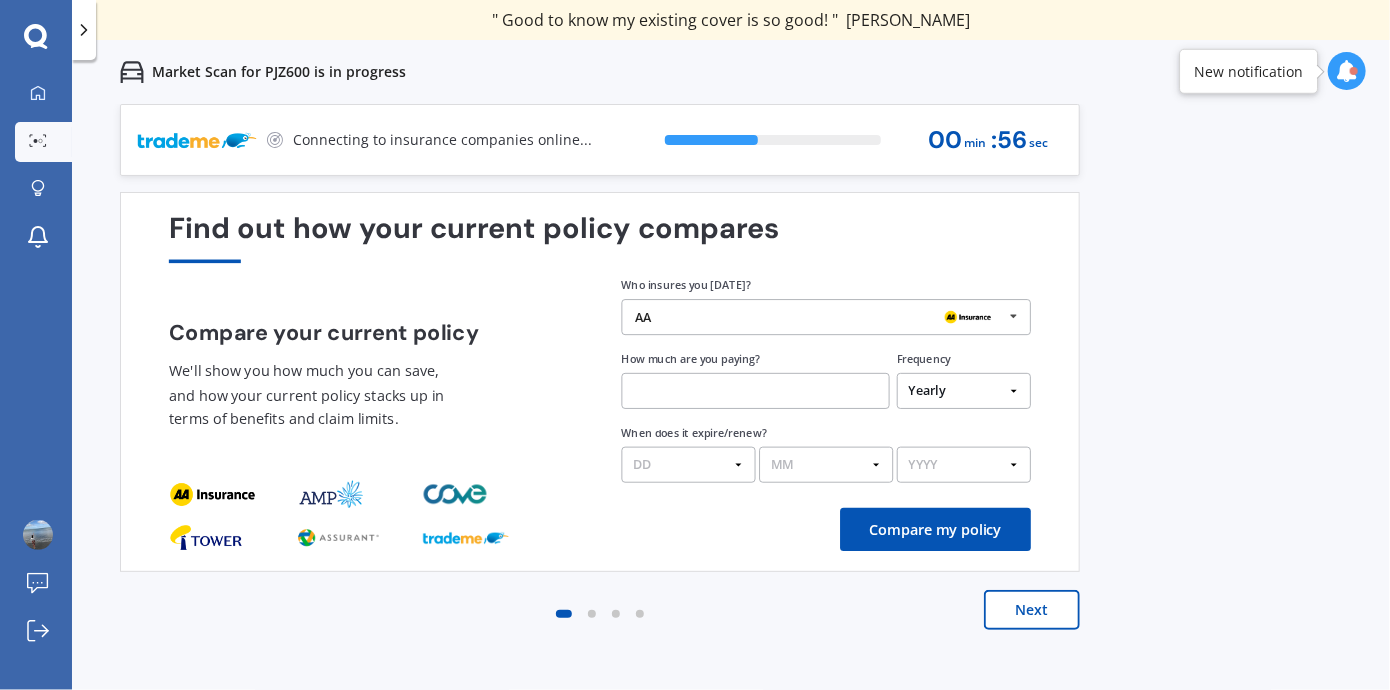 click on "Next" at bounding box center (1032, 610) 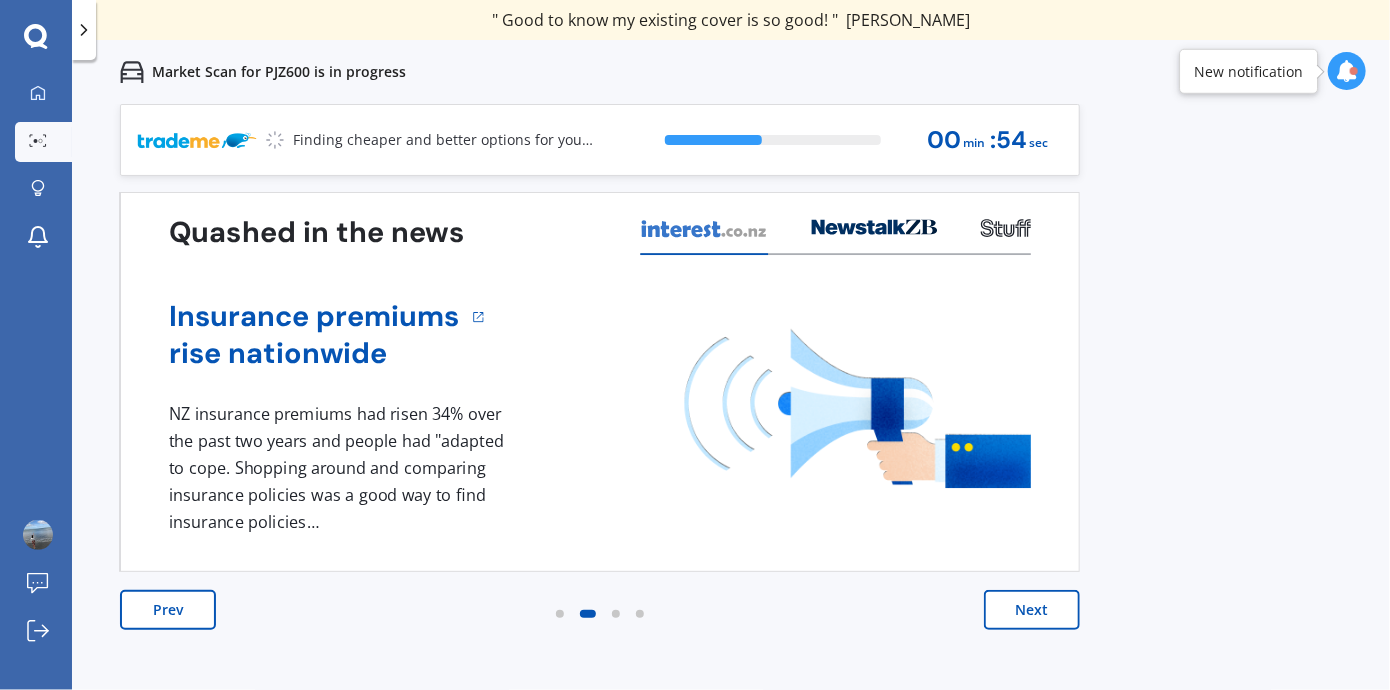 click on "Prev Next" at bounding box center (600, 630) 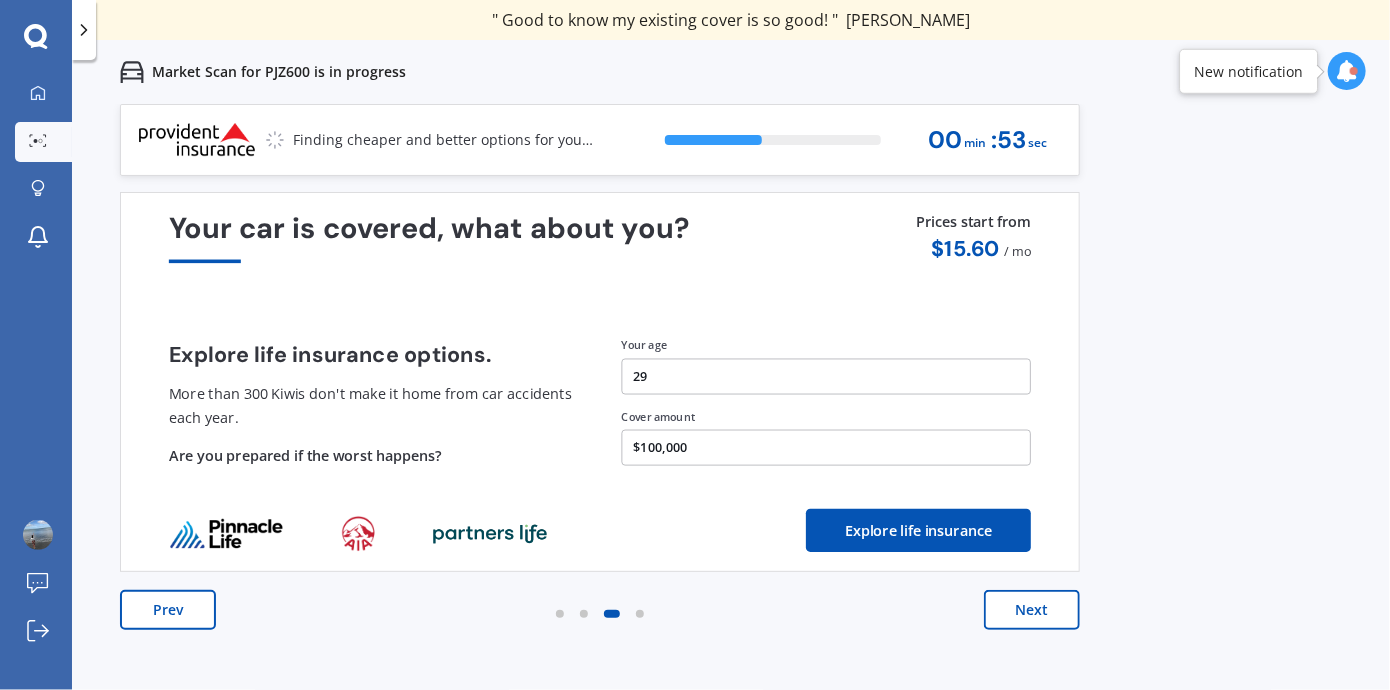 click on "Next" at bounding box center (1032, 610) 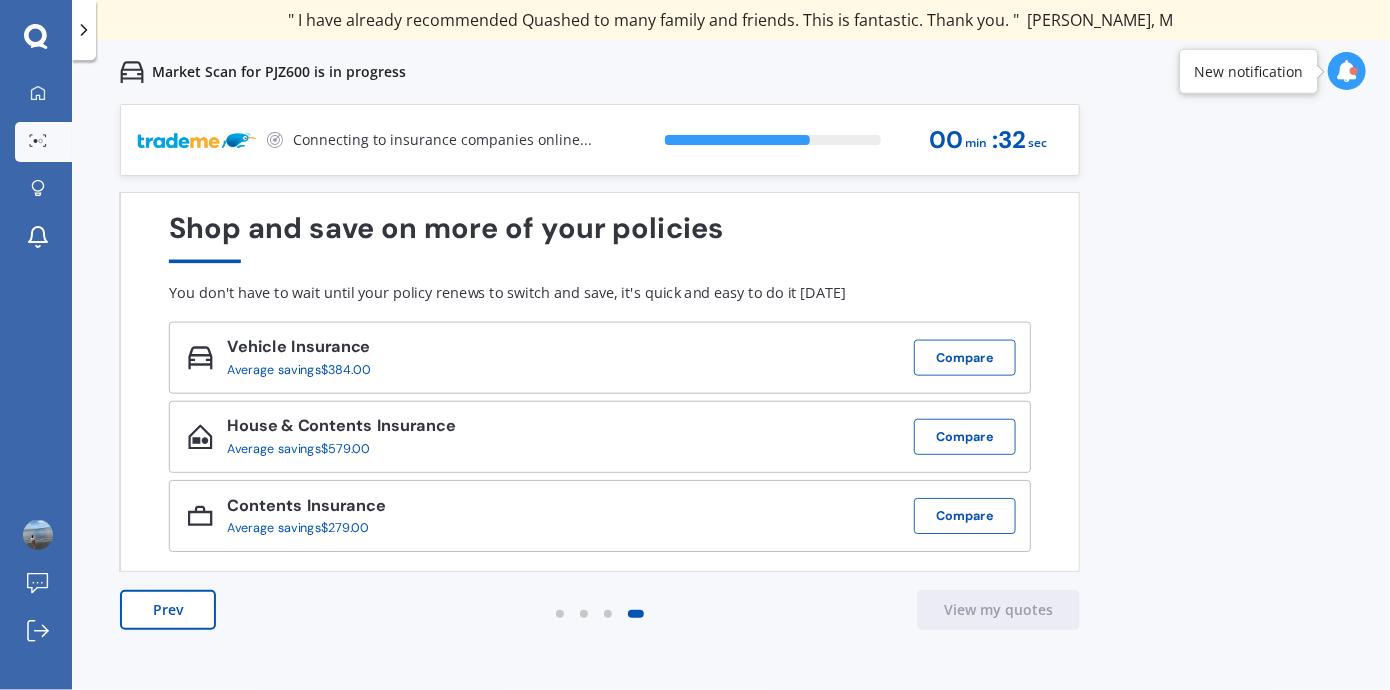 click at bounding box center [84, 30] 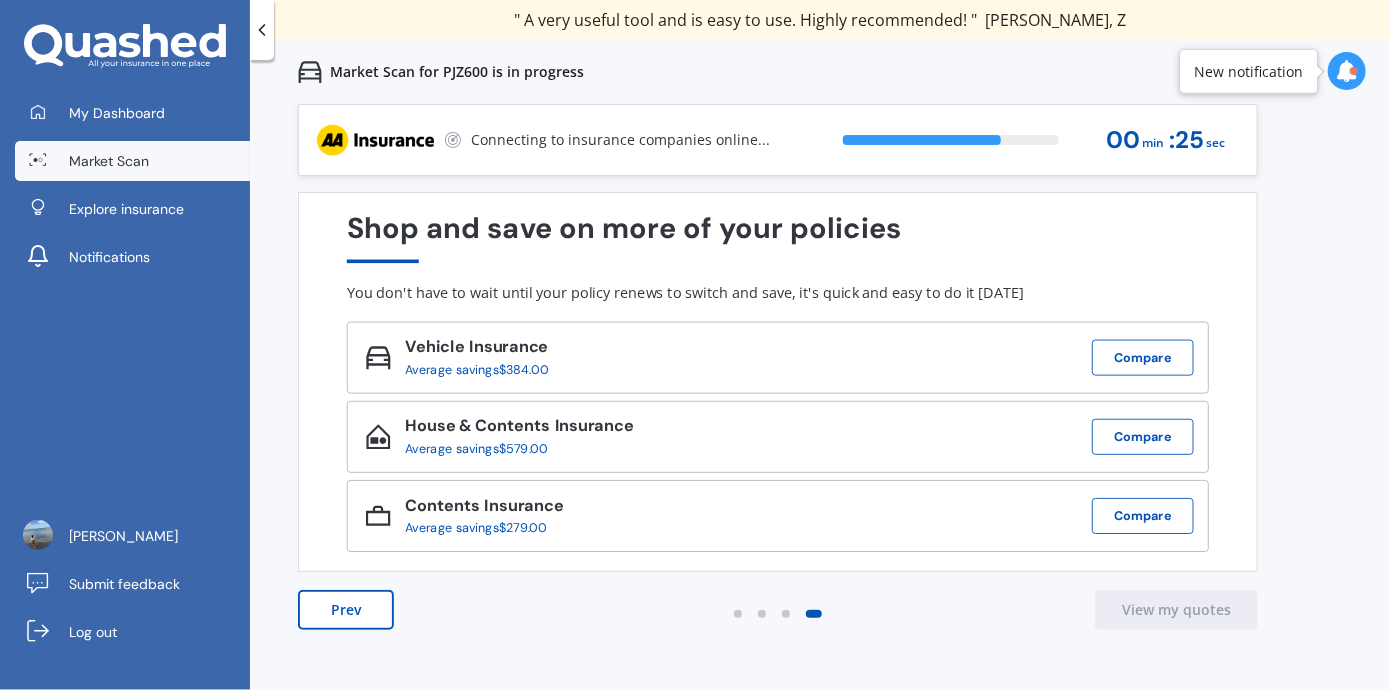 click at bounding box center (262, 30) 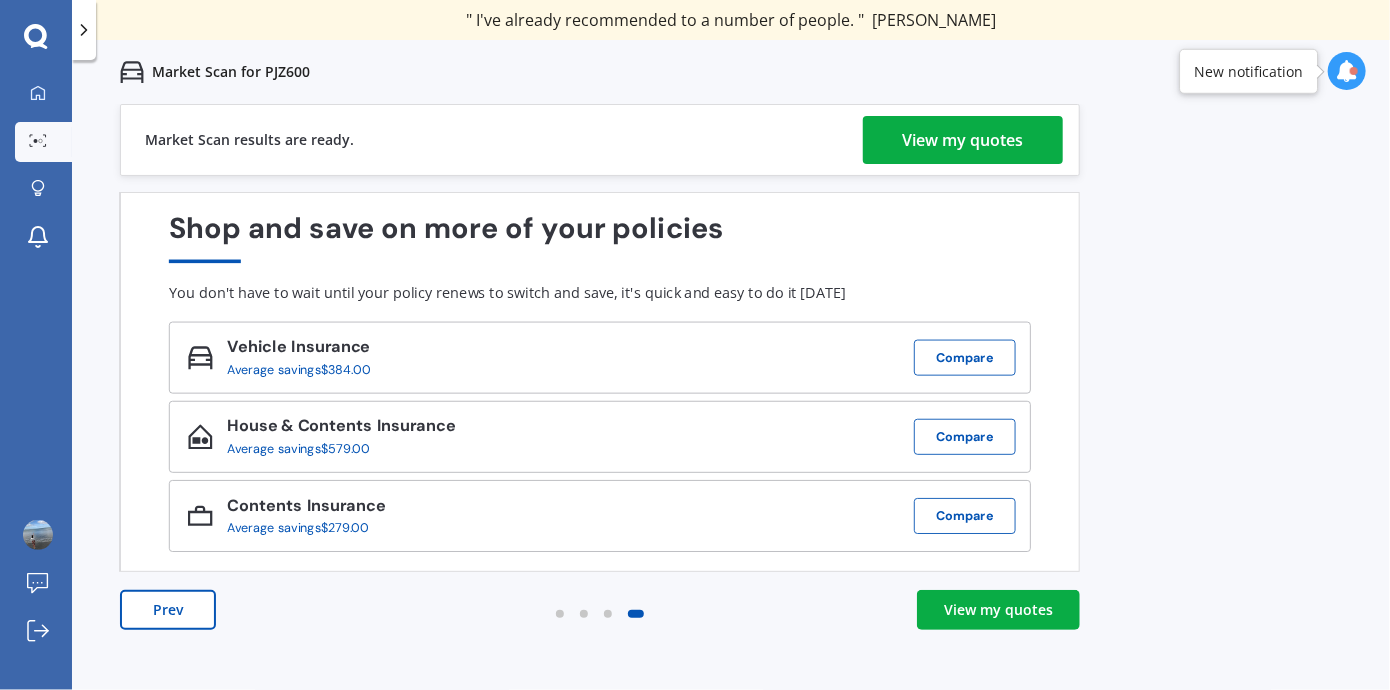 click on "View my quotes" at bounding box center [963, 140] 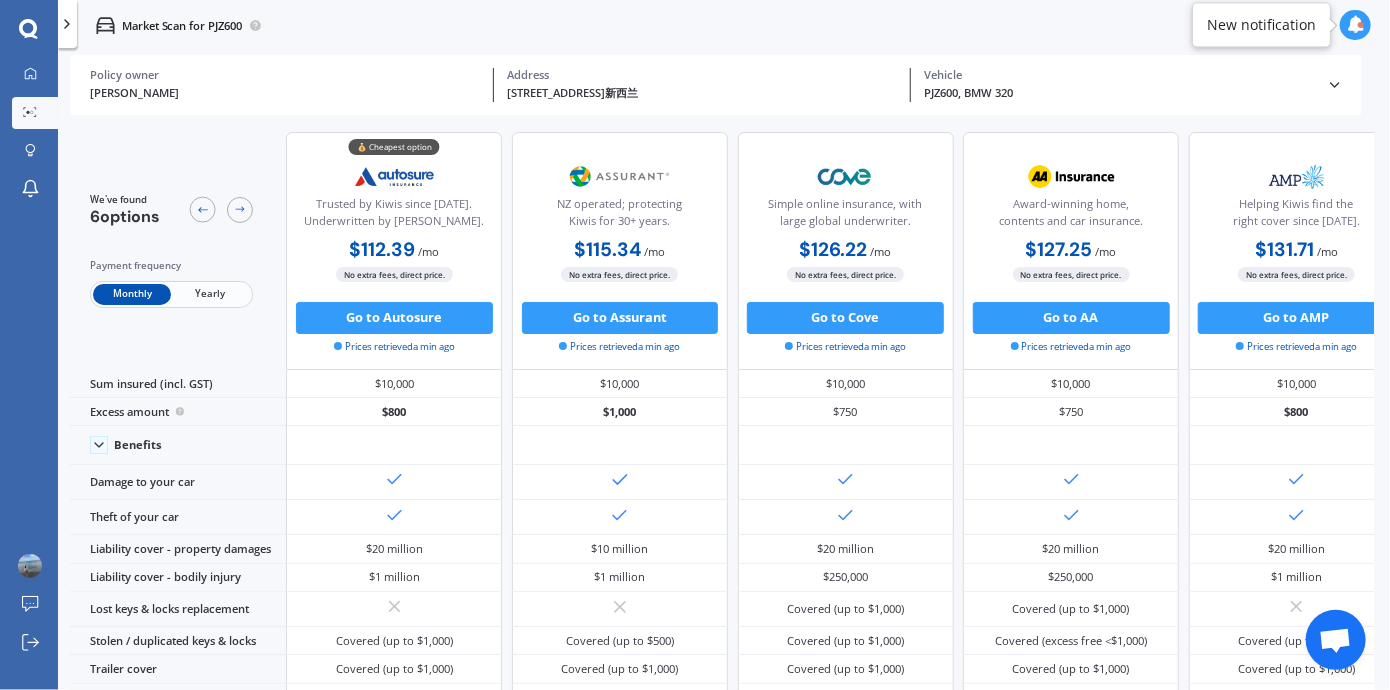 click on "Yearly" at bounding box center (210, 294) 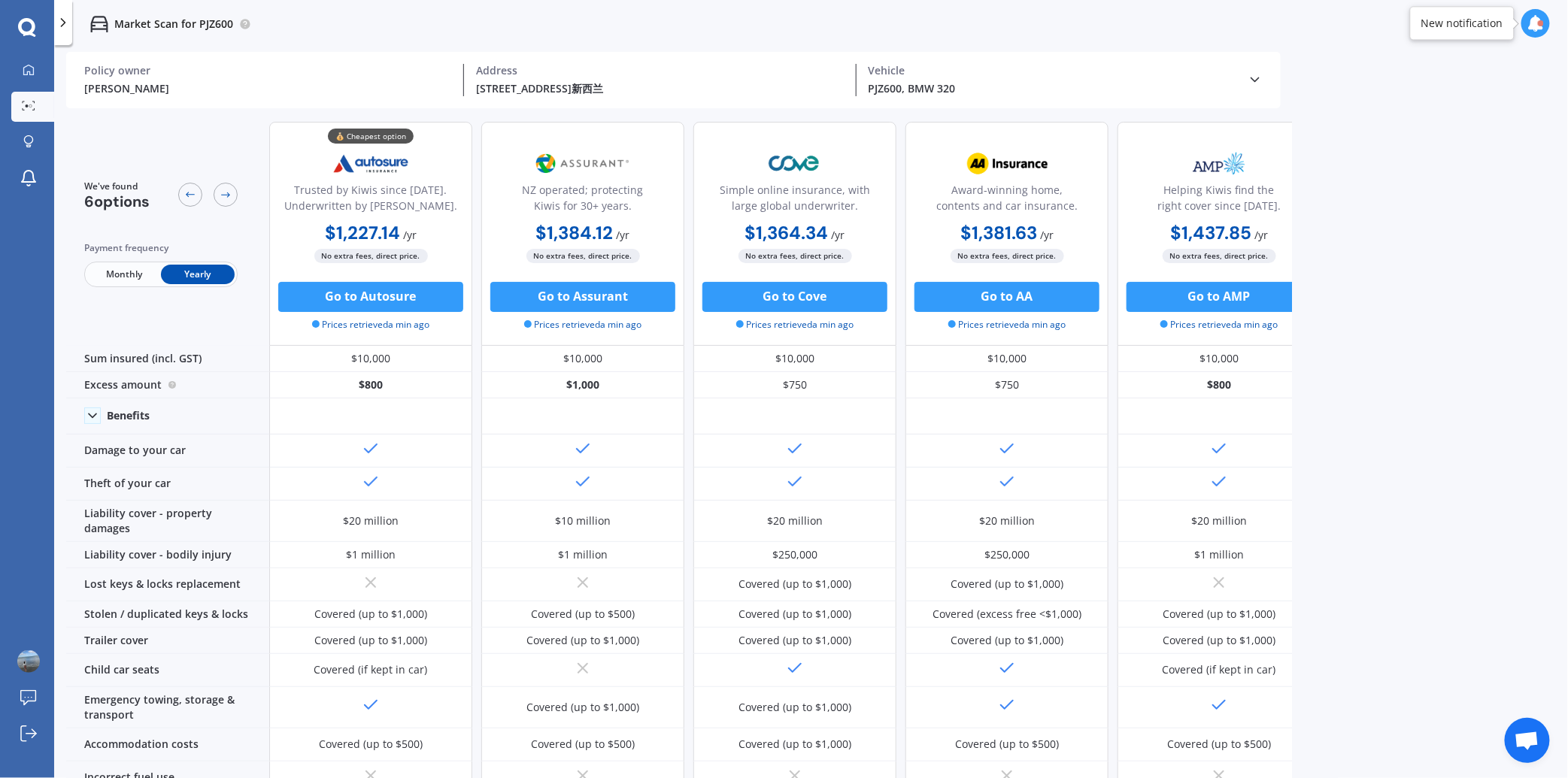 scroll, scrollTop: 0, scrollLeft: 0, axis: both 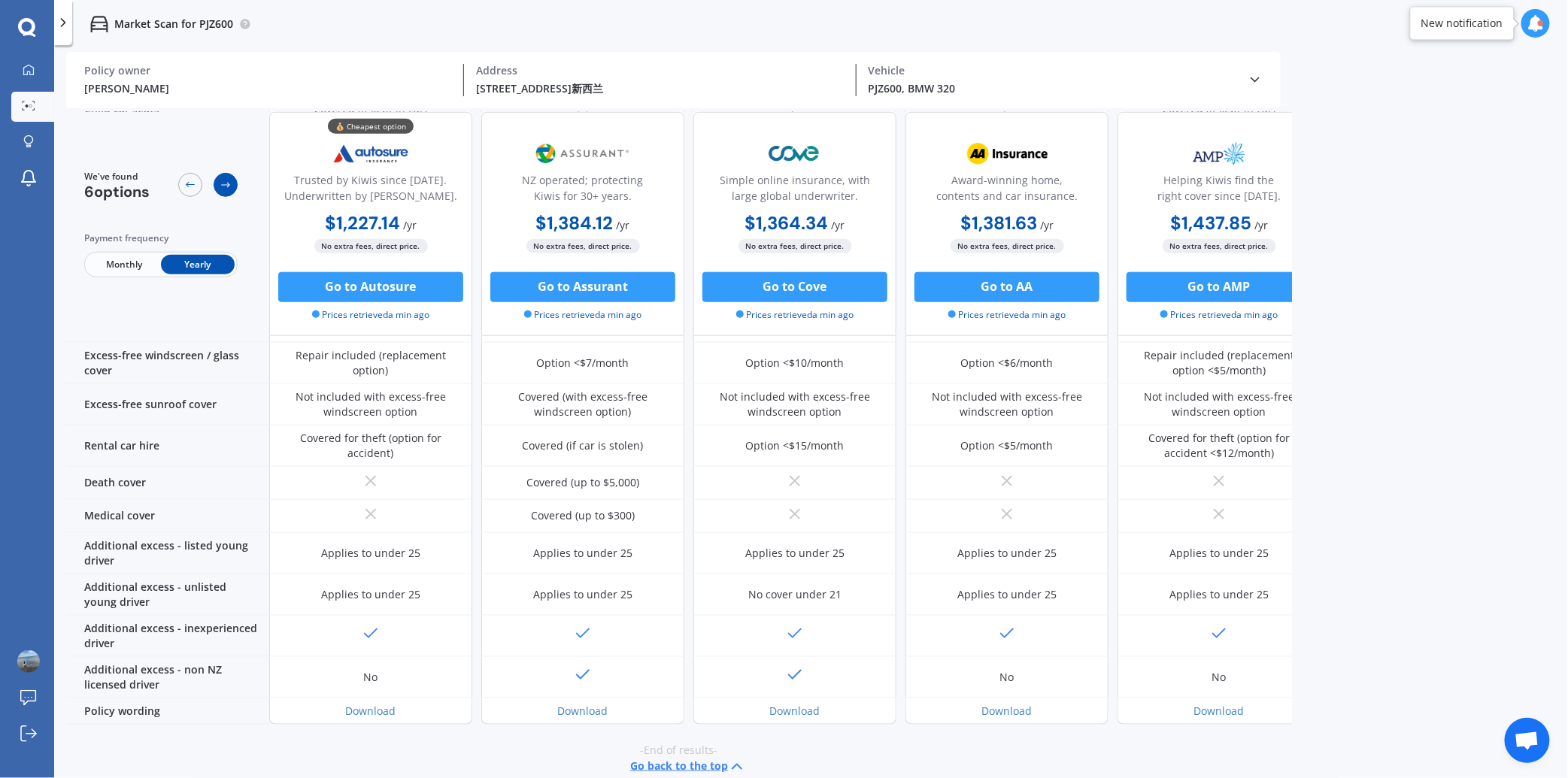 click at bounding box center (226, 185) 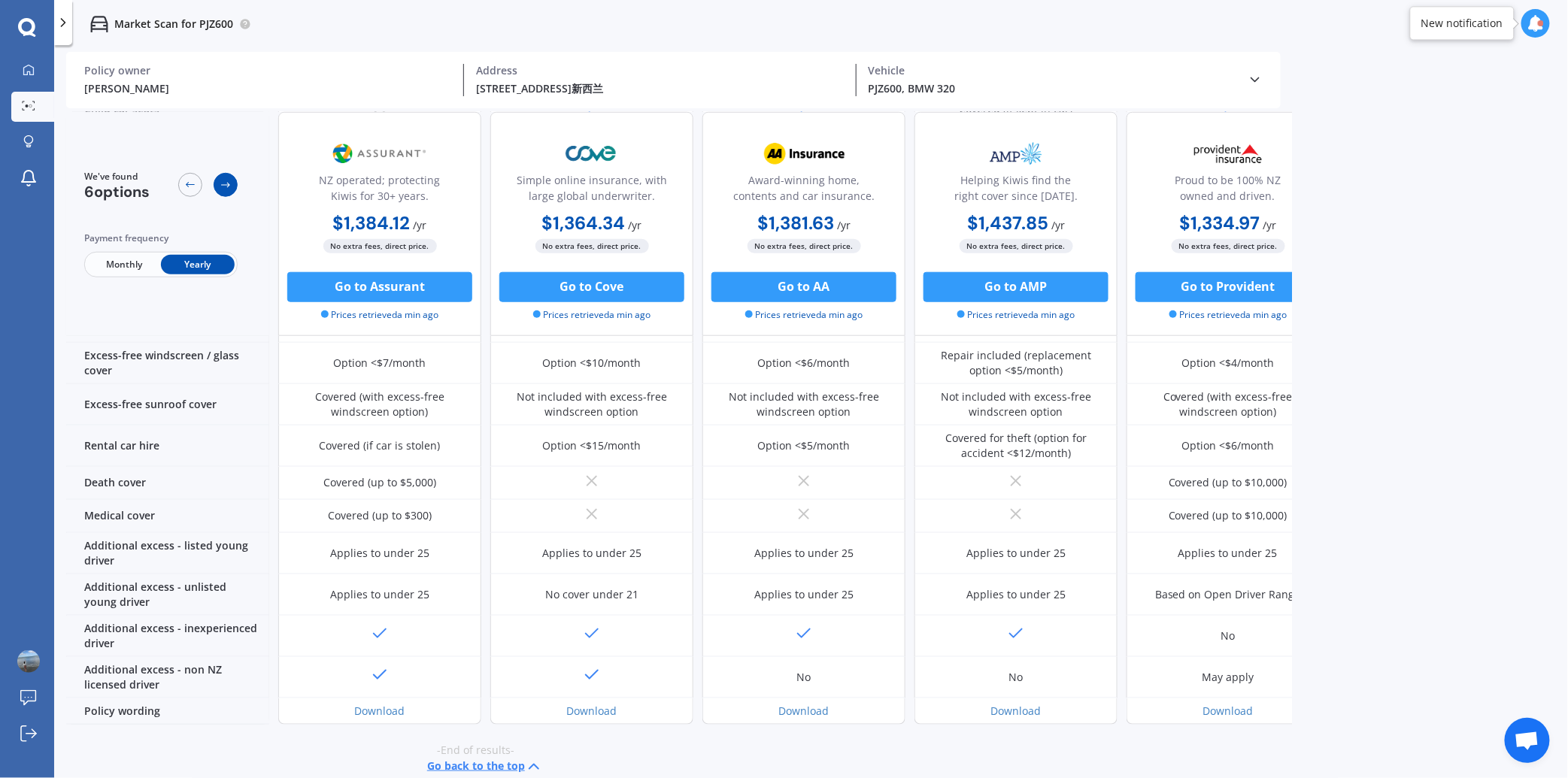 click at bounding box center (226, 185) 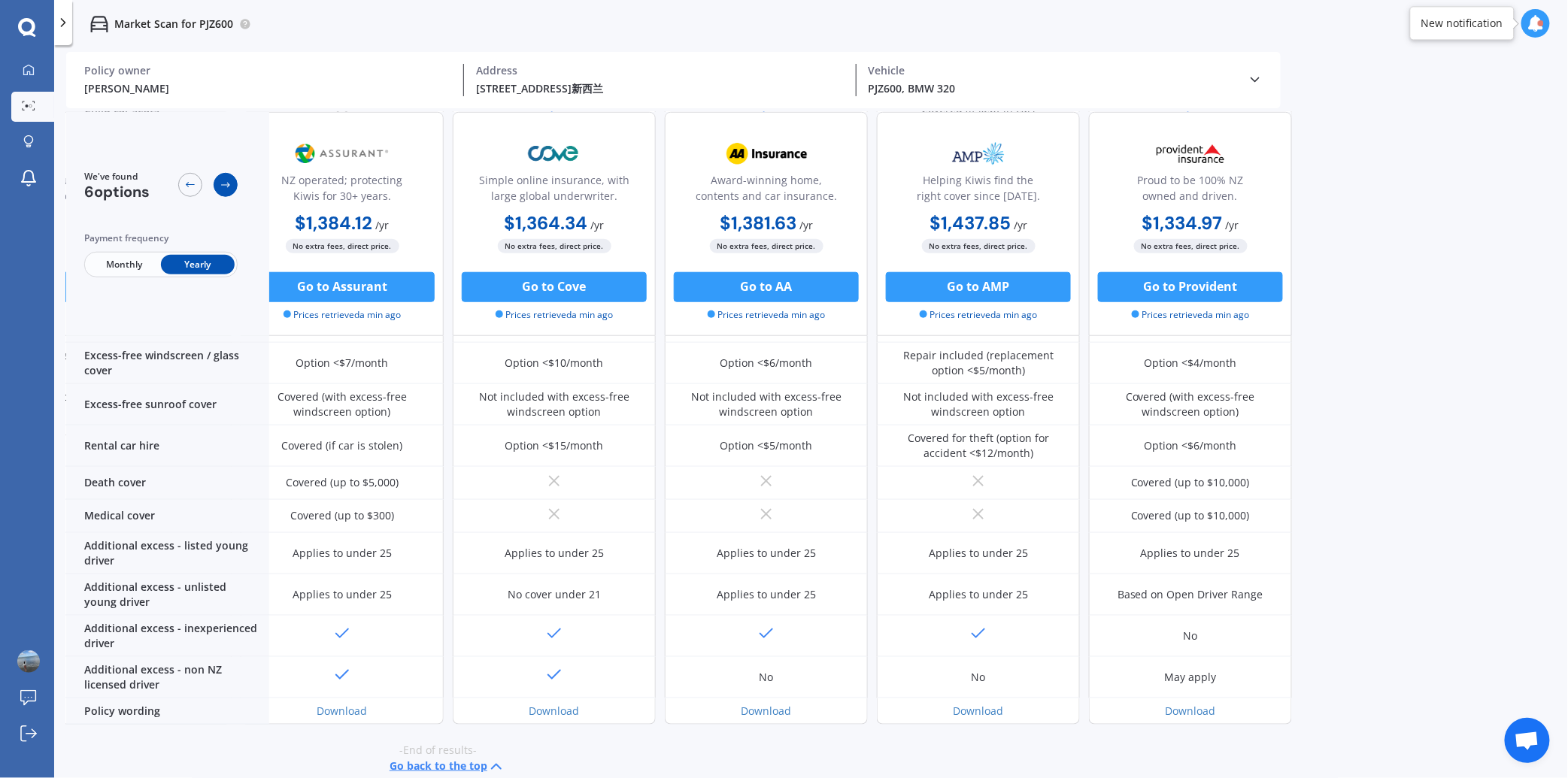 click at bounding box center [226, 185] 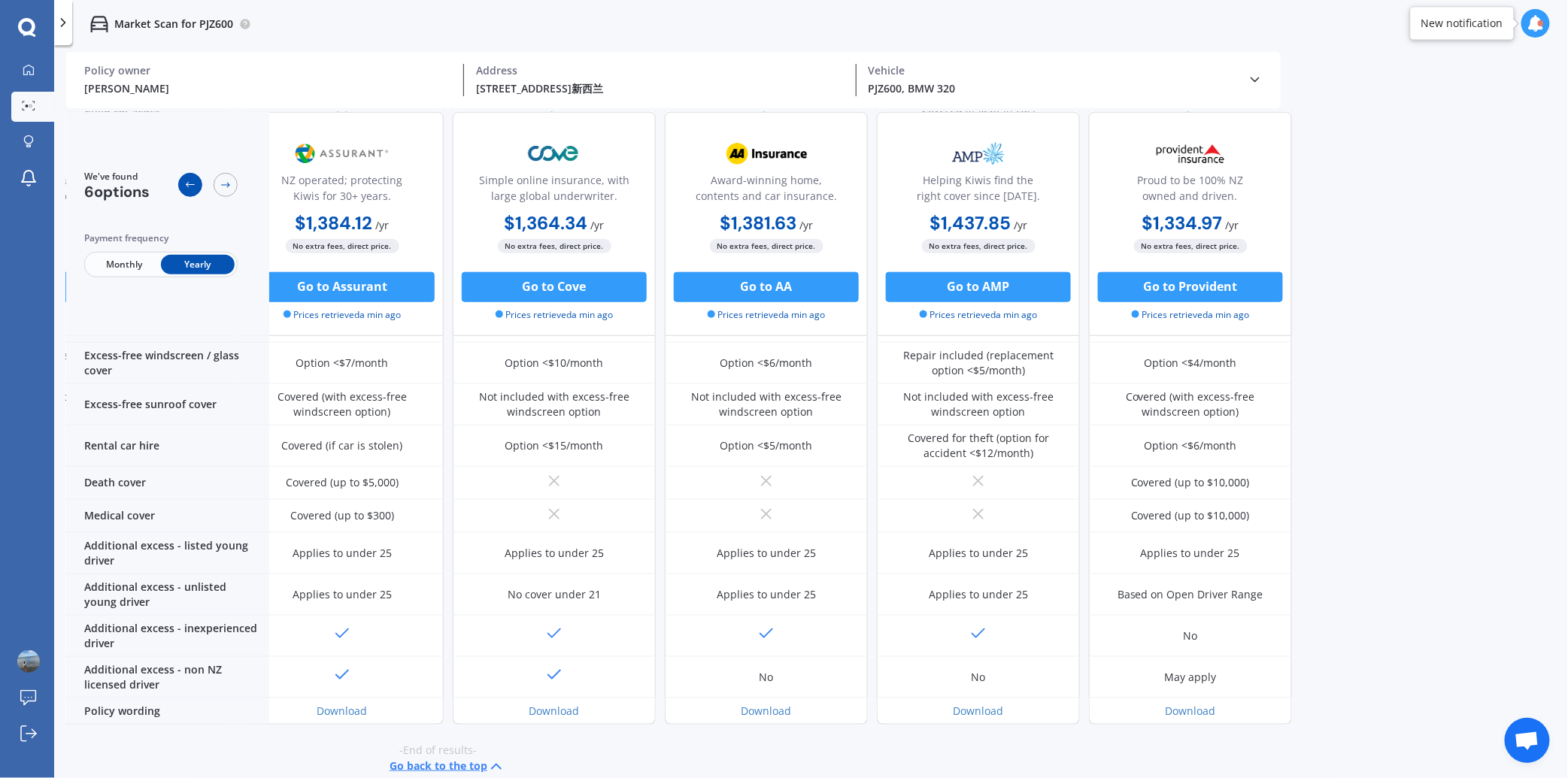 click 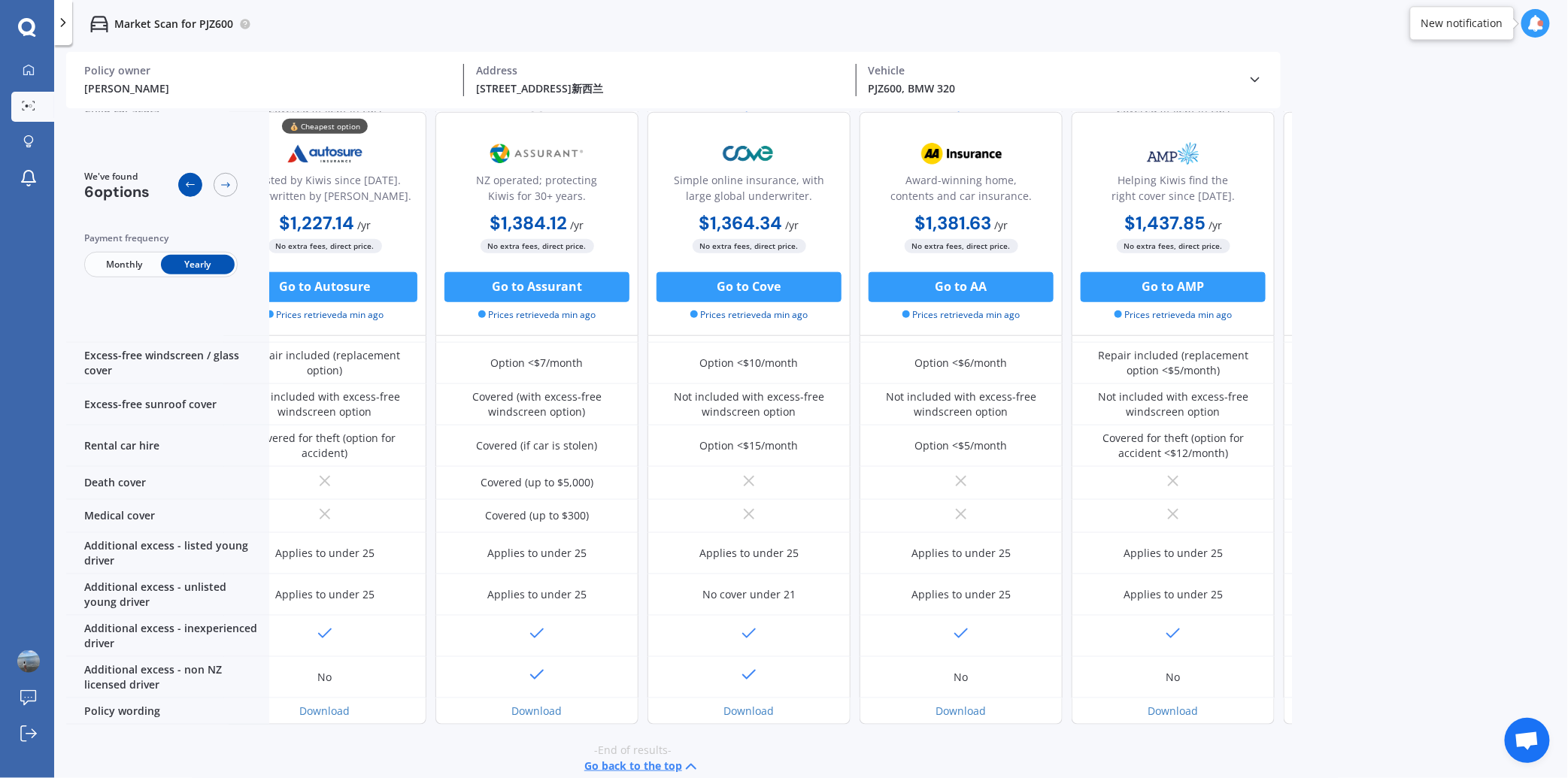 scroll, scrollTop: 563, scrollLeft: 44, axis: both 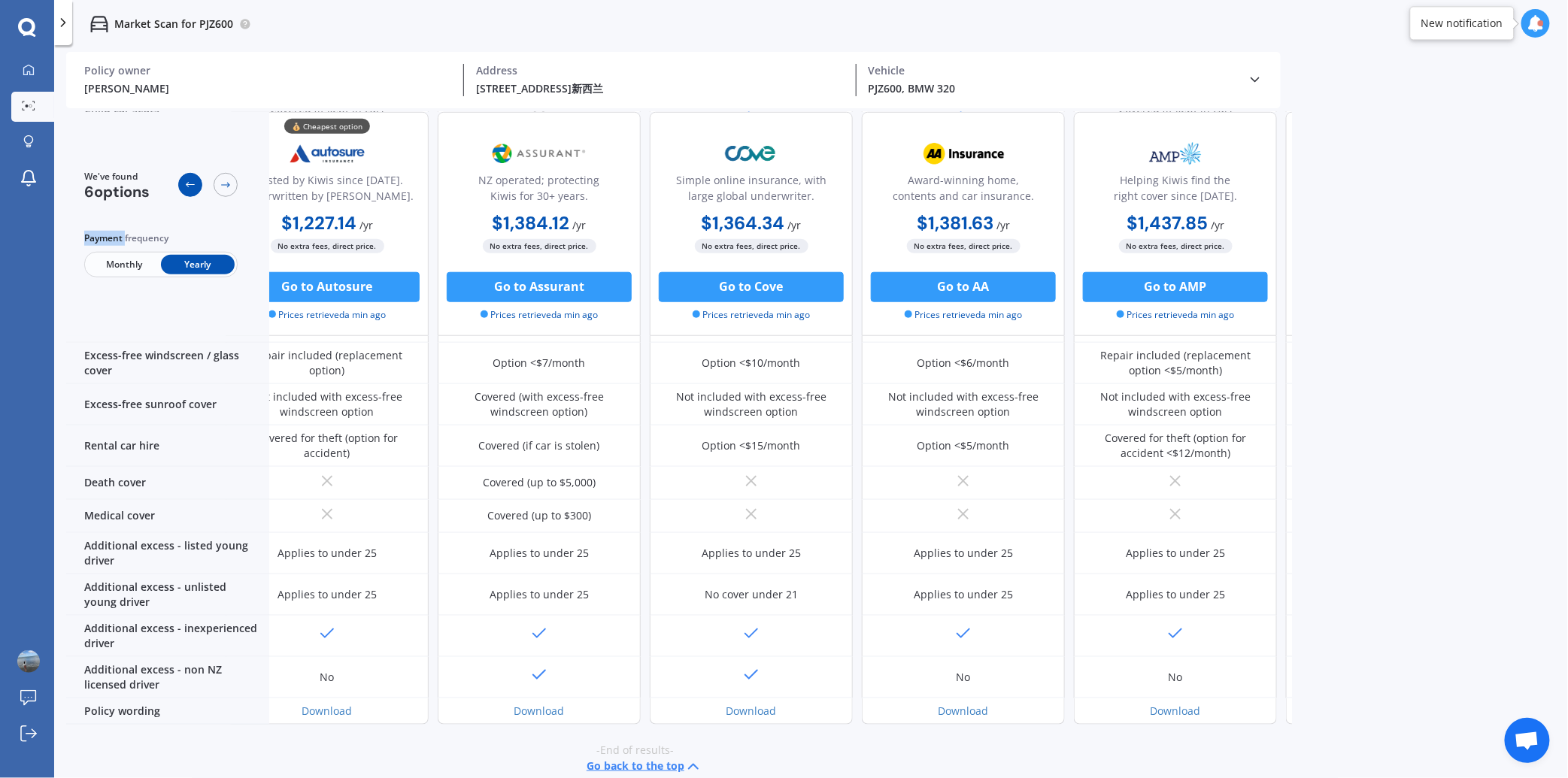 click 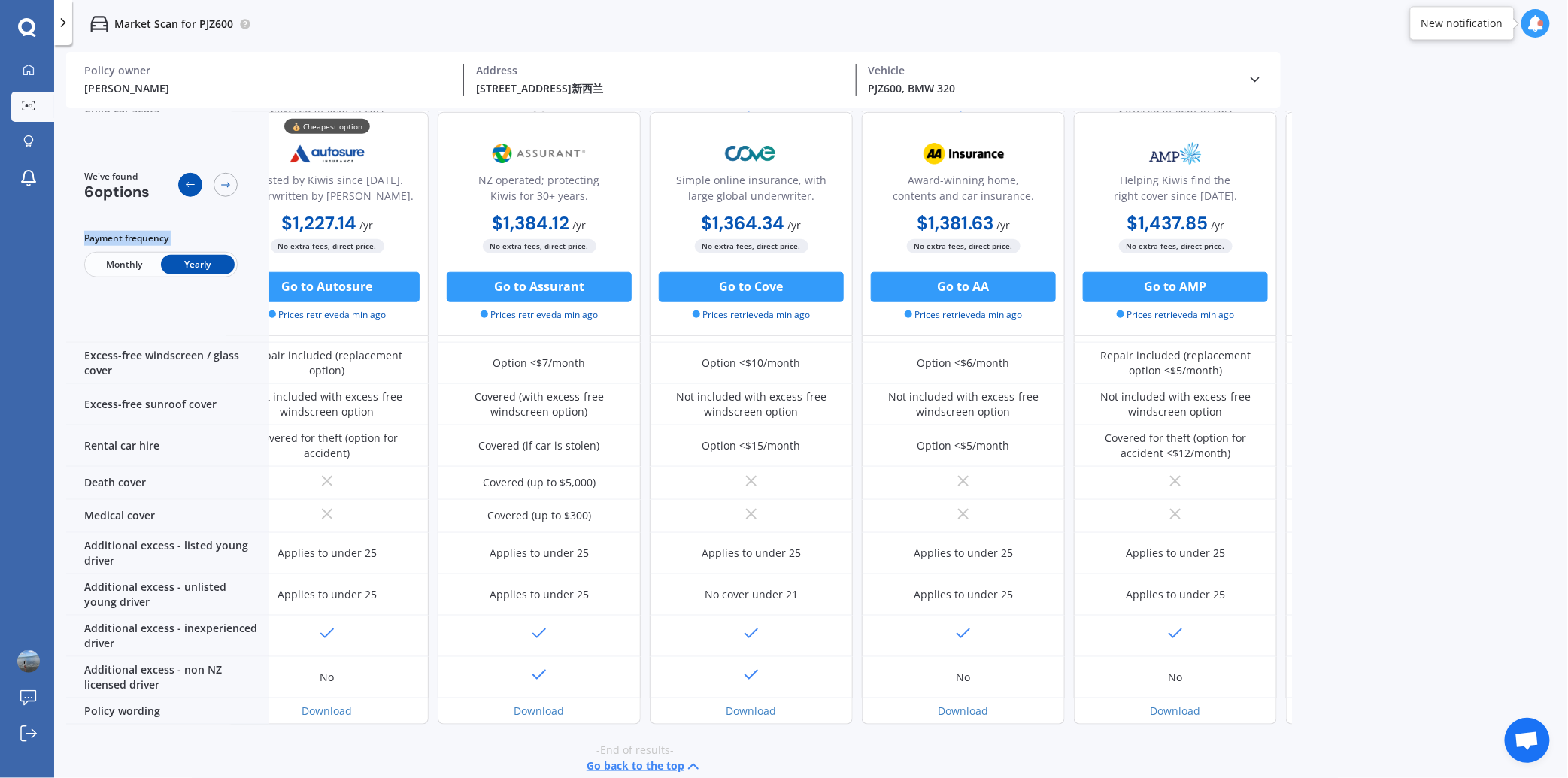 scroll, scrollTop: 563, scrollLeft: 0, axis: vertical 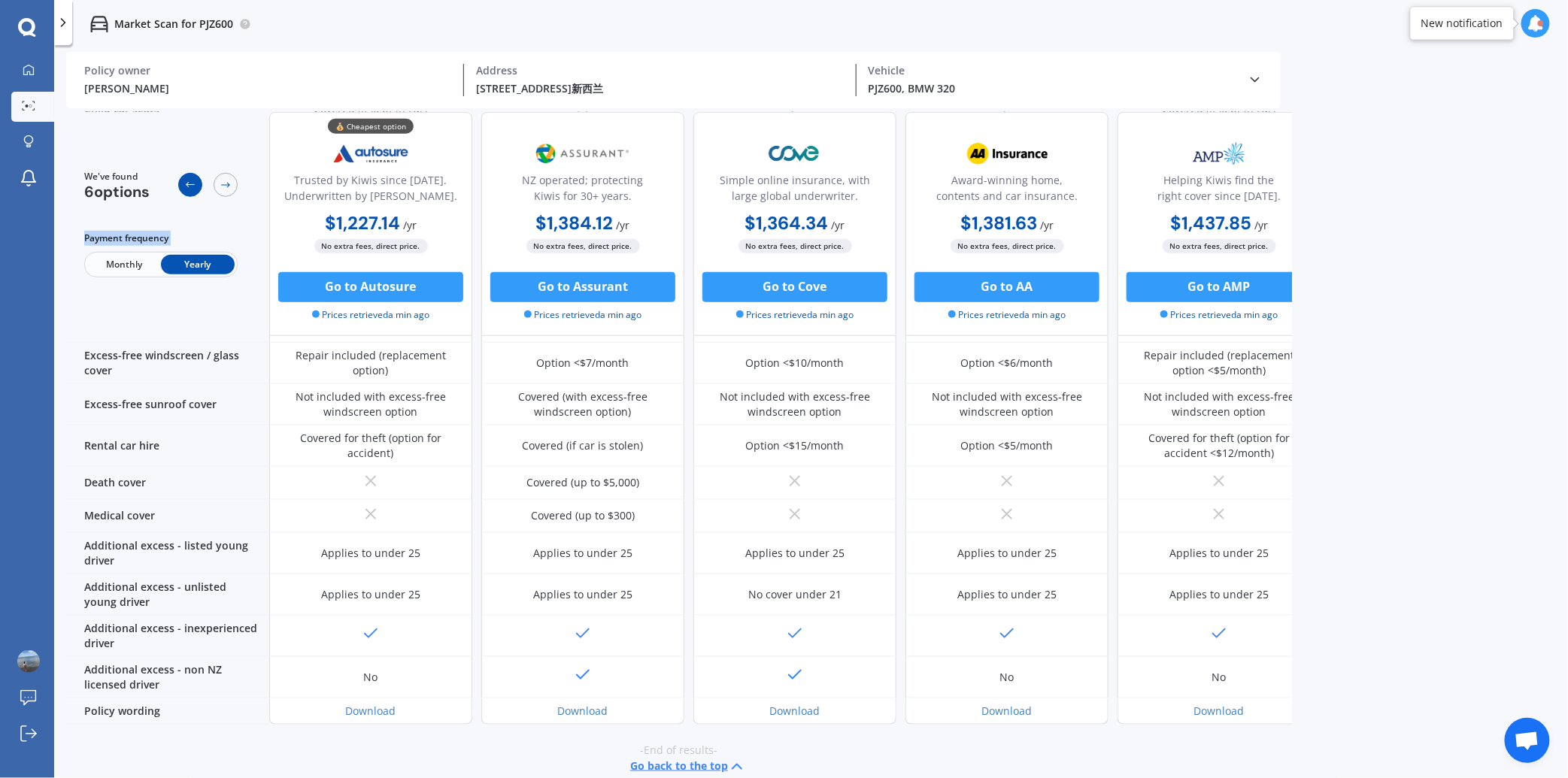 click 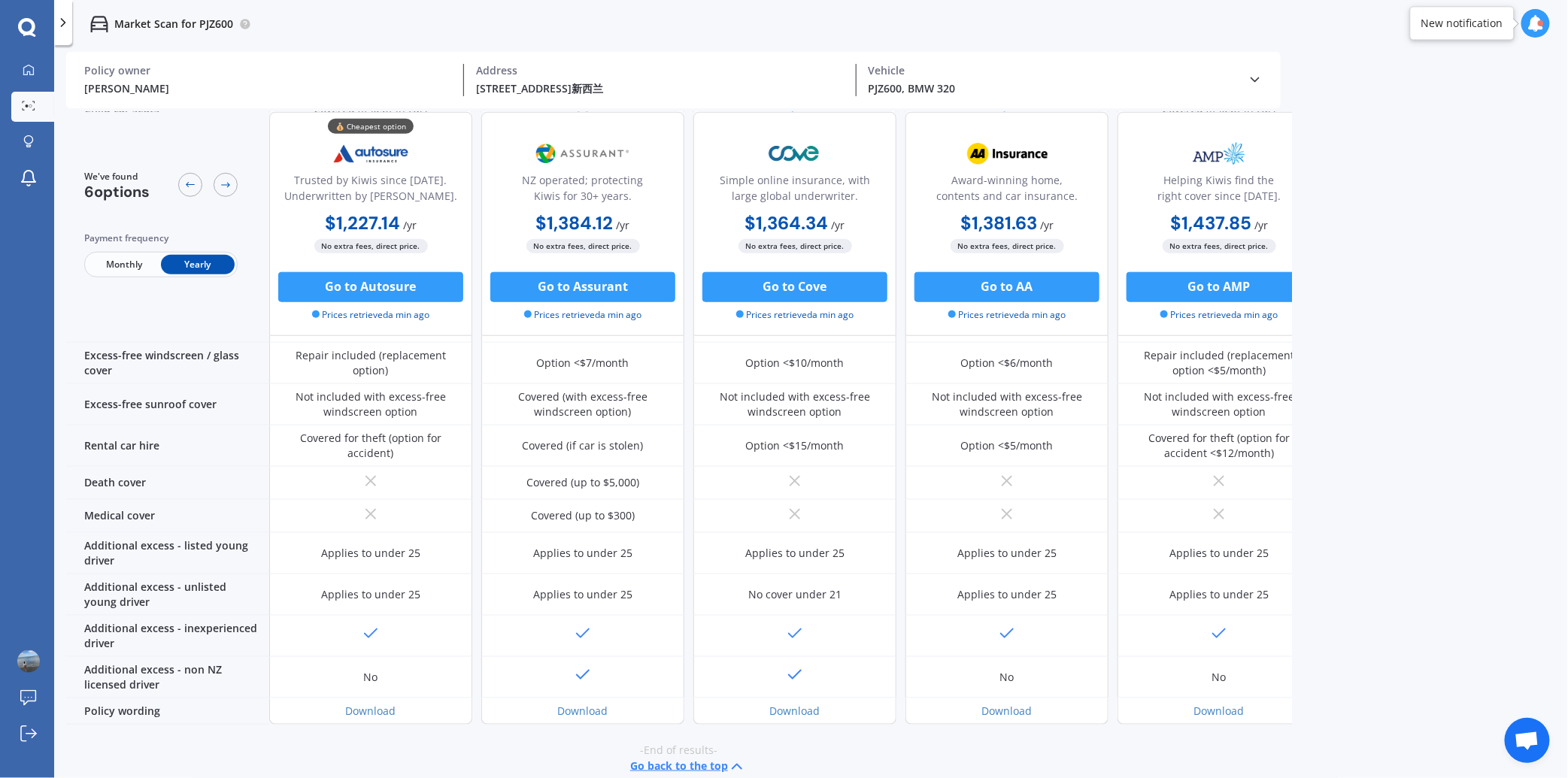 click on "We've found 6  options Payment frequency Monthly Yearly" at bounding box center (168, 224) 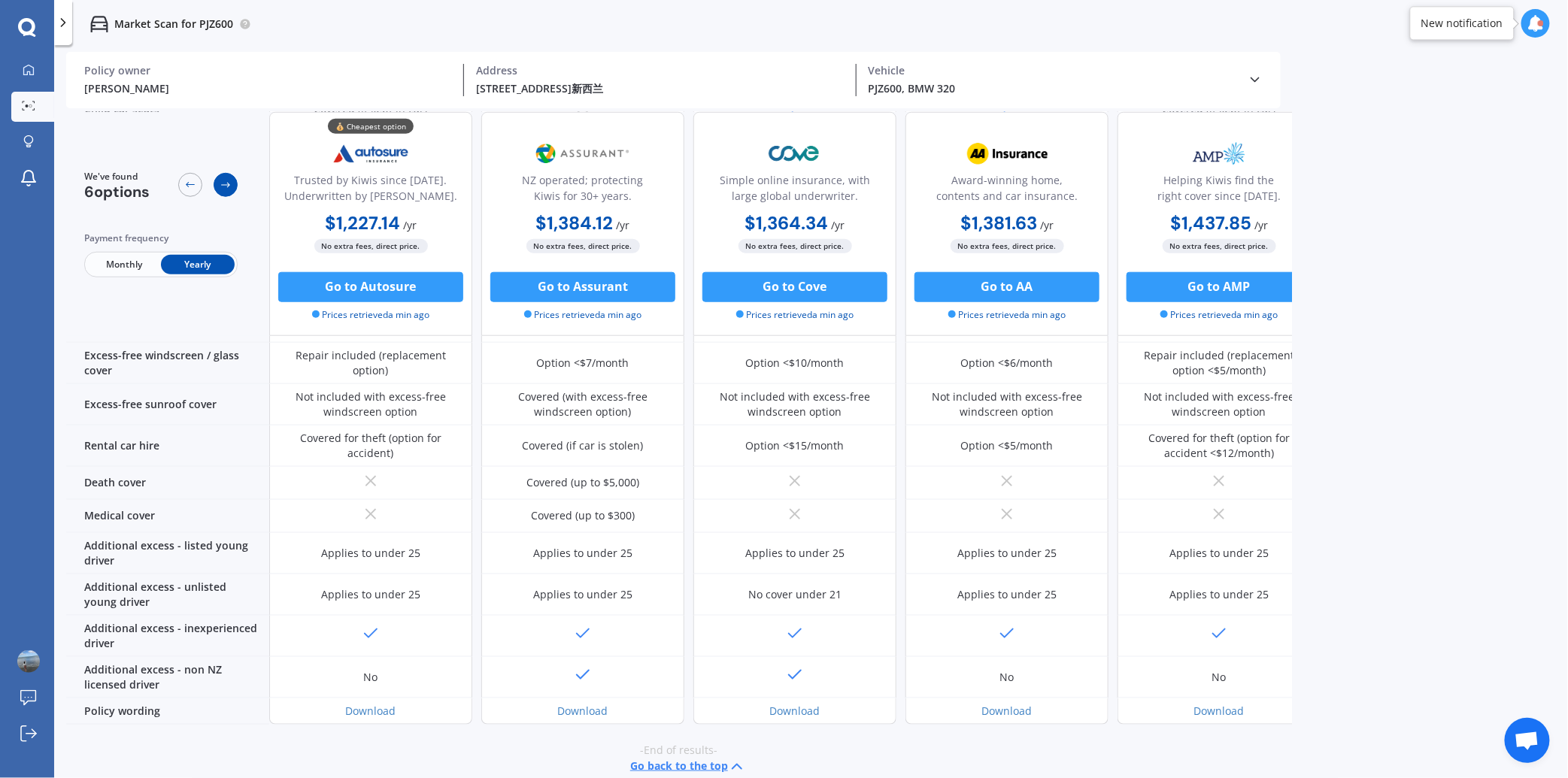 click 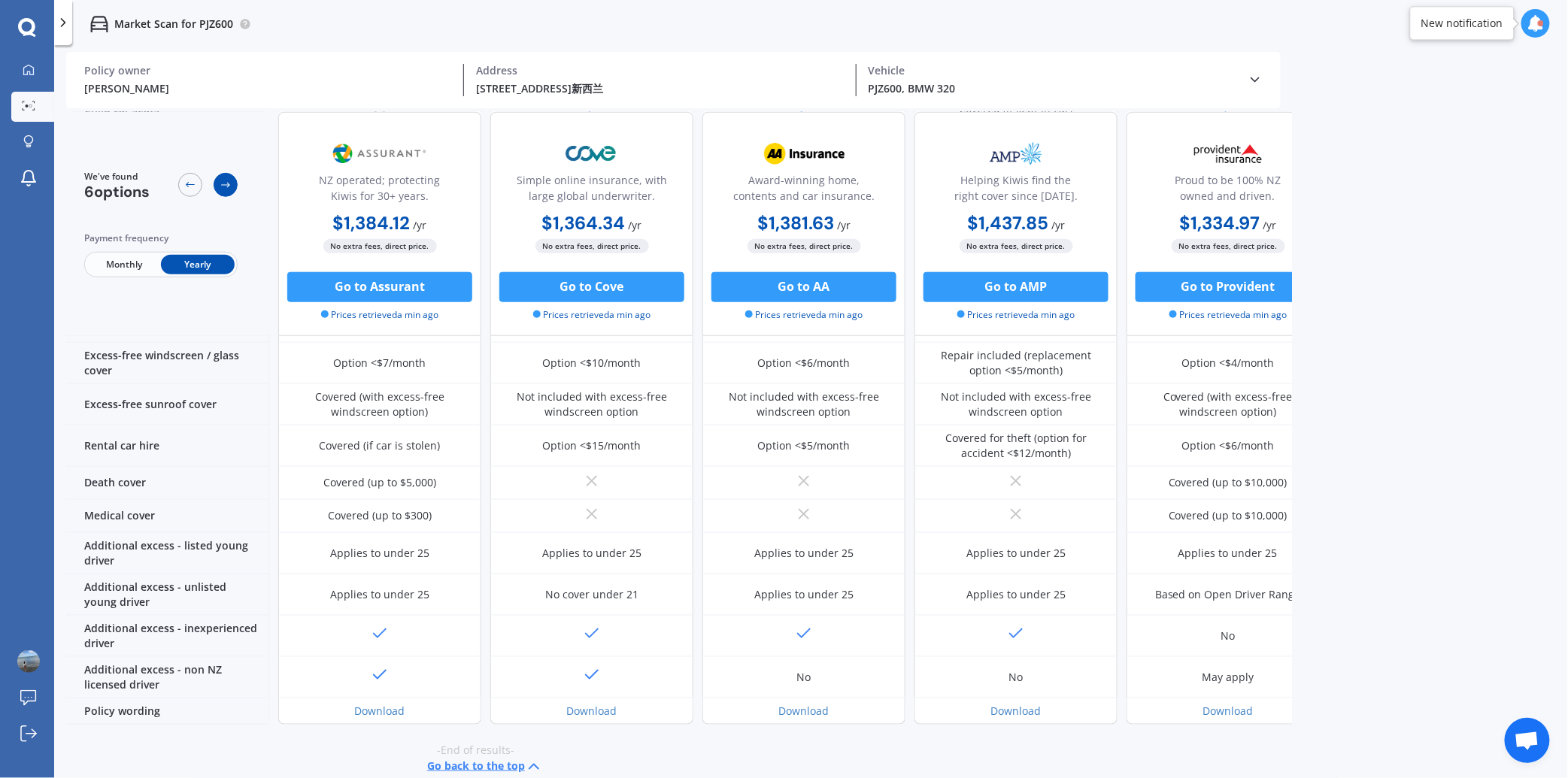click 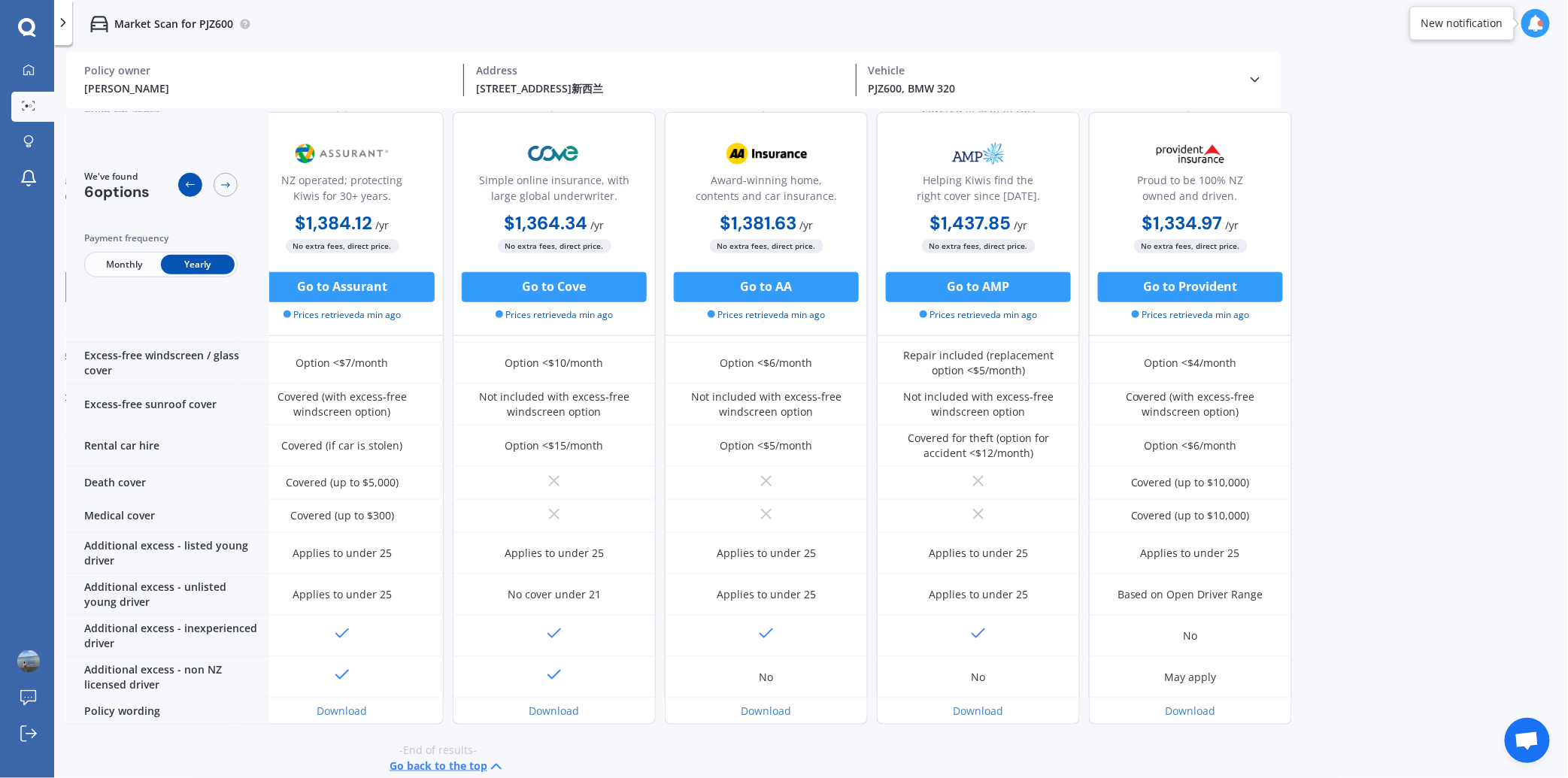 click 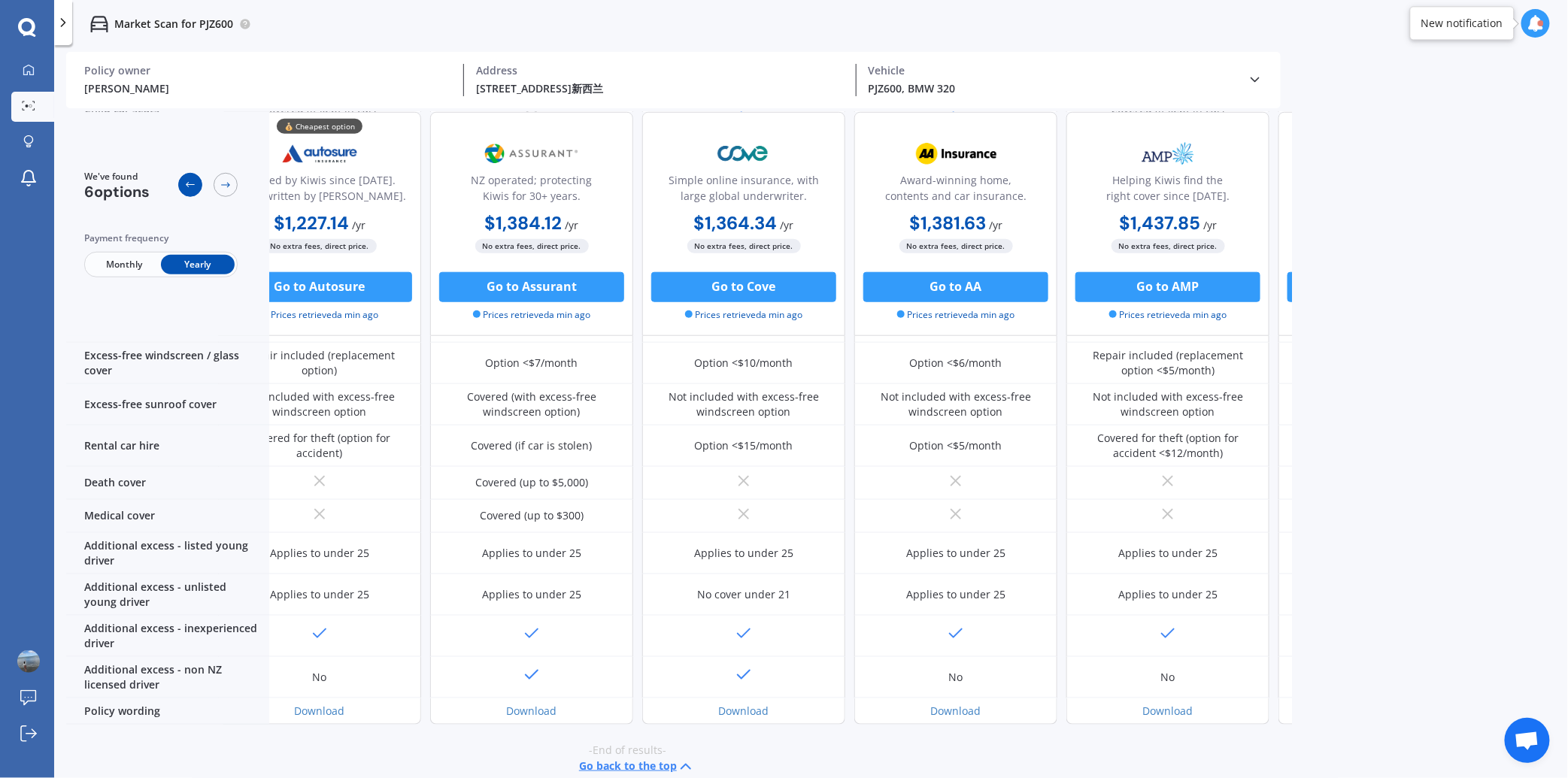 scroll, scrollTop: 563, scrollLeft: 44, axis: both 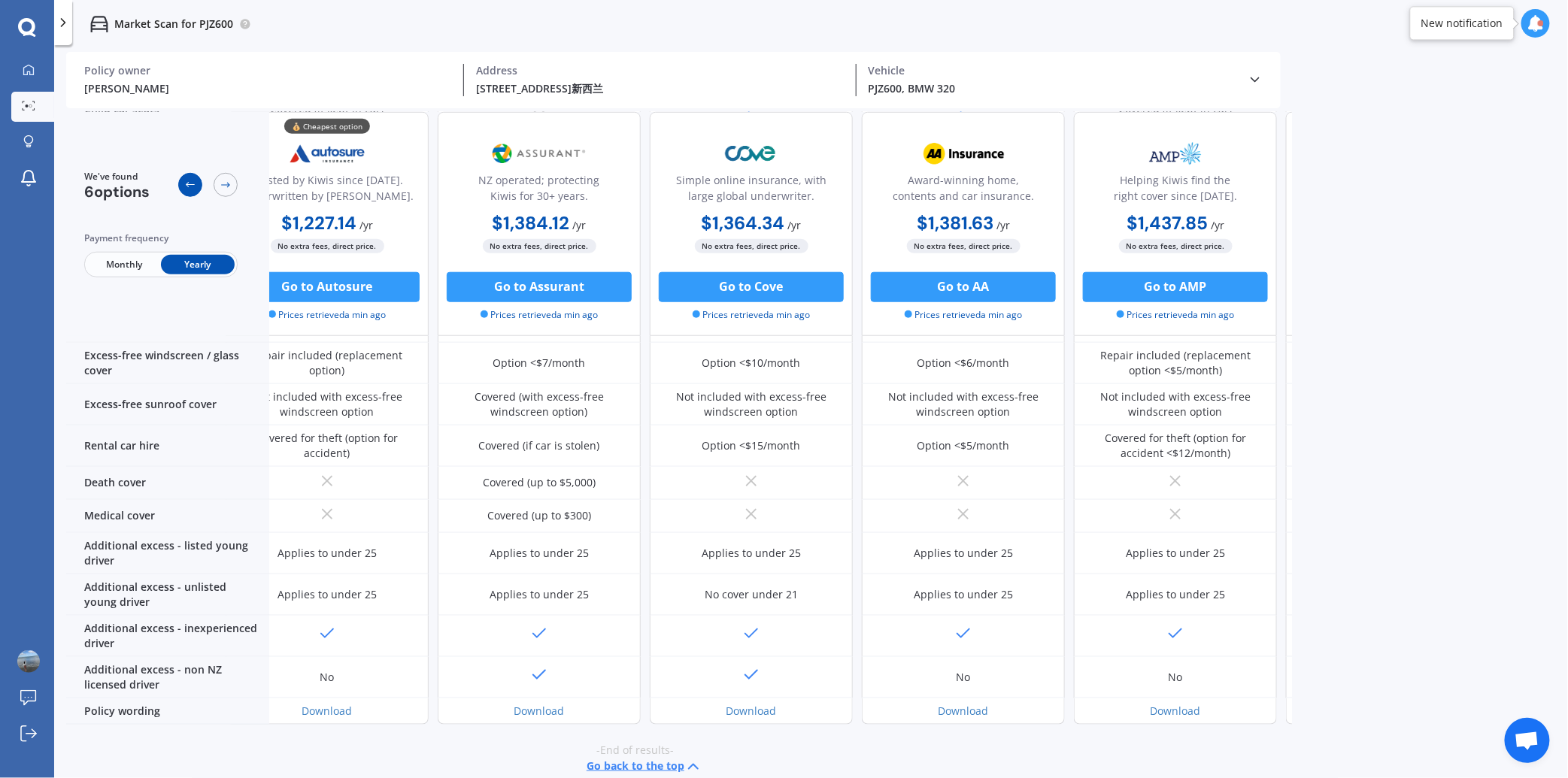 click 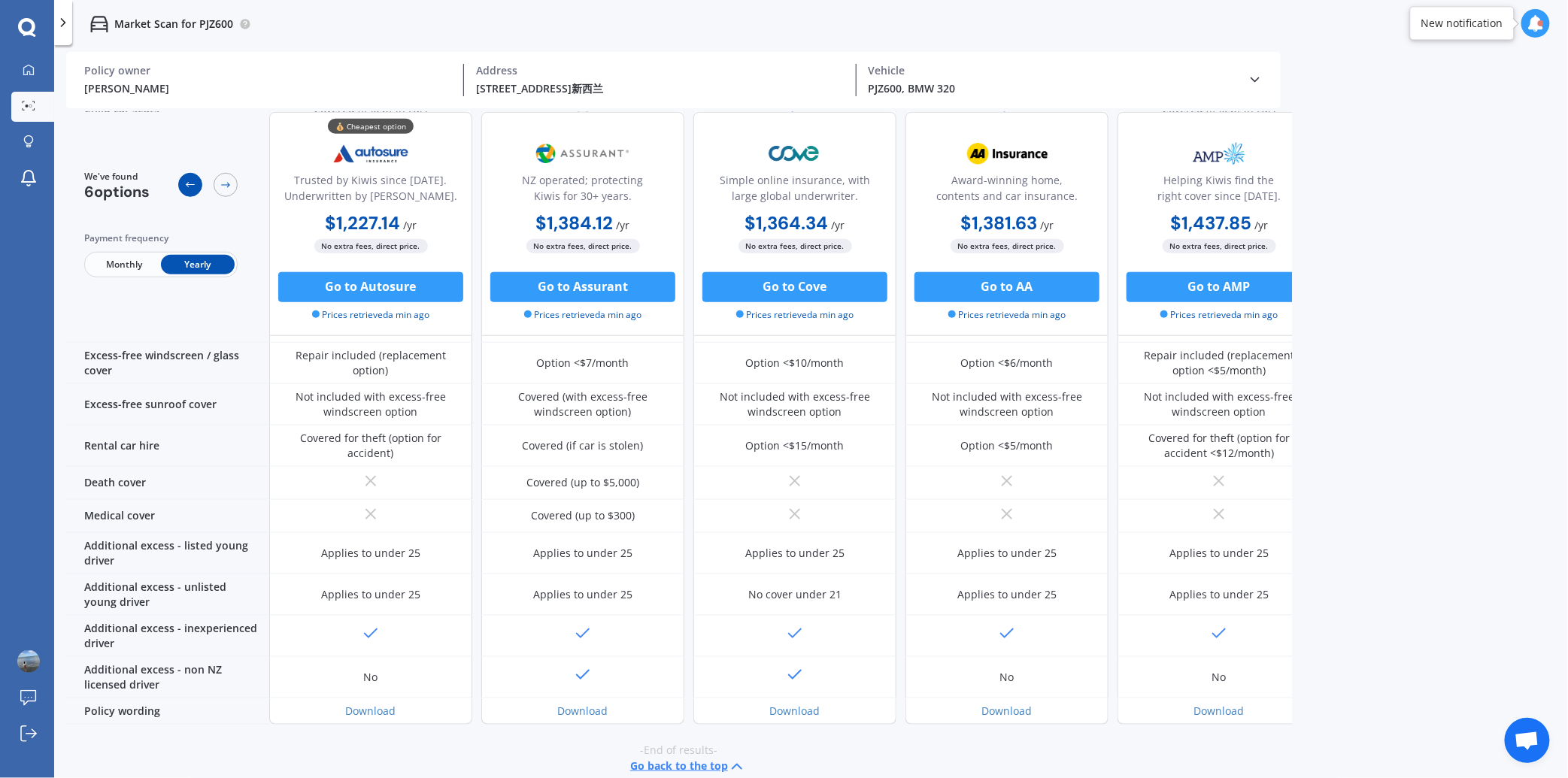 click 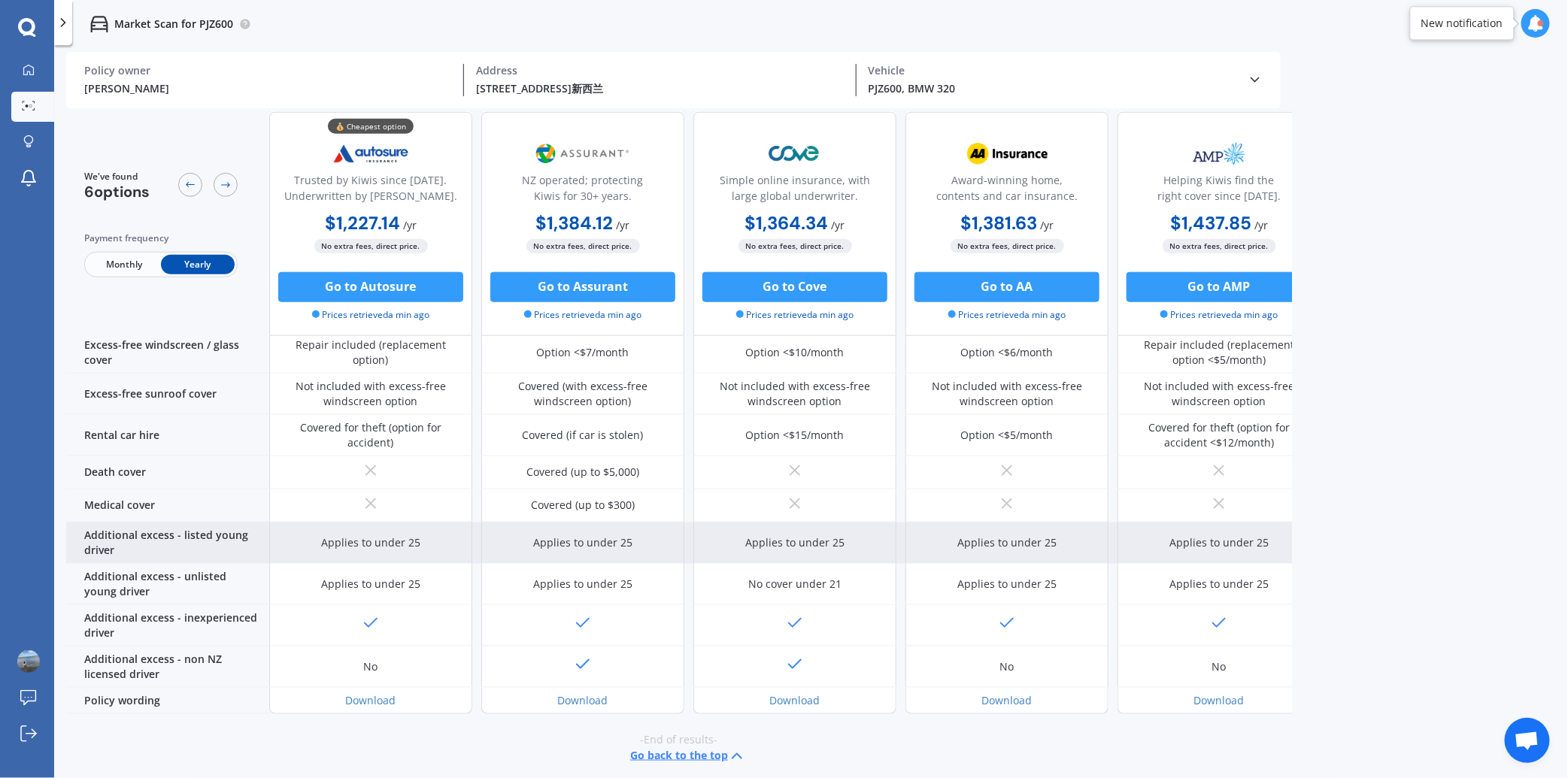 scroll, scrollTop: 576, scrollLeft: 0, axis: vertical 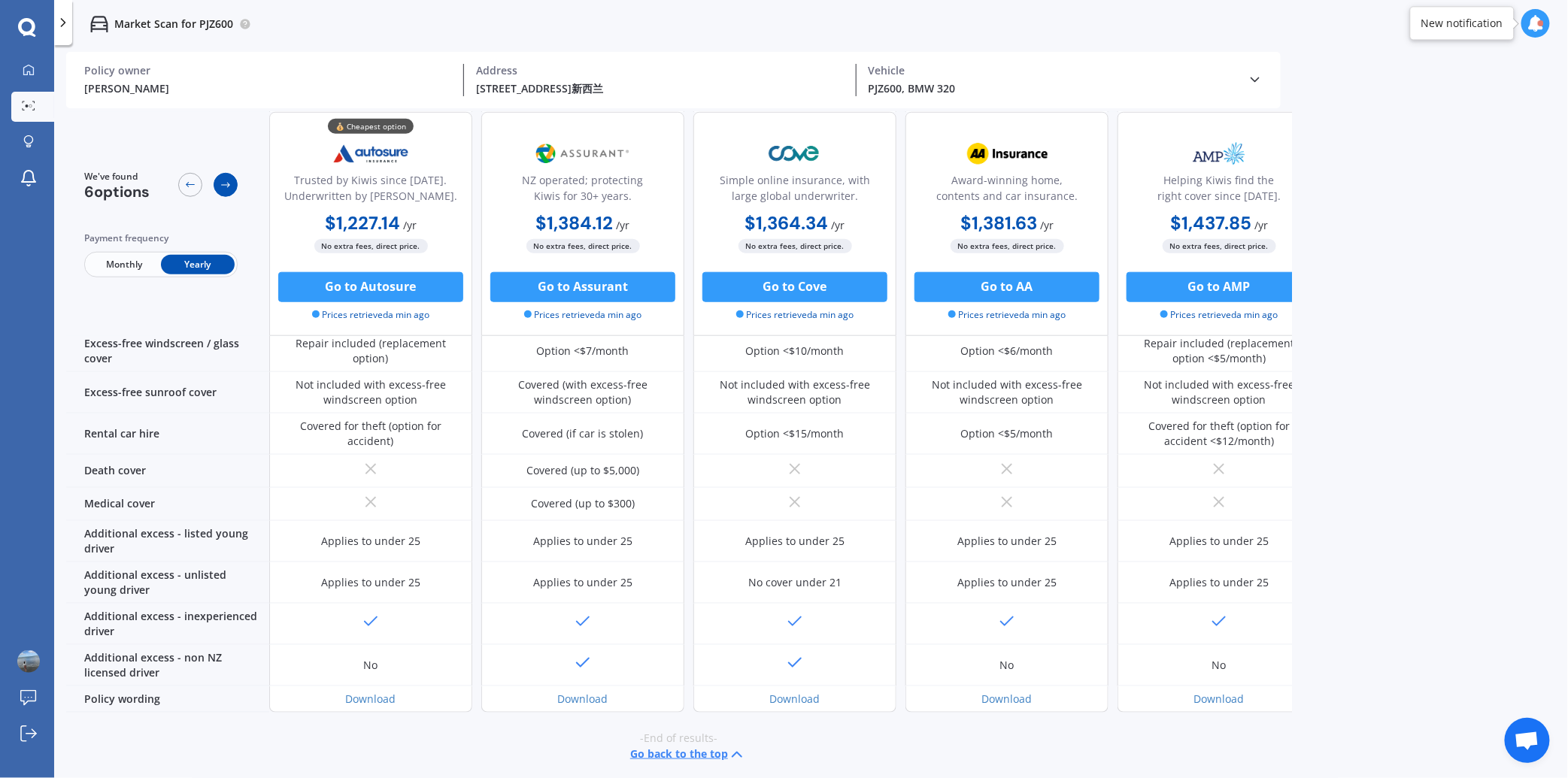 click at bounding box center [226, 185] 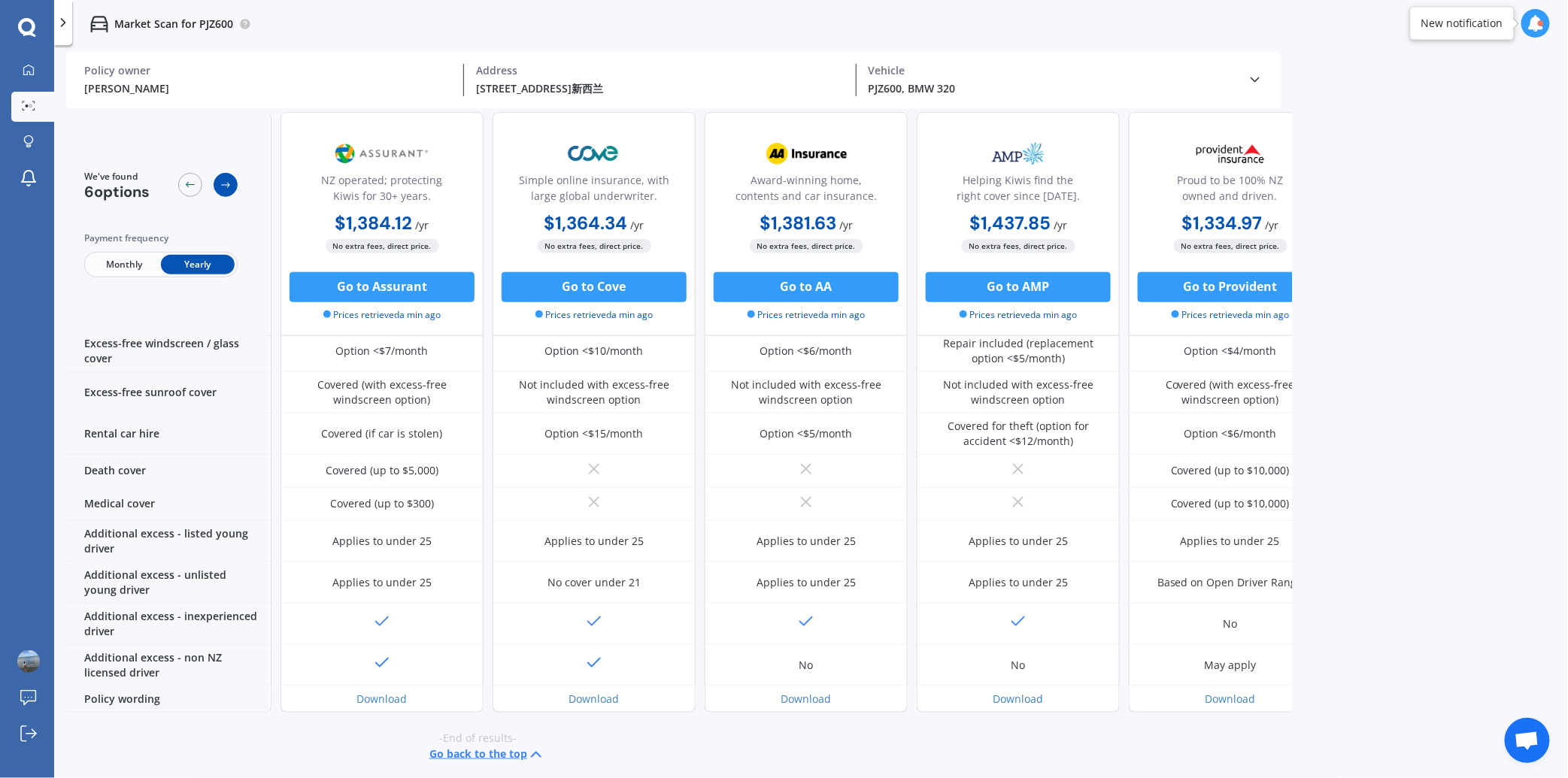 scroll, scrollTop: 576, scrollLeft: 203, axis: both 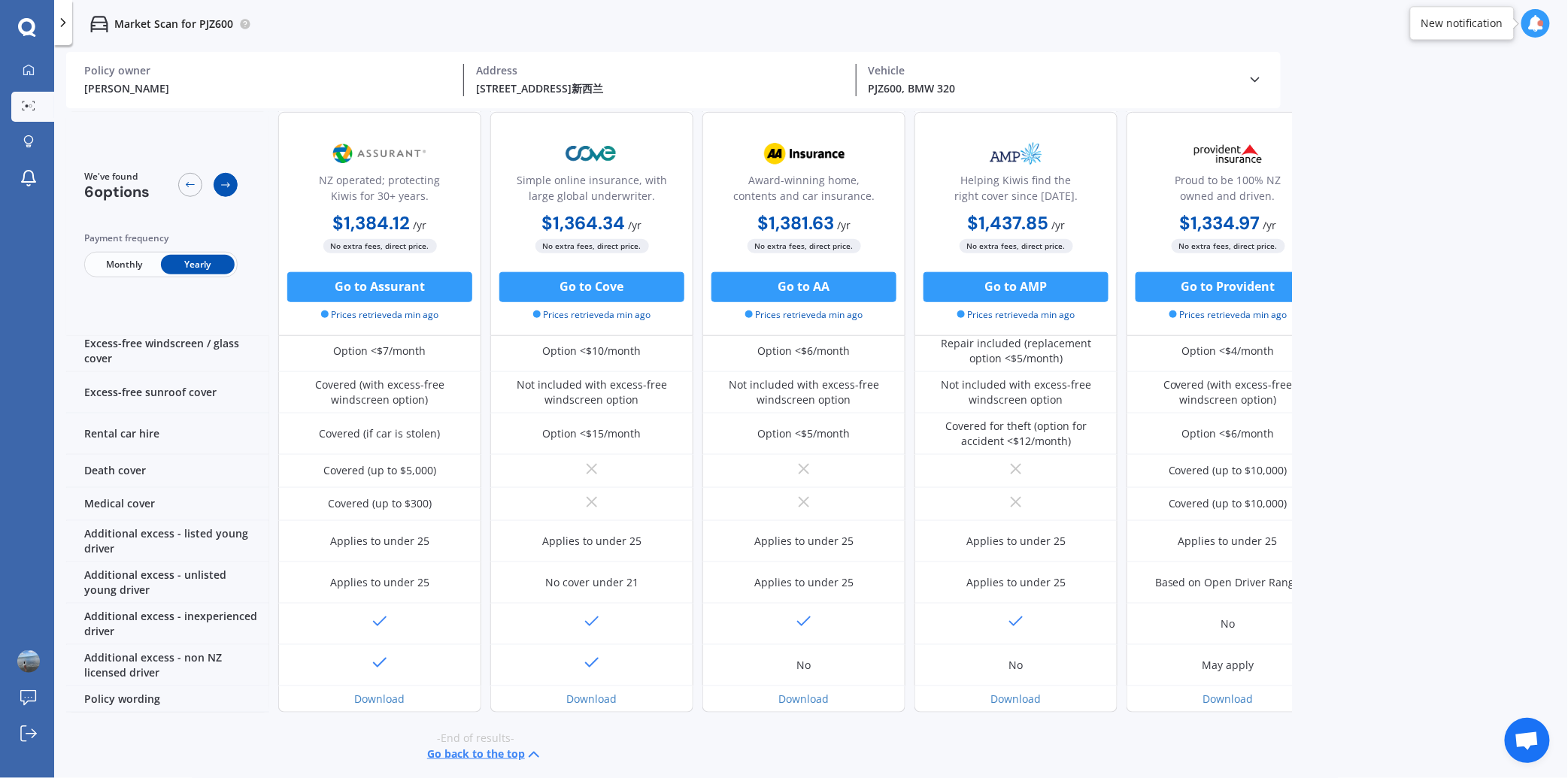 click at bounding box center [226, 185] 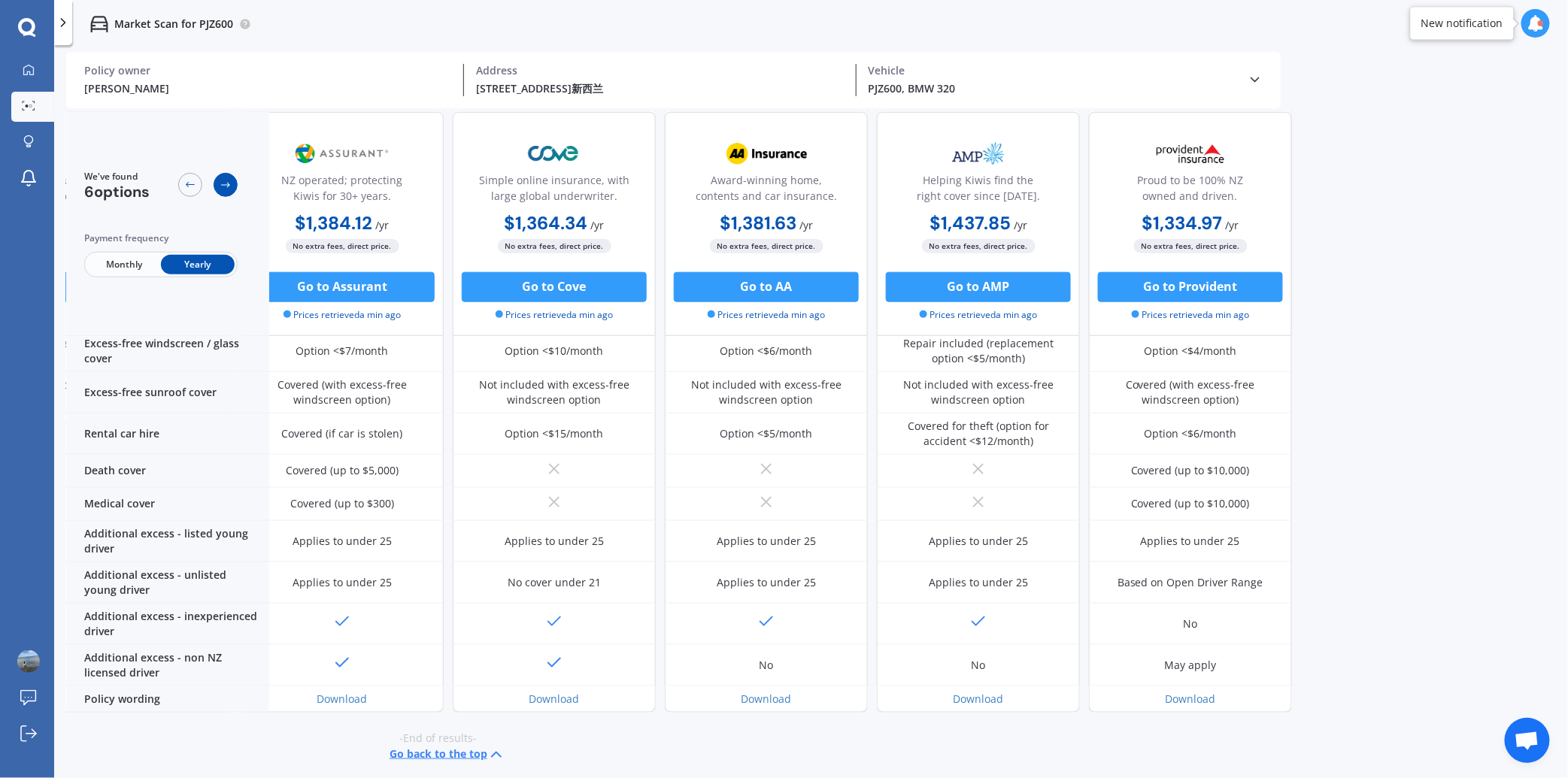click at bounding box center (226, 185) 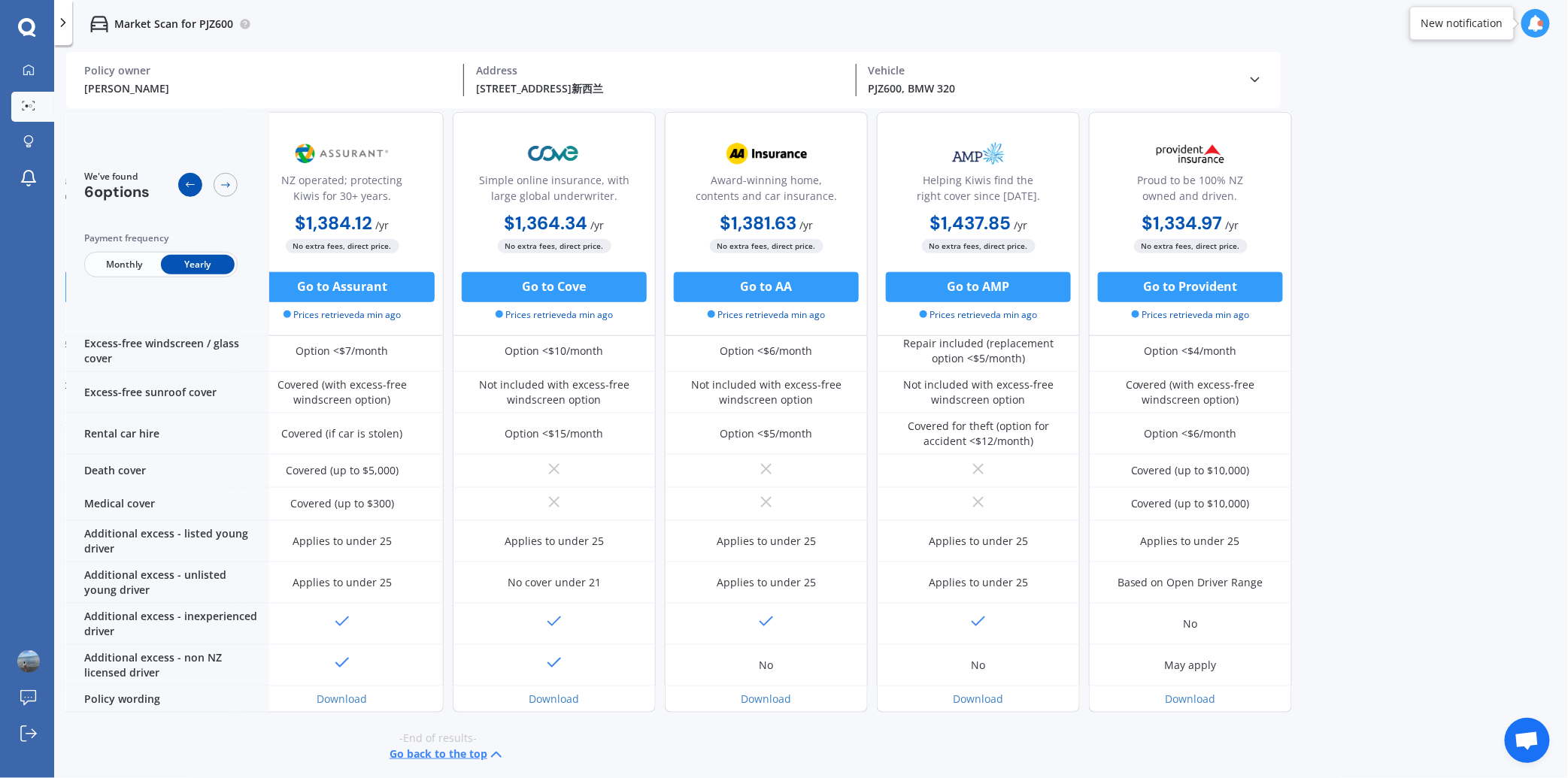click 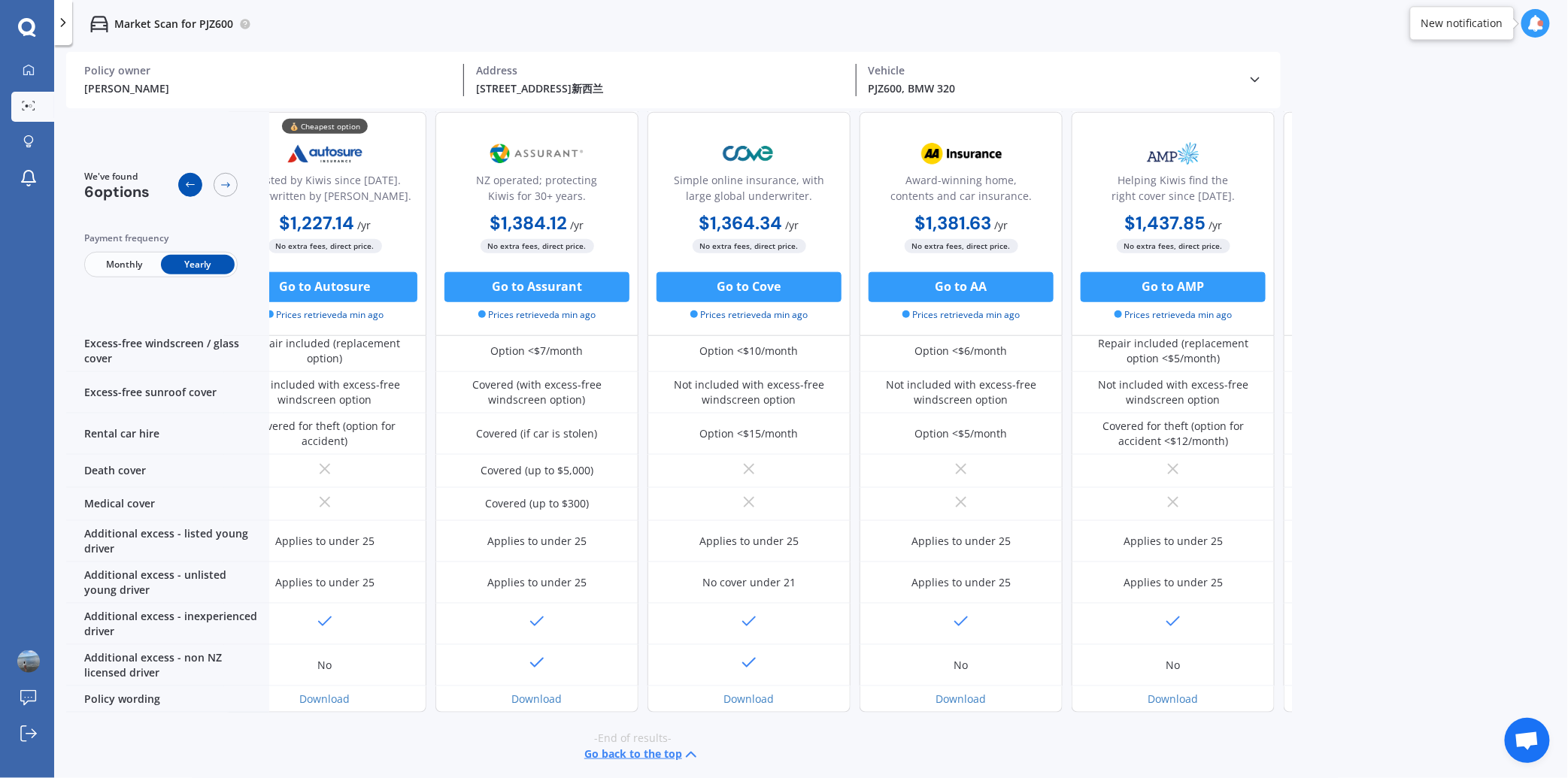 scroll, scrollTop: 576, scrollLeft: 44, axis: both 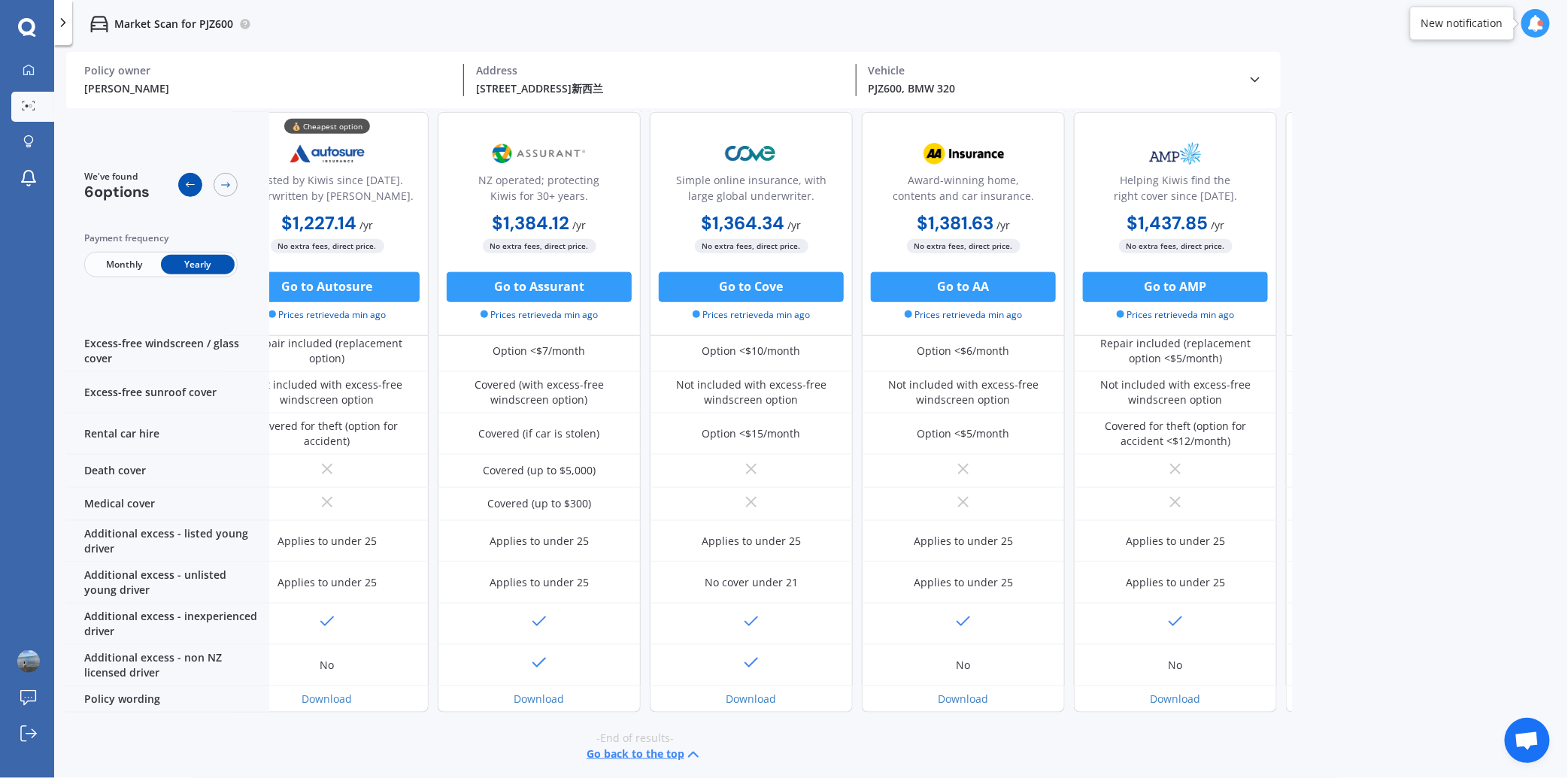 click 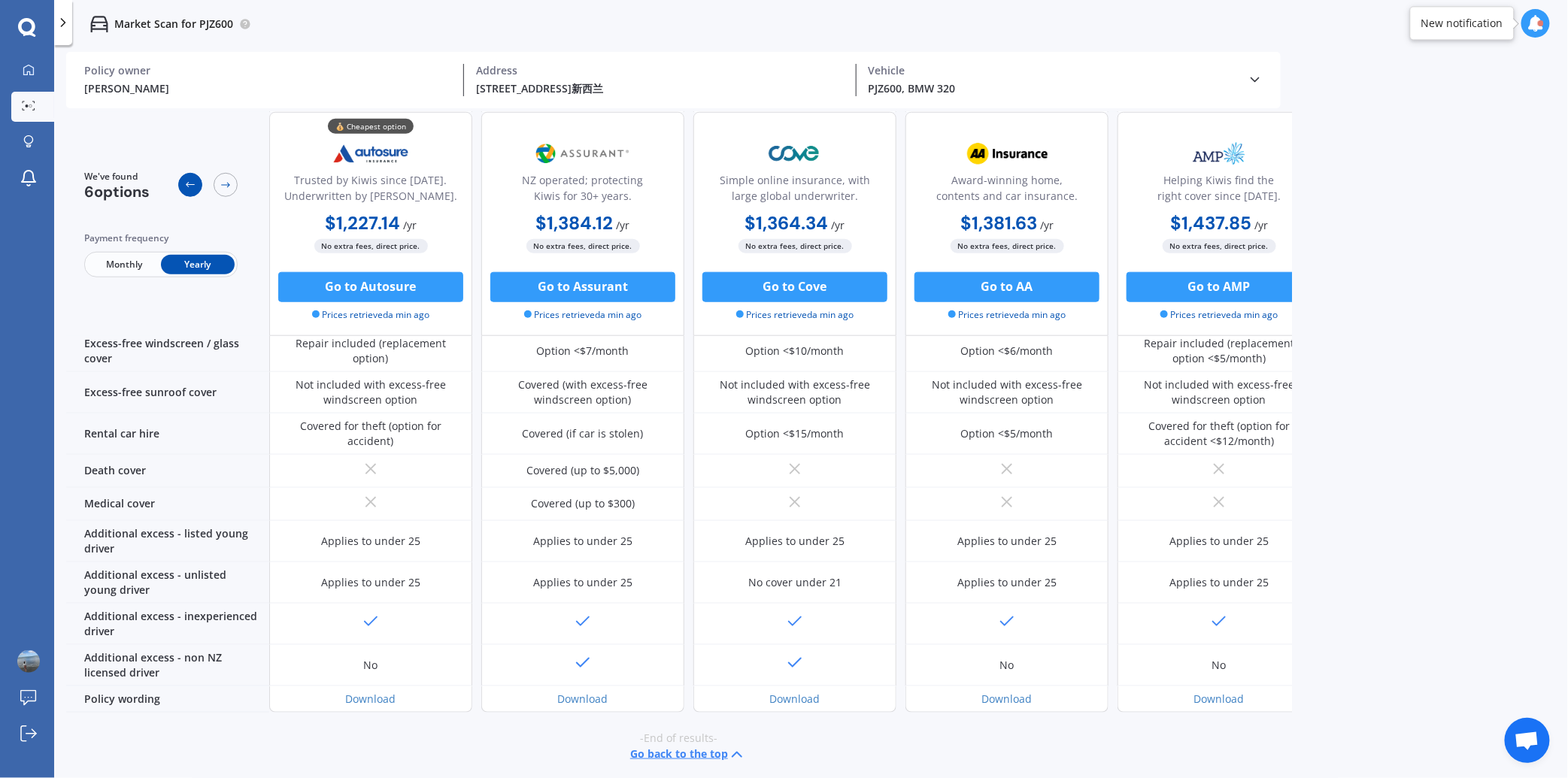 click 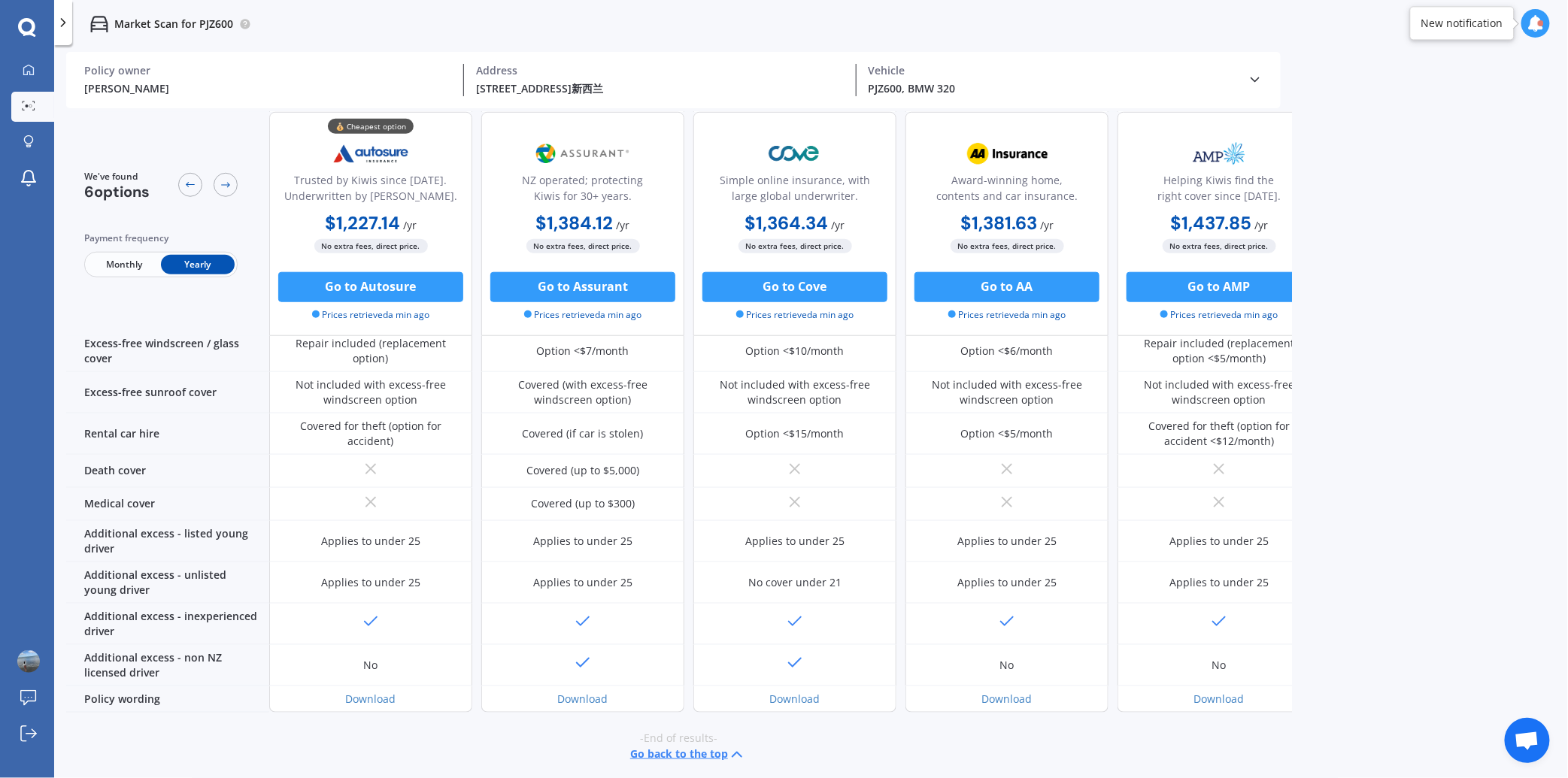click on "Market Scan for PJZ600" at bounding box center [811, 24] 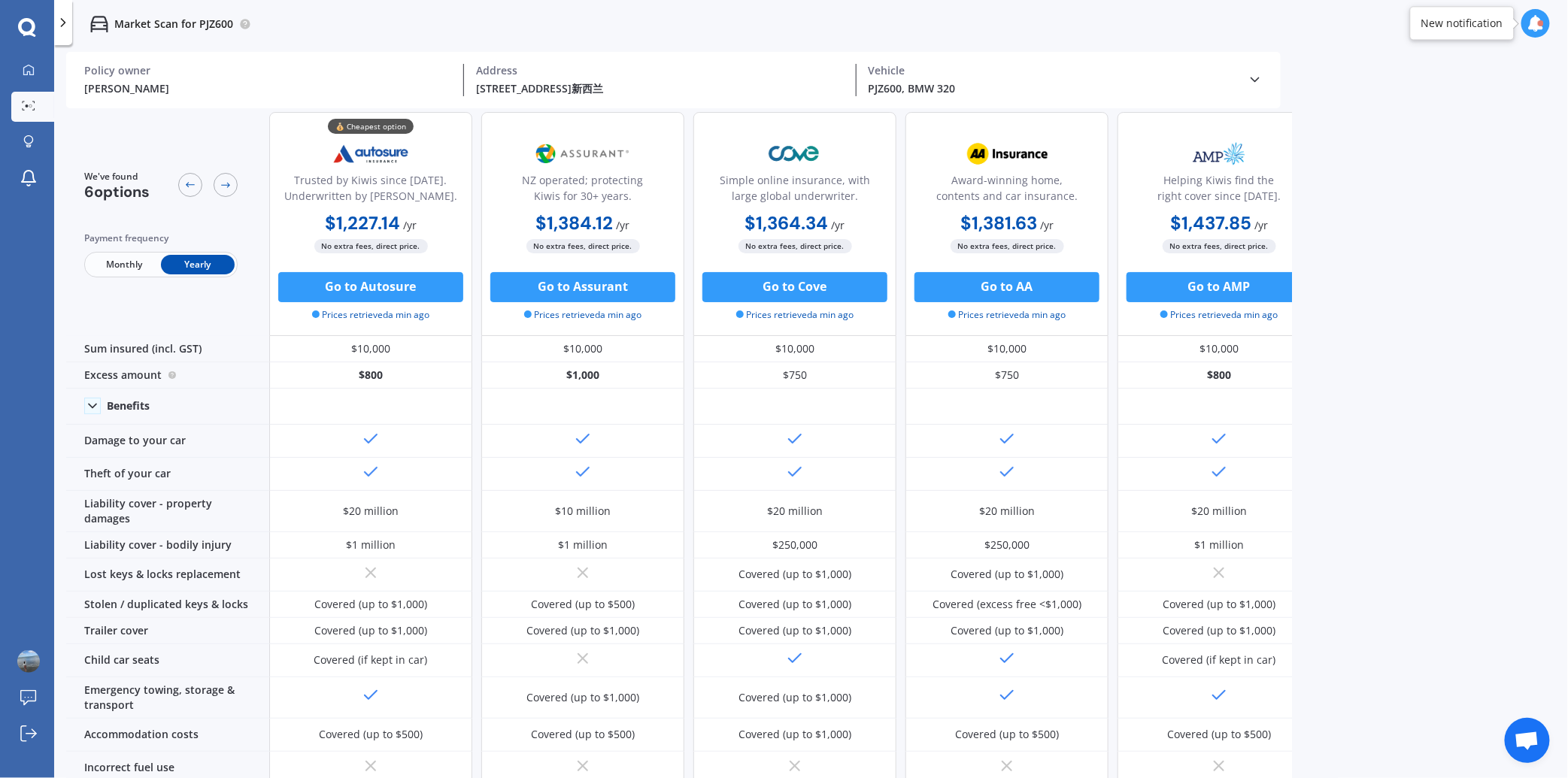 scroll, scrollTop: 0, scrollLeft: 0, axis: both 